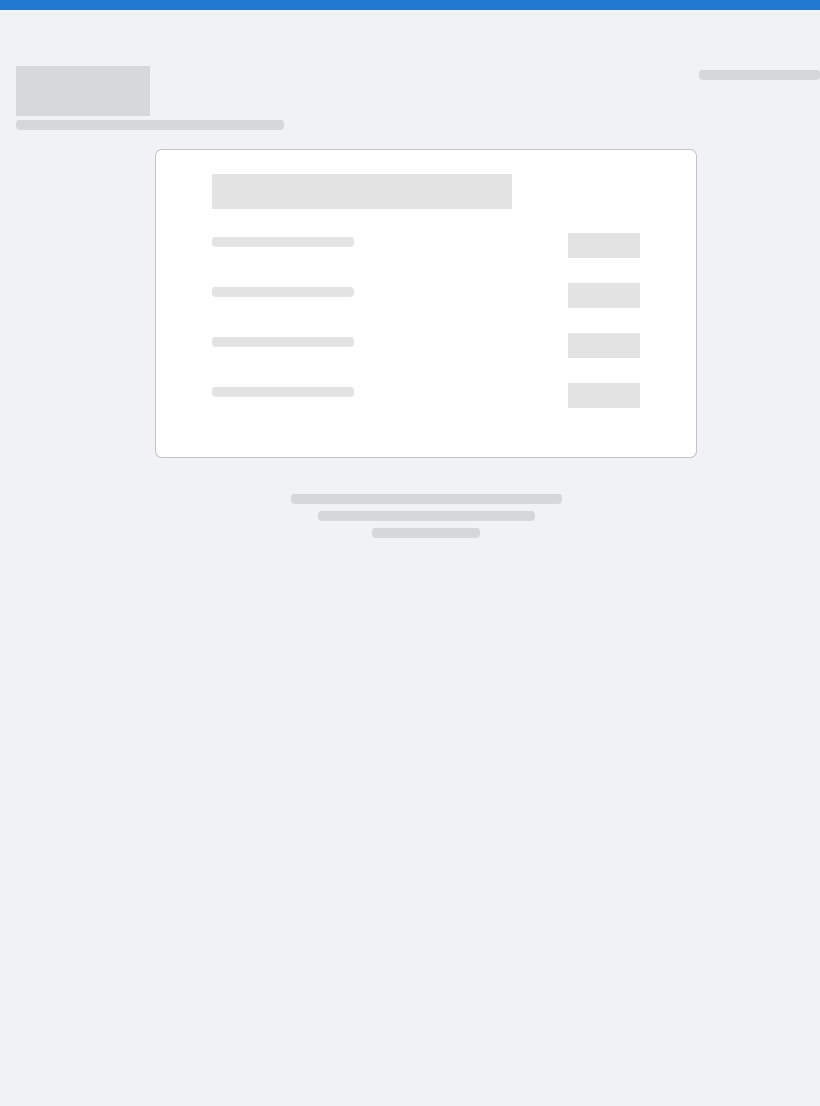 scroll, scrollTop: 0, scrollLeft: 0, axis: both 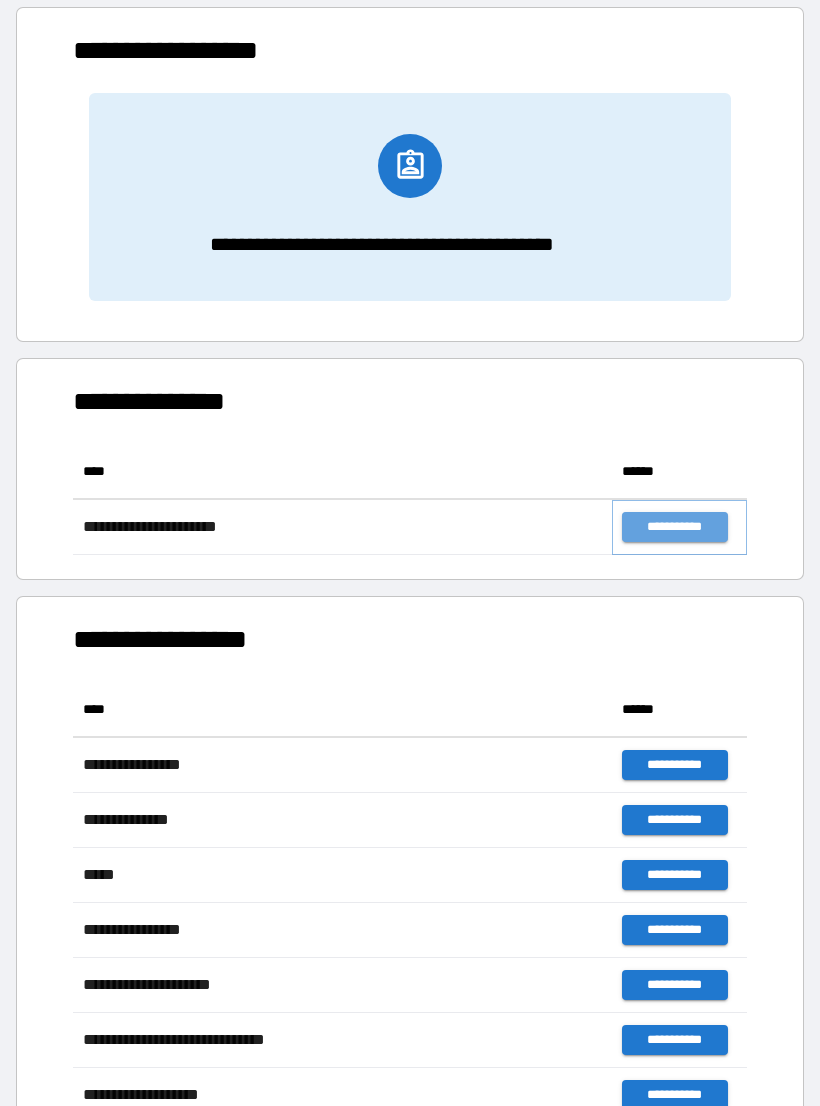 click on "**********" at bounding box center (674, 527) 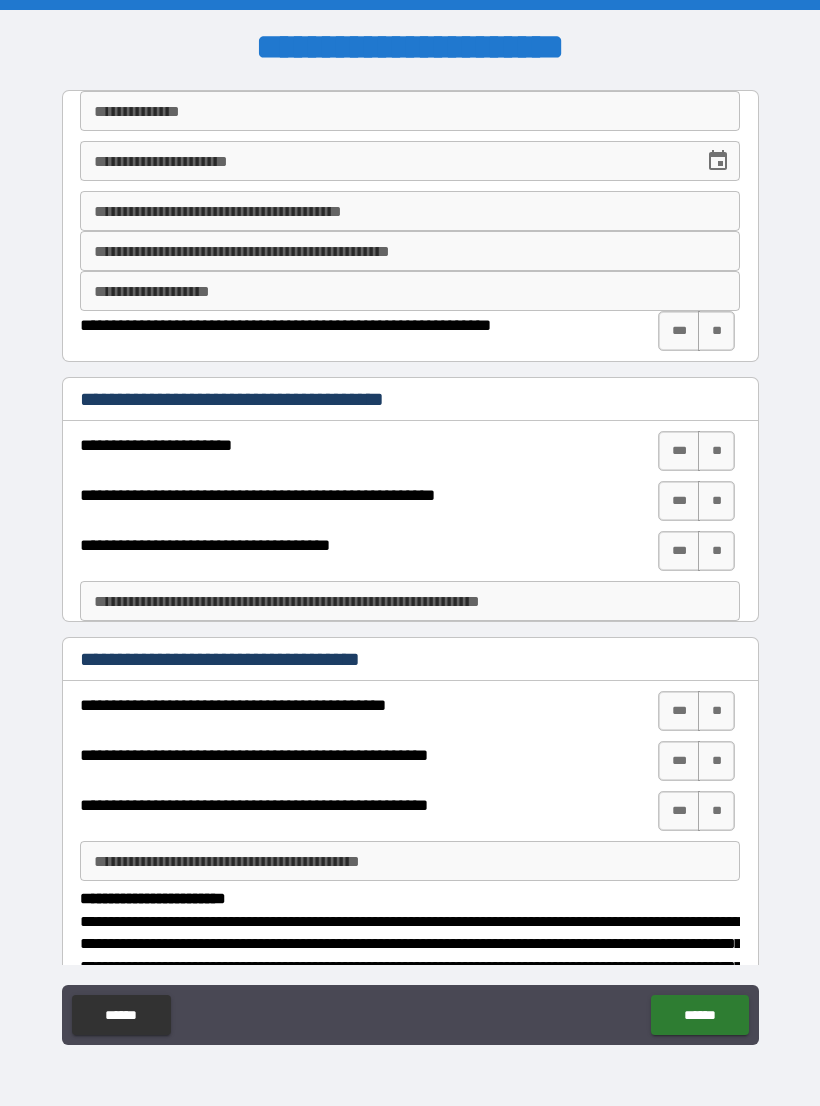 scroll, scrollTop: 0, scrollLeft: 0, axis: both 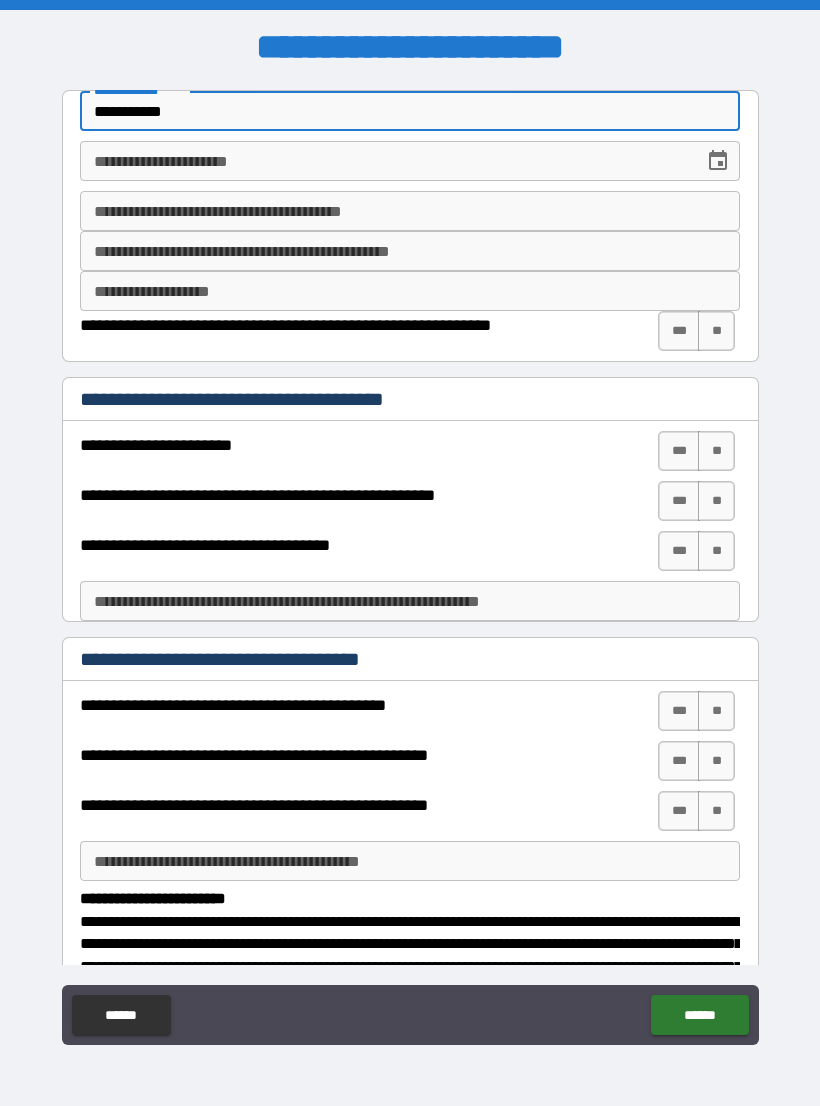 type on "**********" 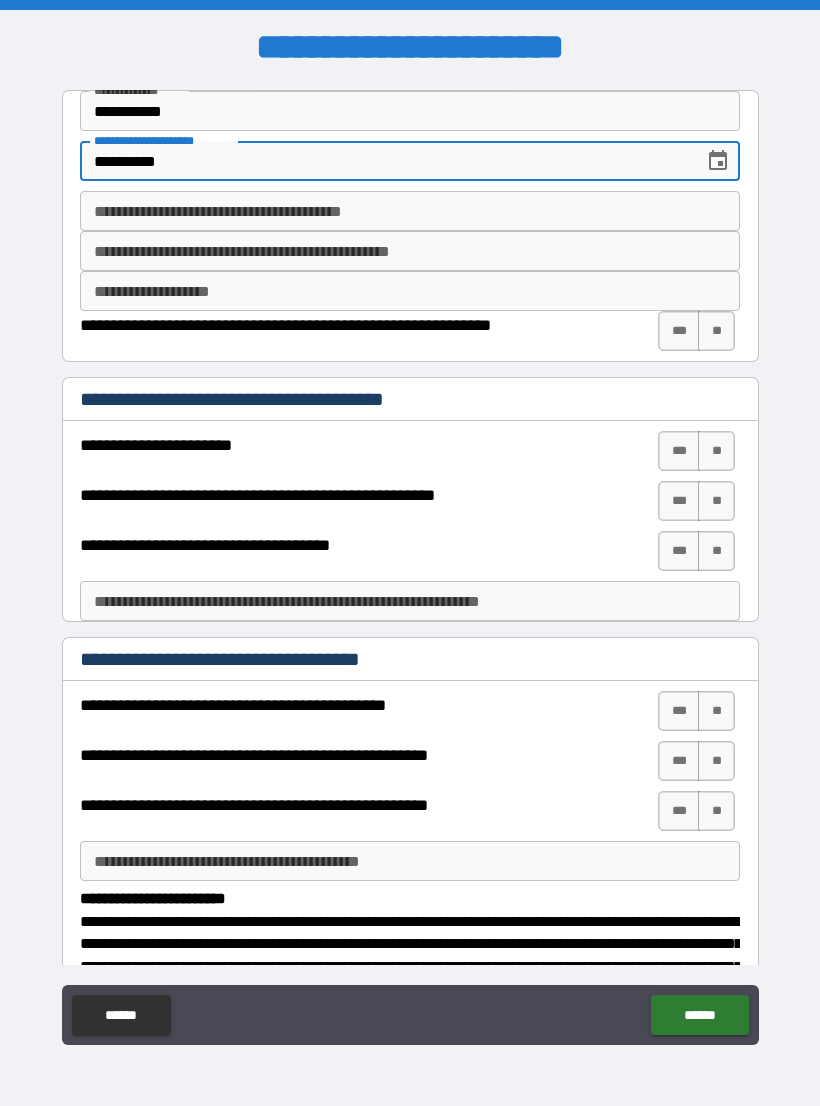 type on "**********" 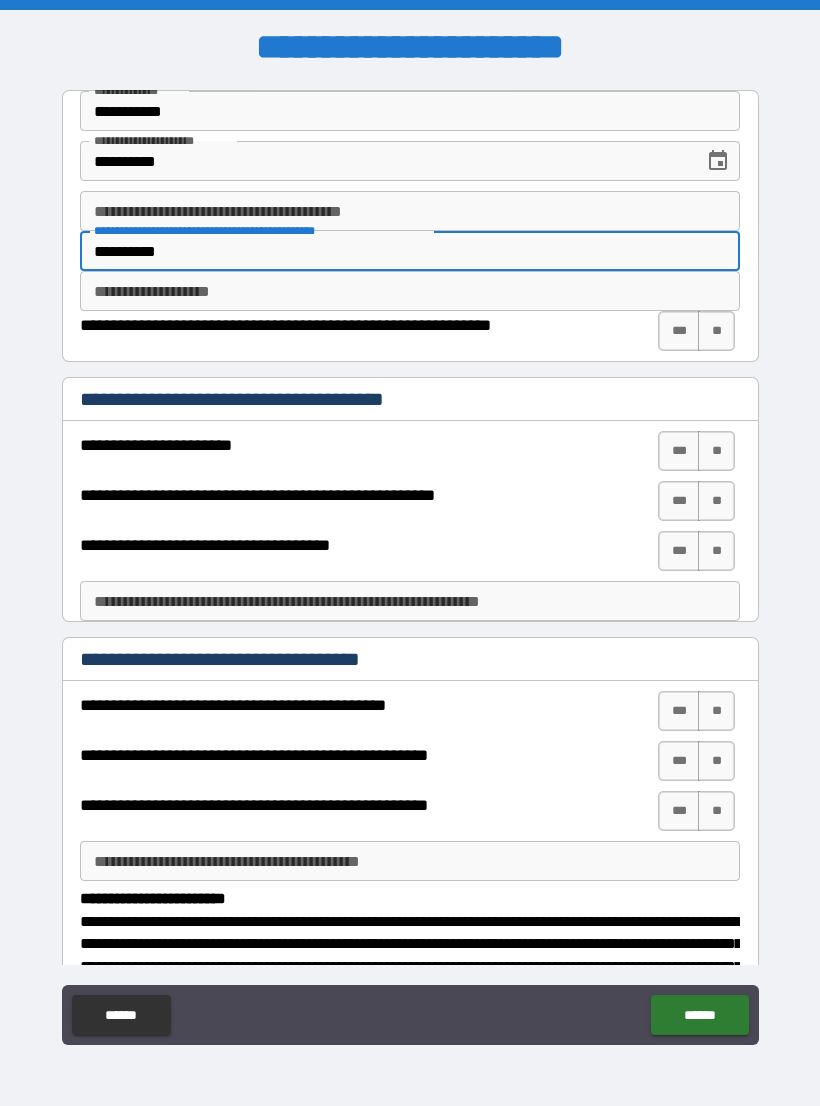 type on "**********" 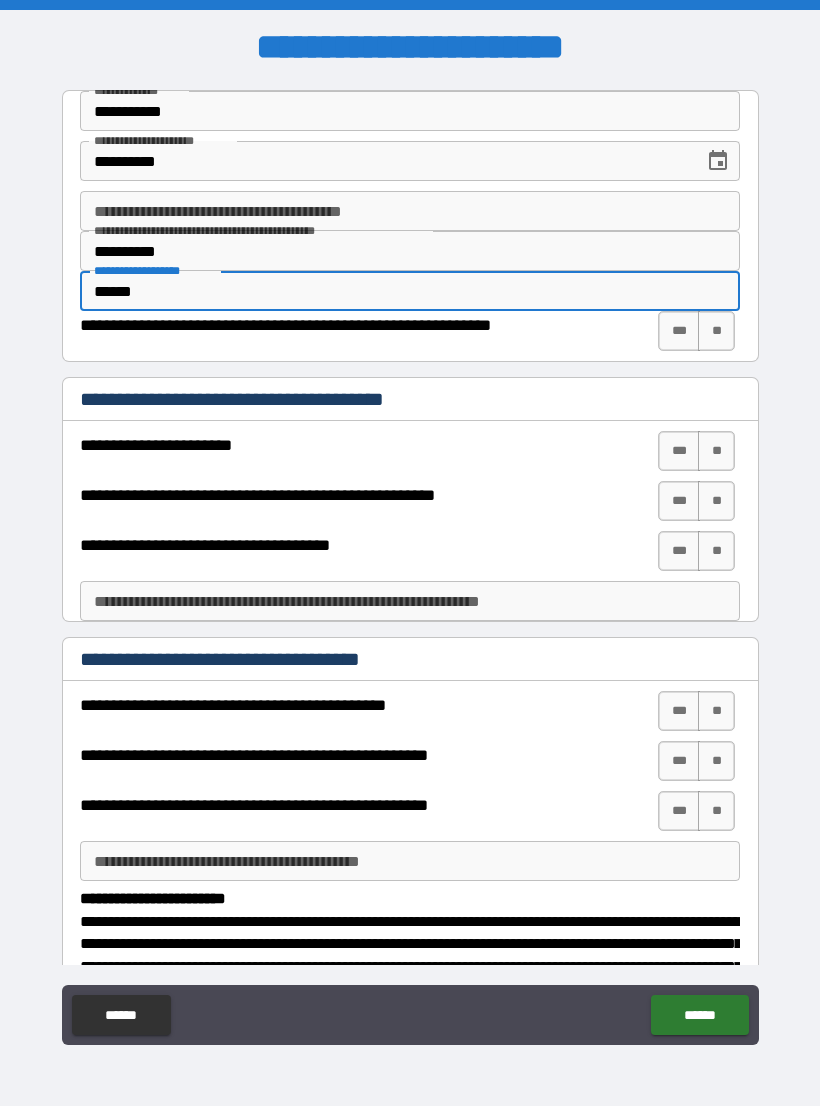 type on "******" 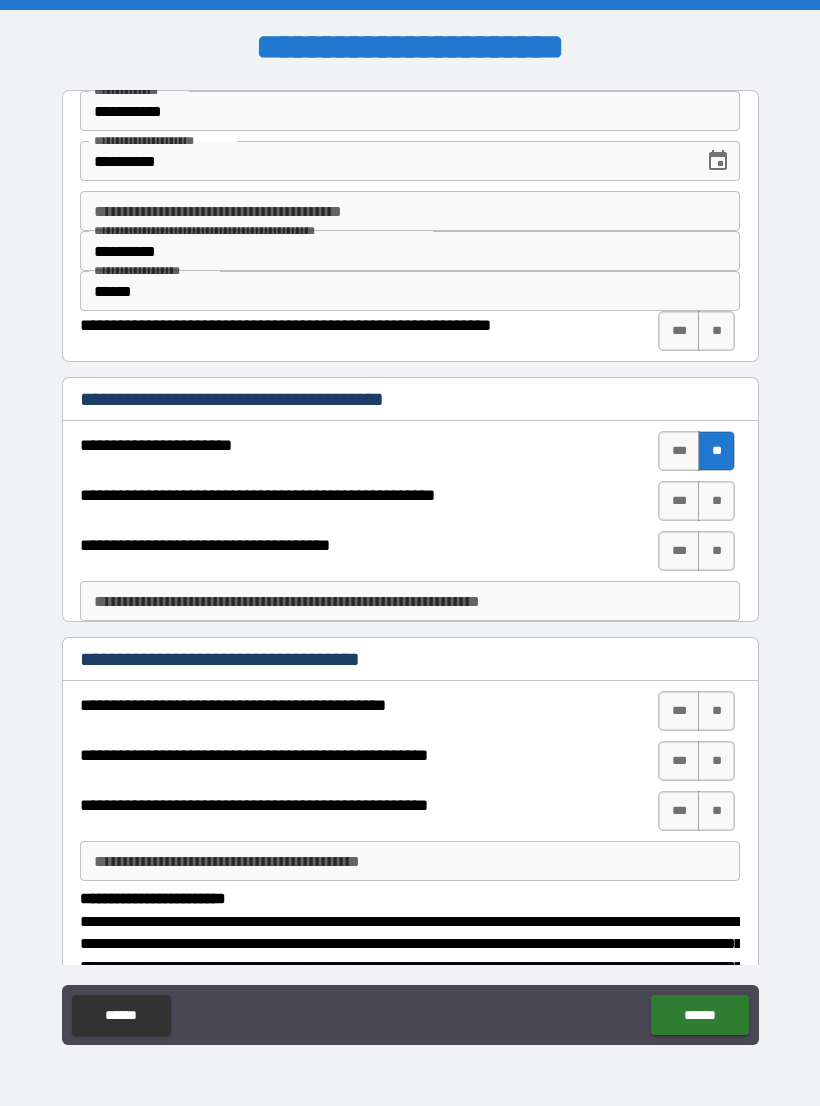 click on "**" at bounding box center [716, 331] 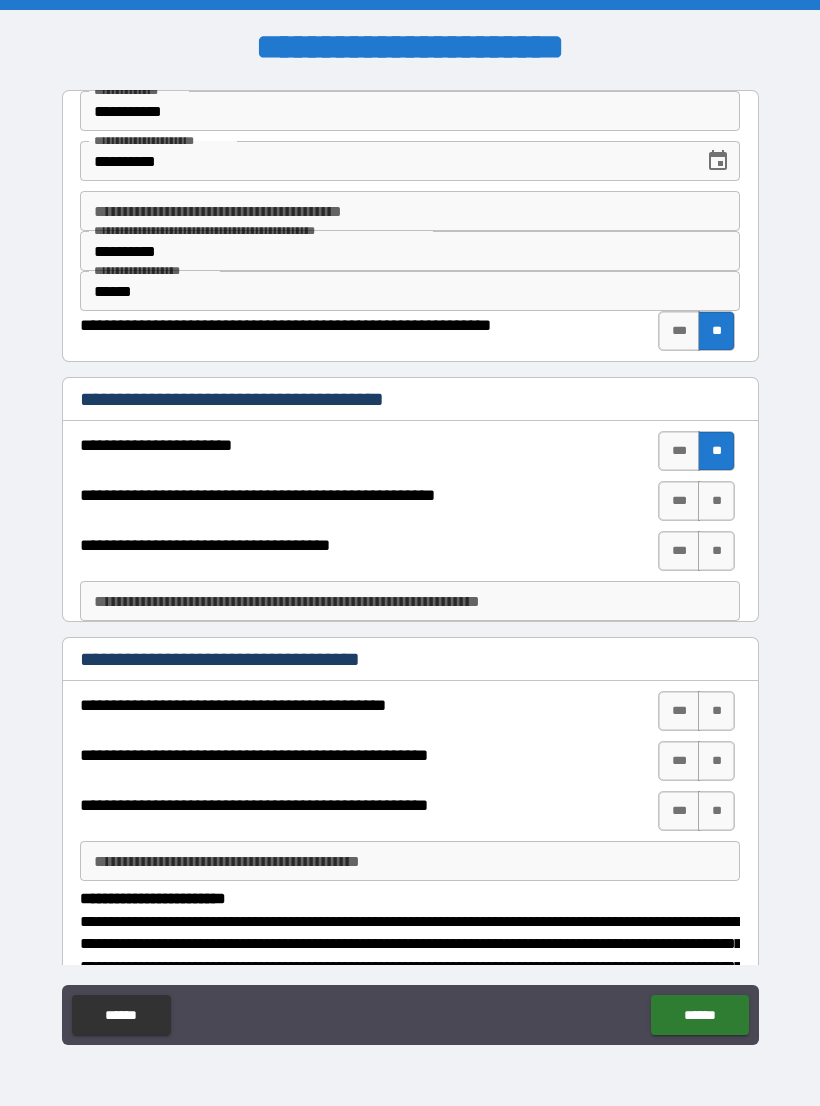 click on "**" at bounding box center [716, 501] 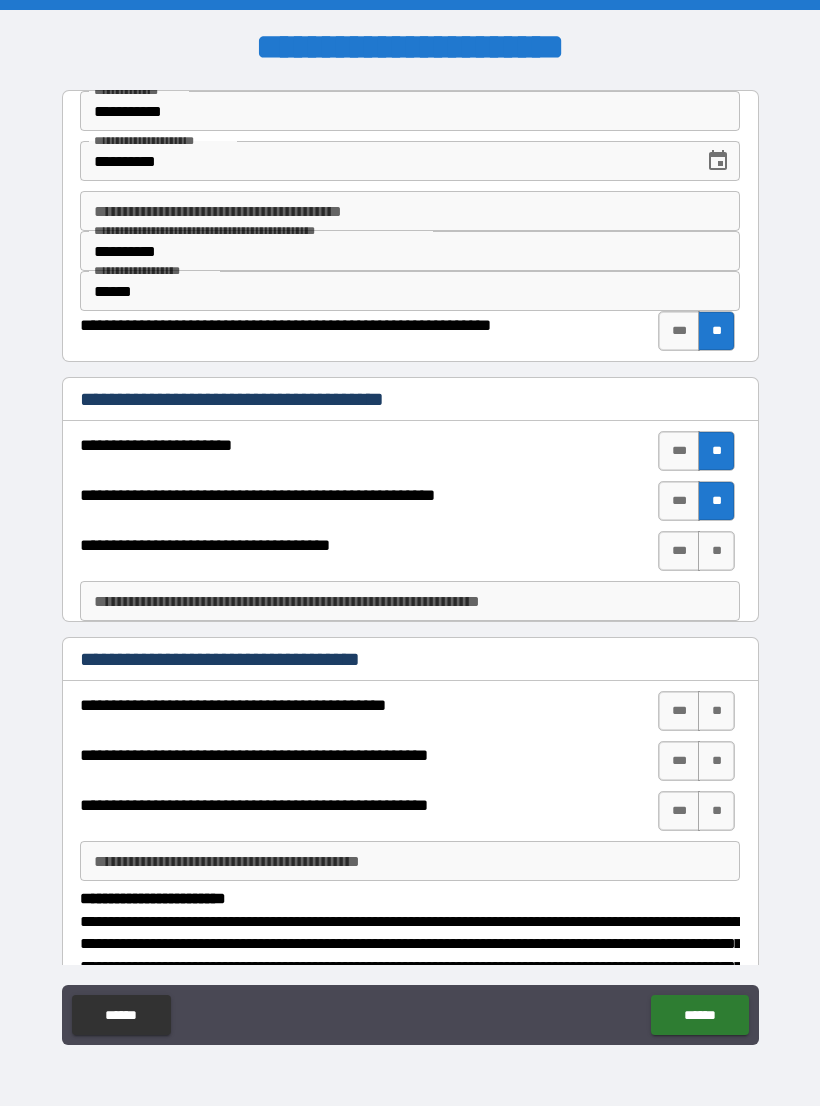 click on "**" at bounding box center [716, 551] 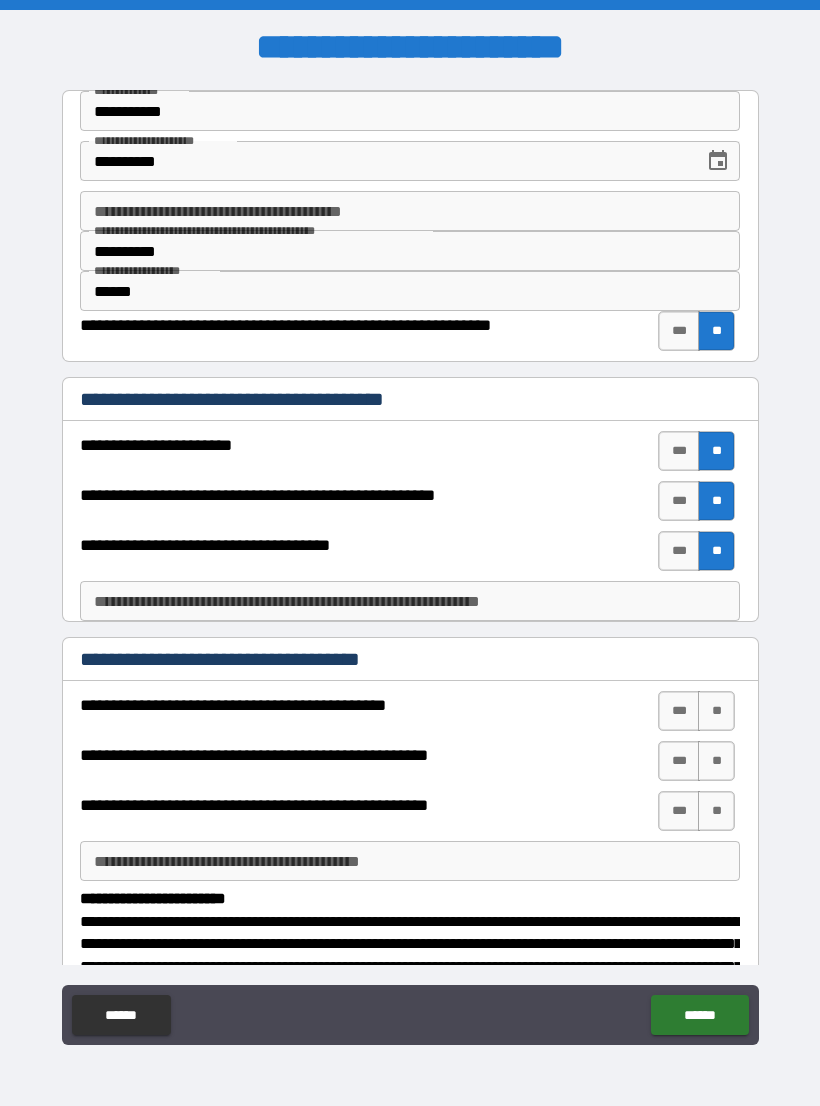 click on "***" at bounding box center (679, 711) 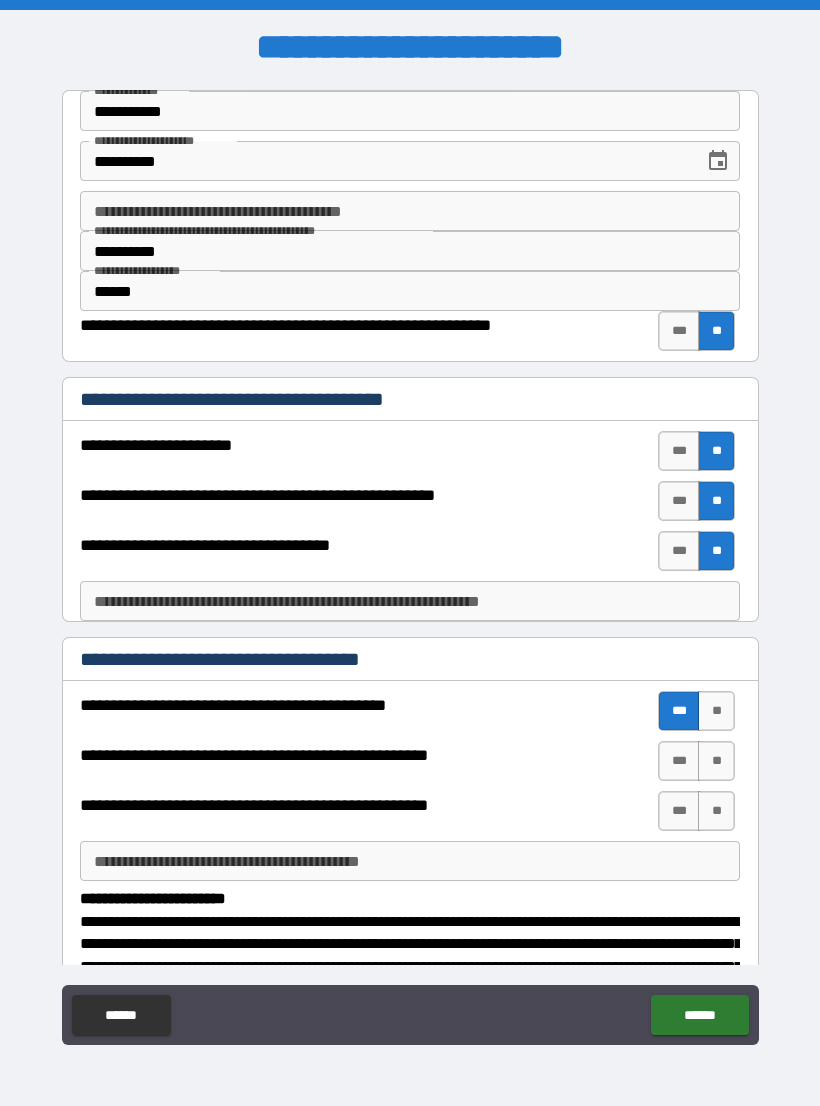 click on "***" at bounding box center [679, 761] 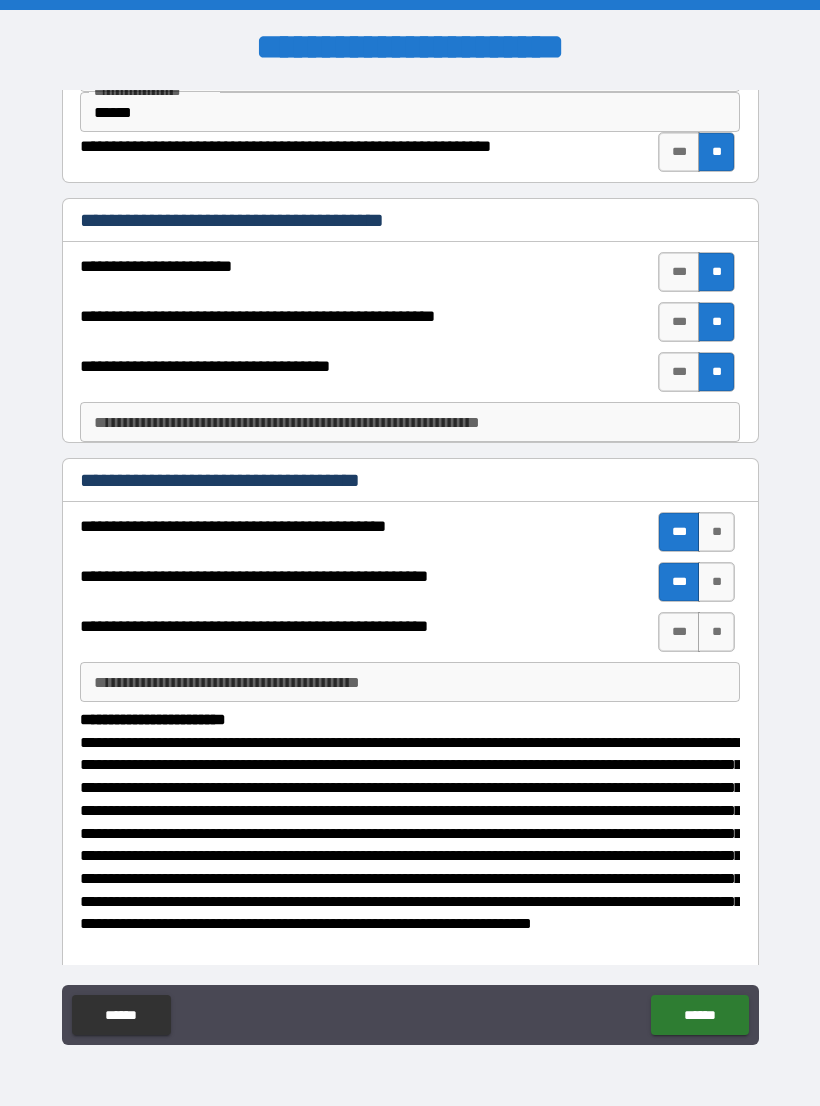 scroll, scrollTop: 184, scrollLeft: 0, axis: vertical 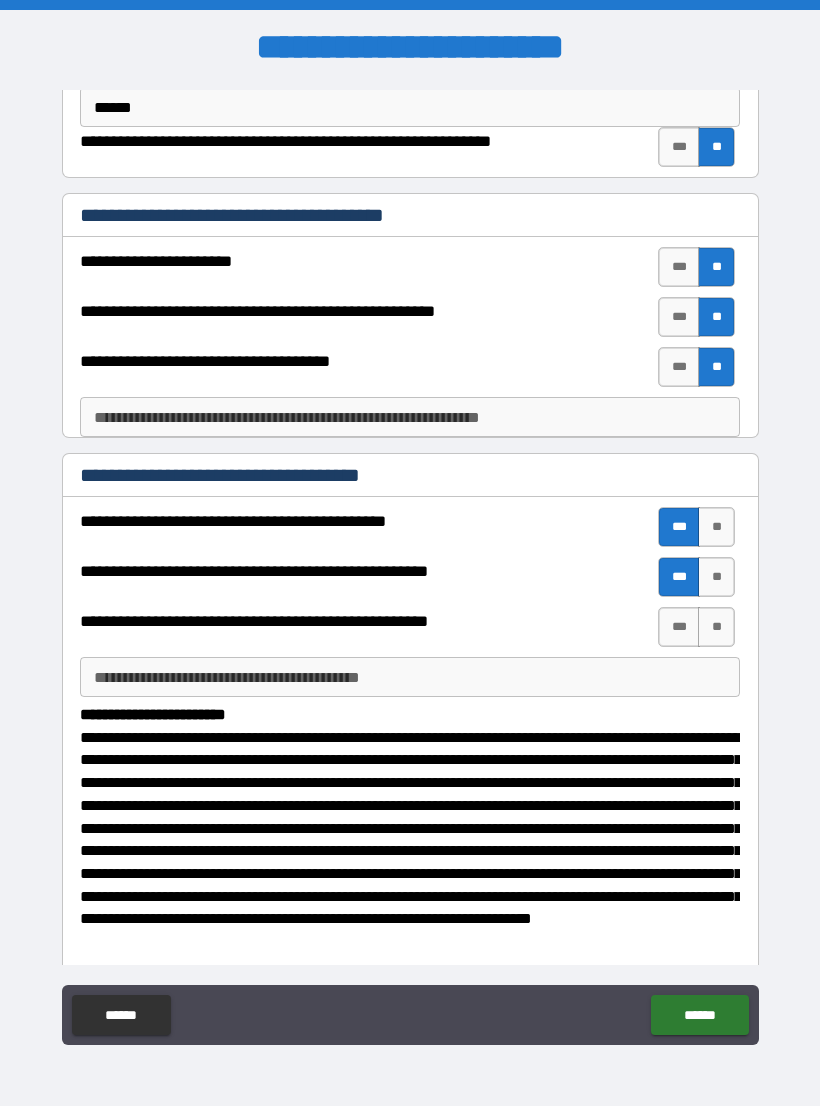 click on "**" at bounding box center [716, 627] 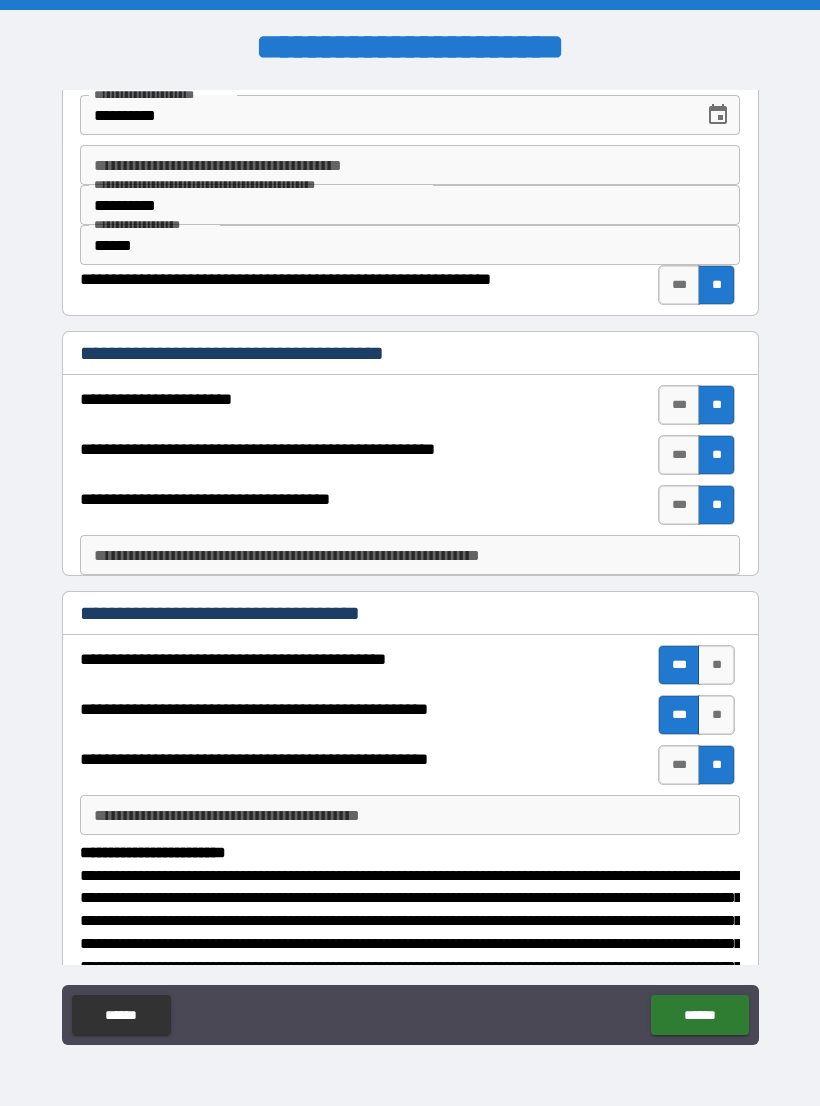 scroll, scrollTop: 41, scrollLeft: 0, axis: vertical 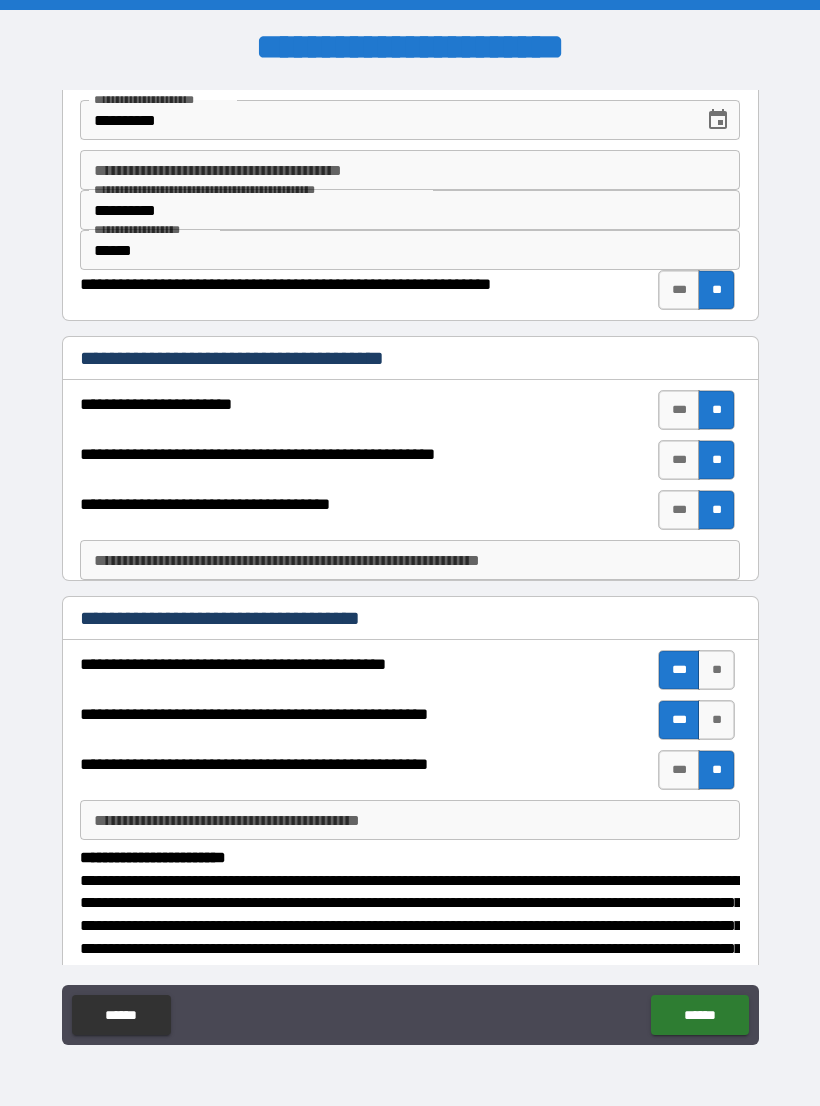 click on "**********" at bounding box center [410, 170] 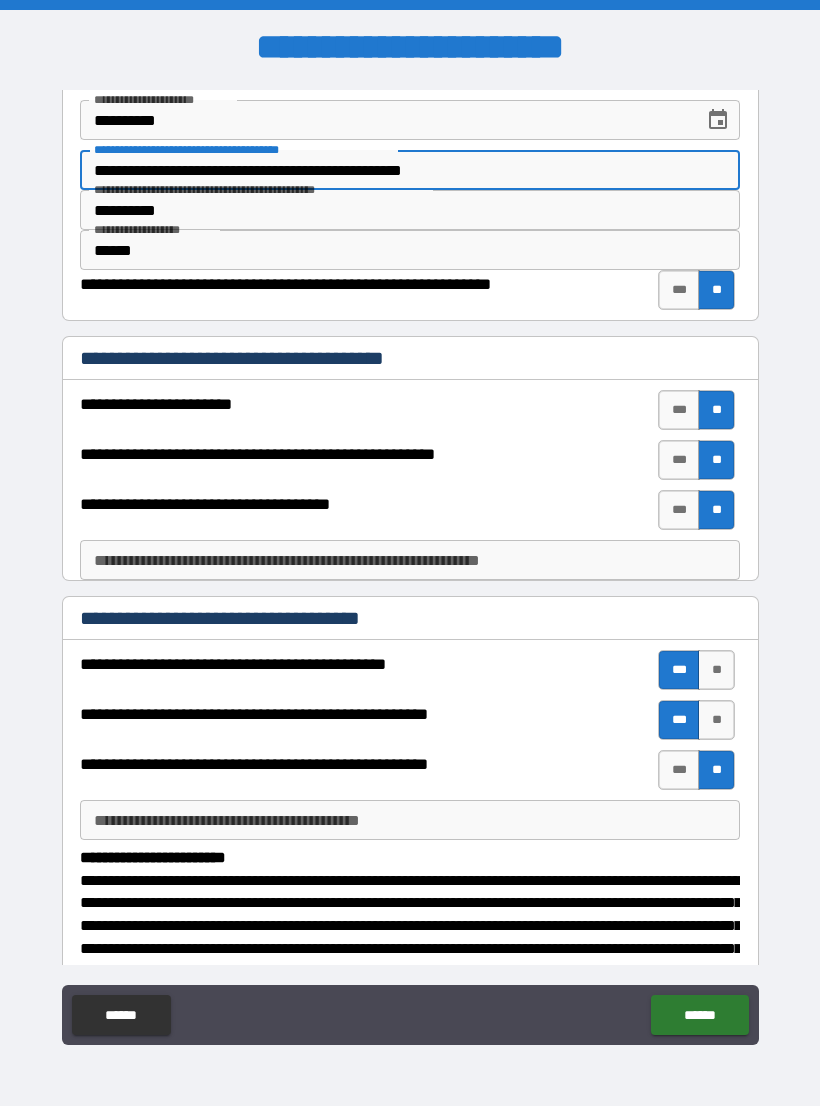 type on "**********" 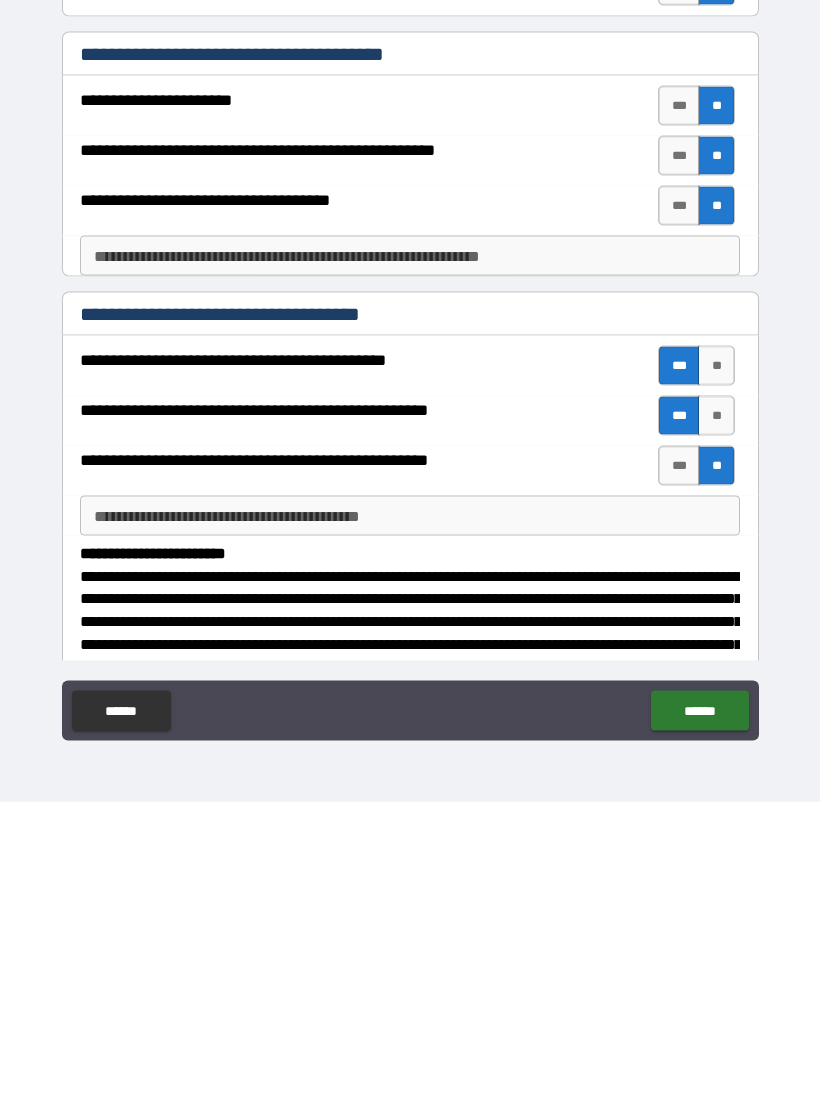 scroll, scrollTop: 31, scrollLeft: 0, axis: vertical 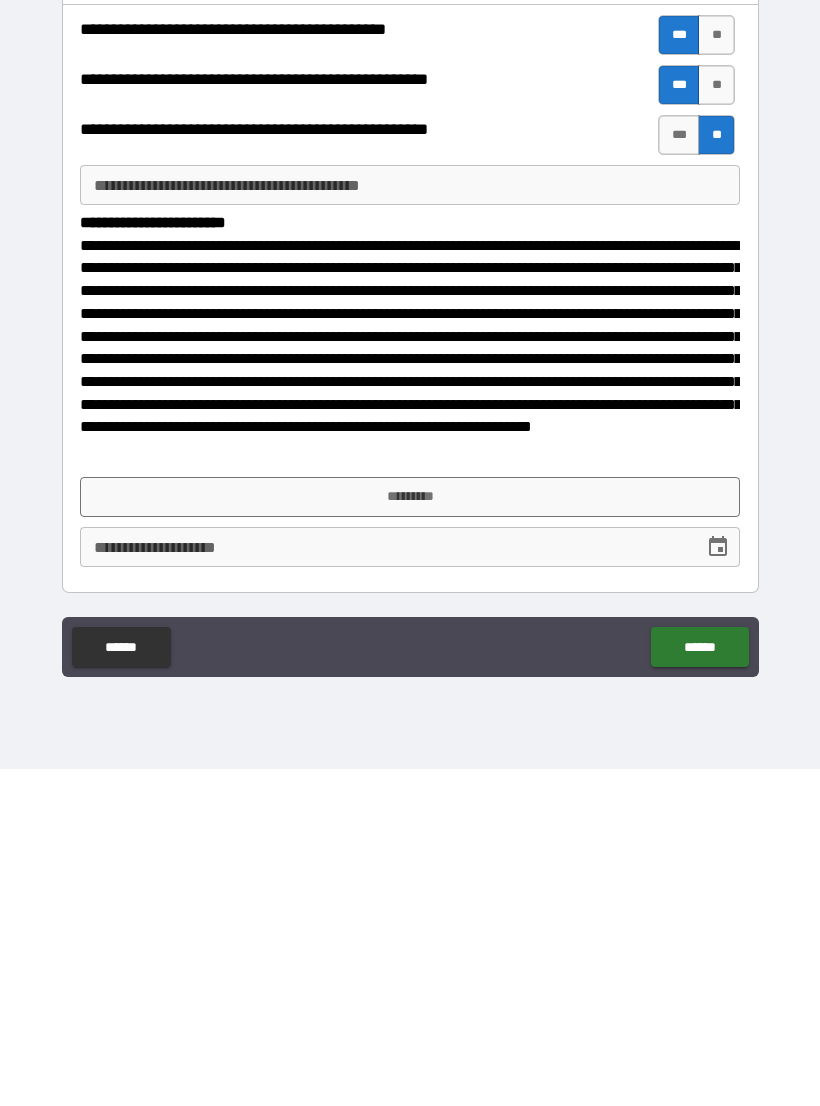 click on "*********" at bounding box center (410, 834) 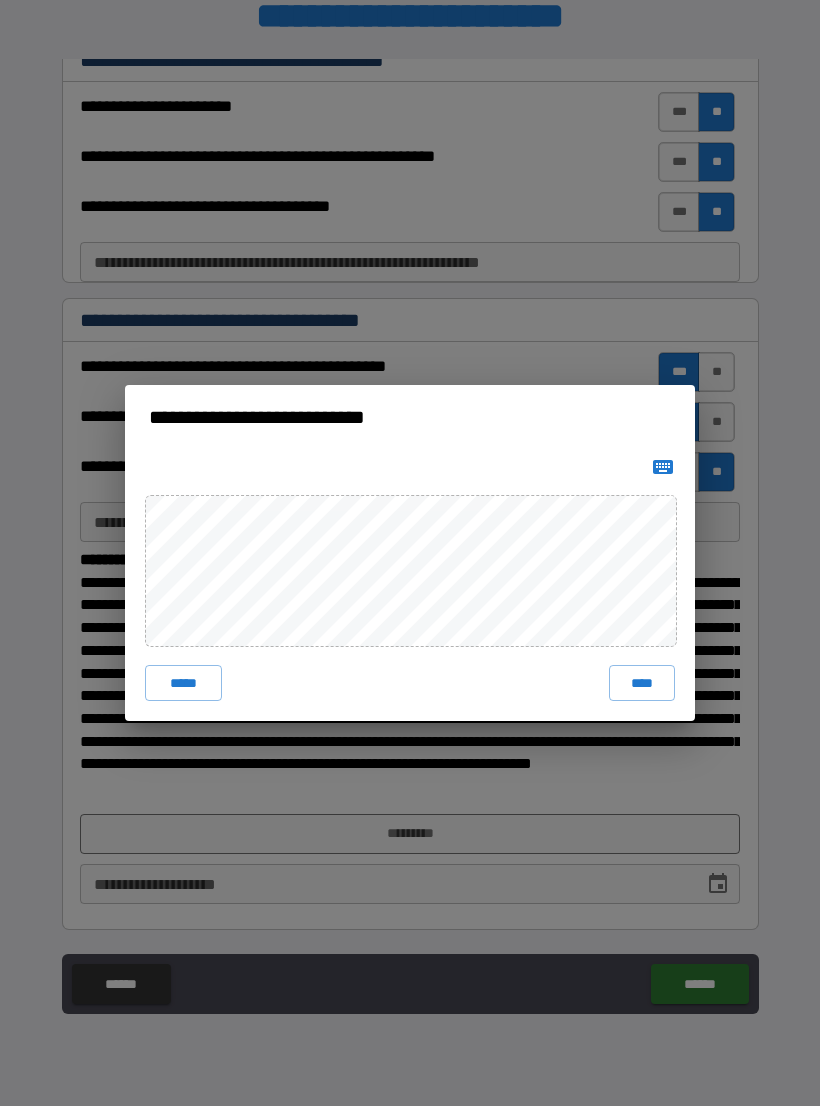 click on "****" at bounding box center (642, 683) 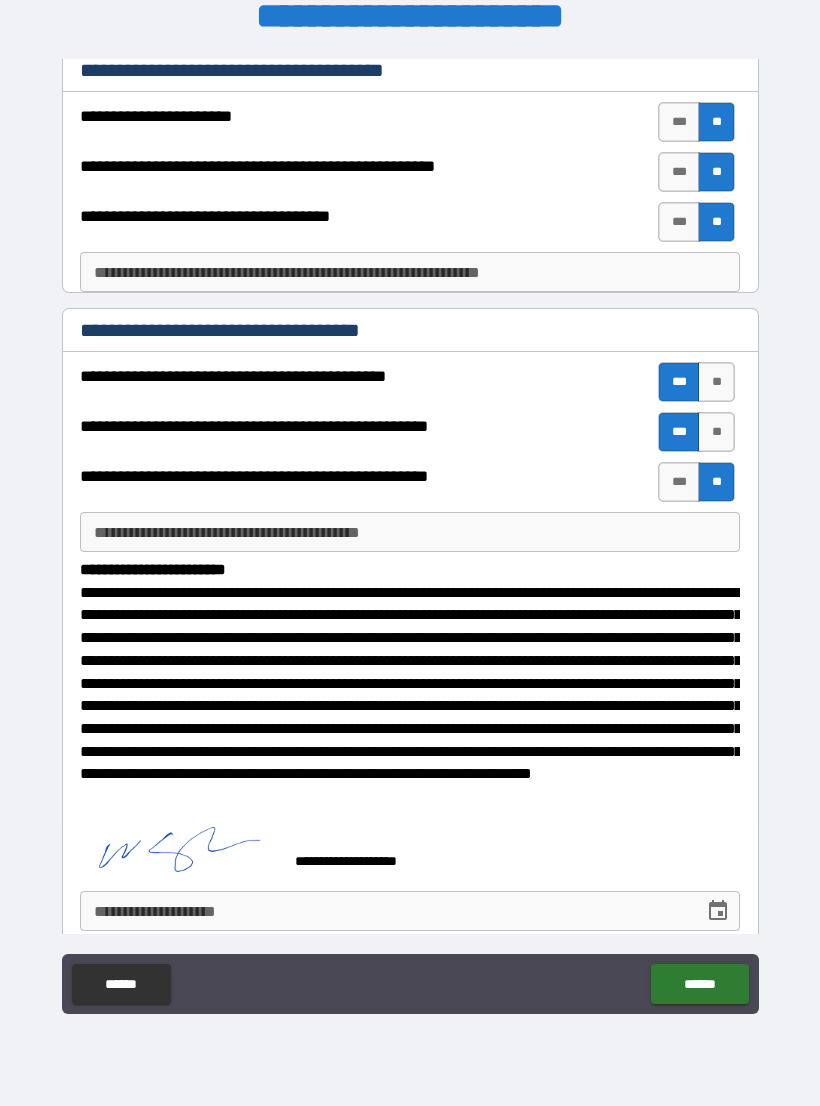 click on "******" at bounding box center (699, 984) 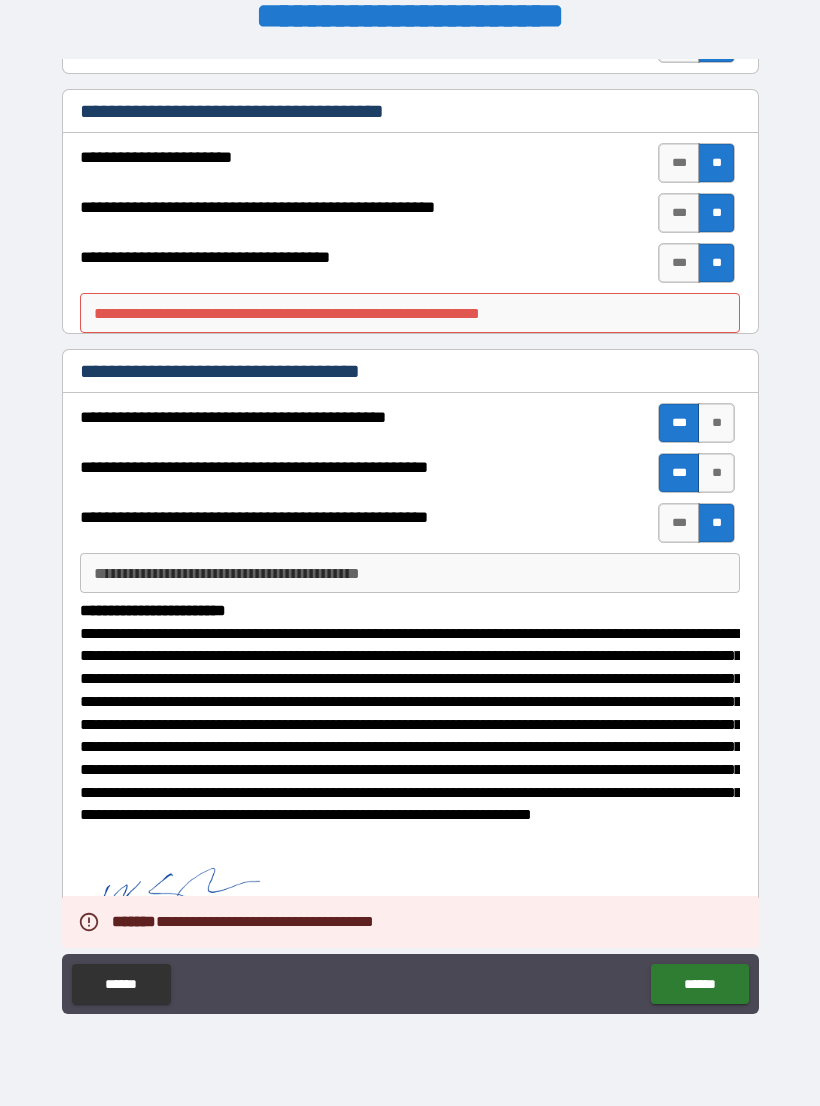 scroll, scrollTop: 256, scrollLeft: 0, axis: vertical 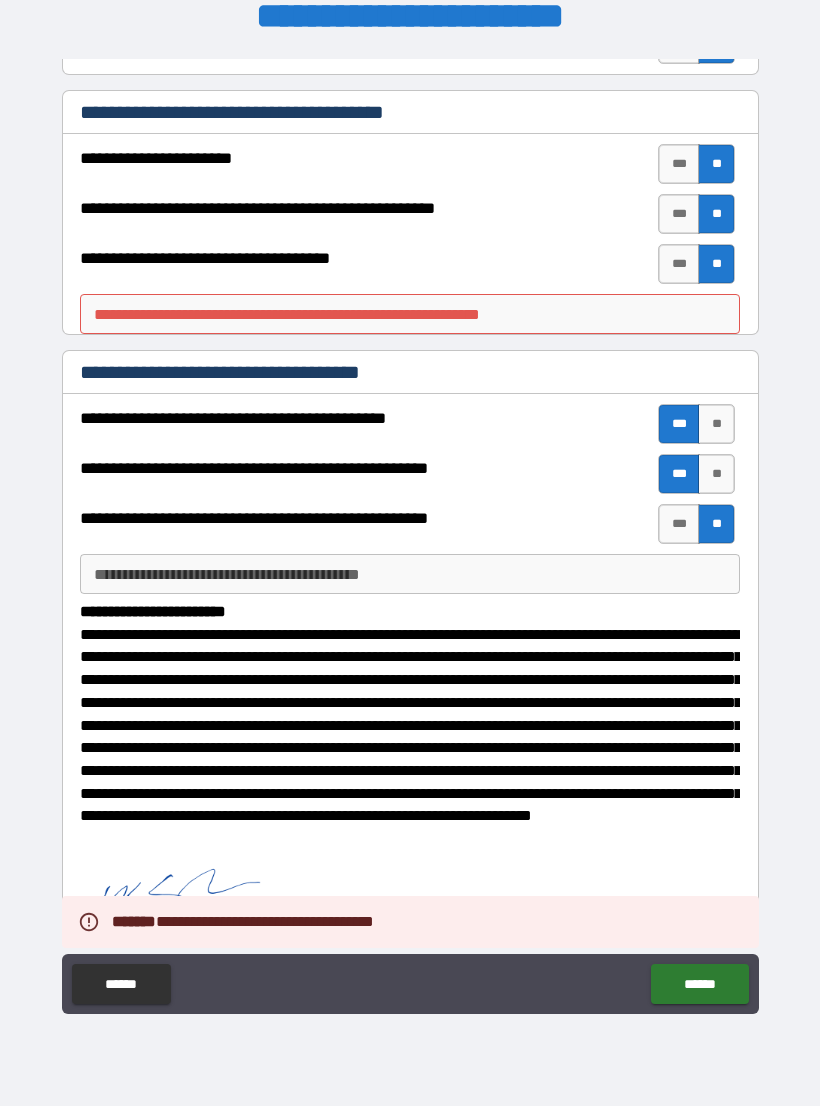 click on "**********" at bounding box center (410, 314) 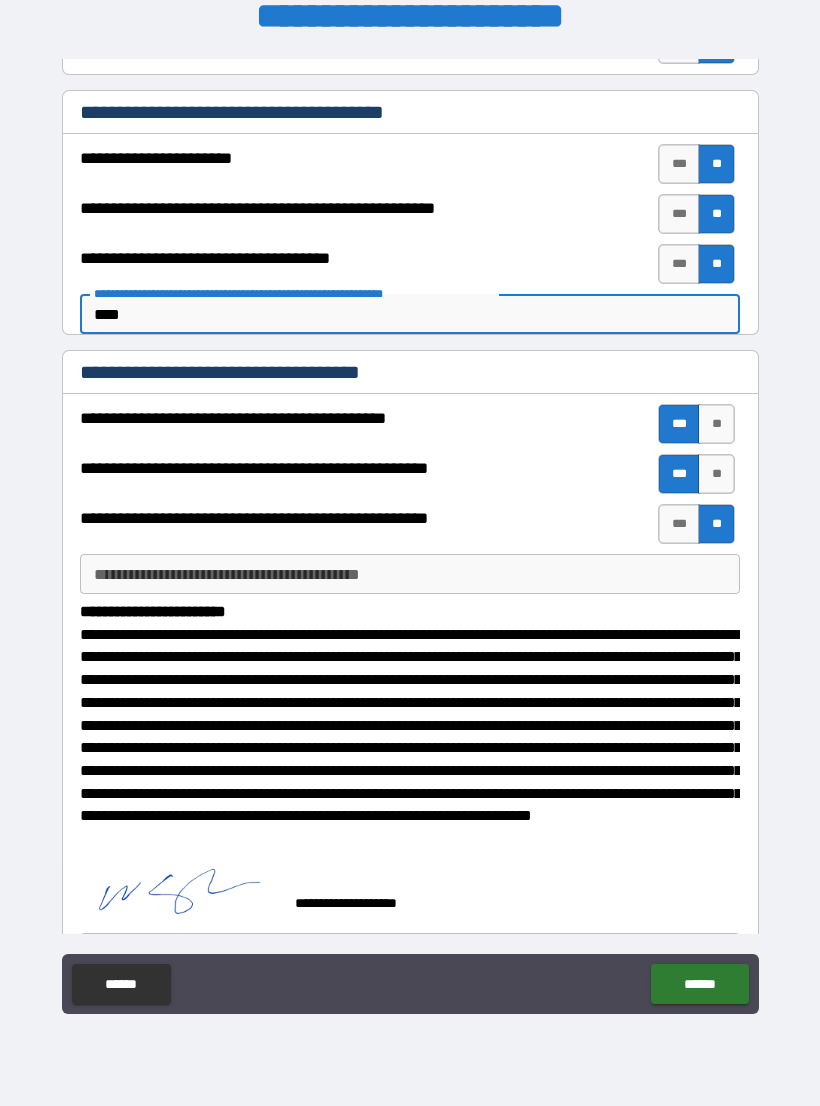 type on "****" 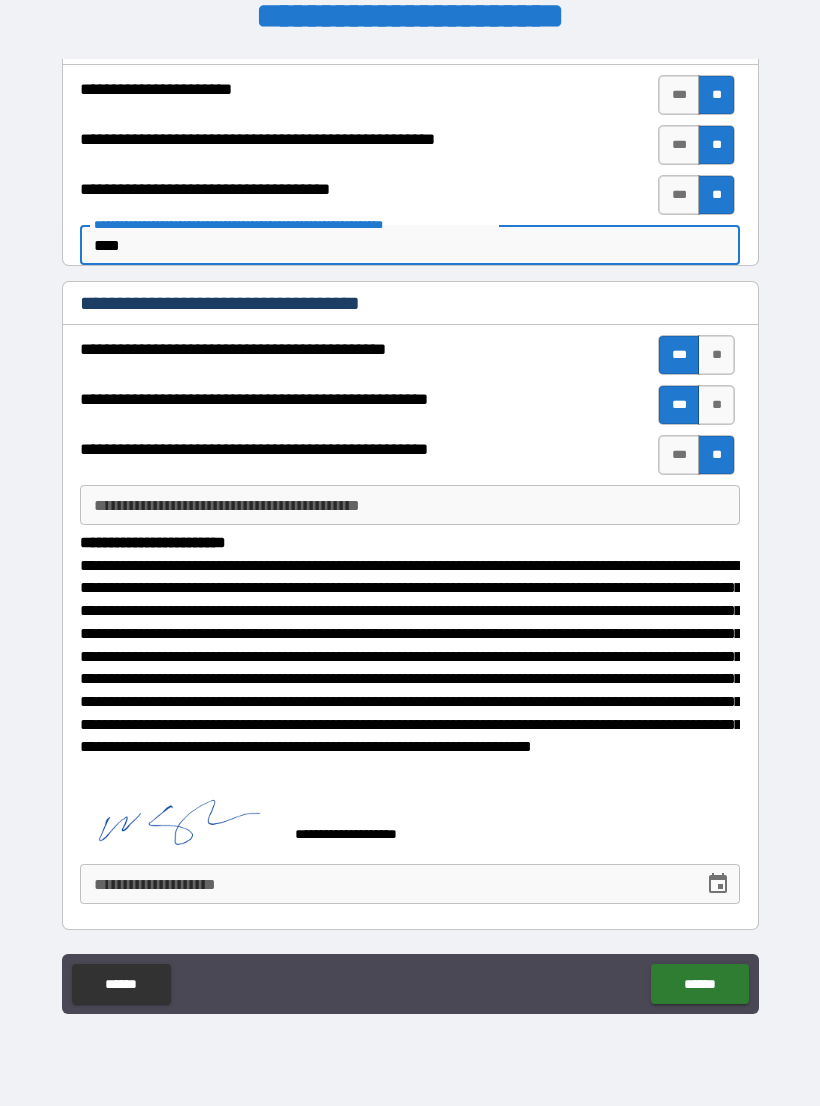 scroll, scrollTop: 325, scrollLeft: 0, axis: vertical 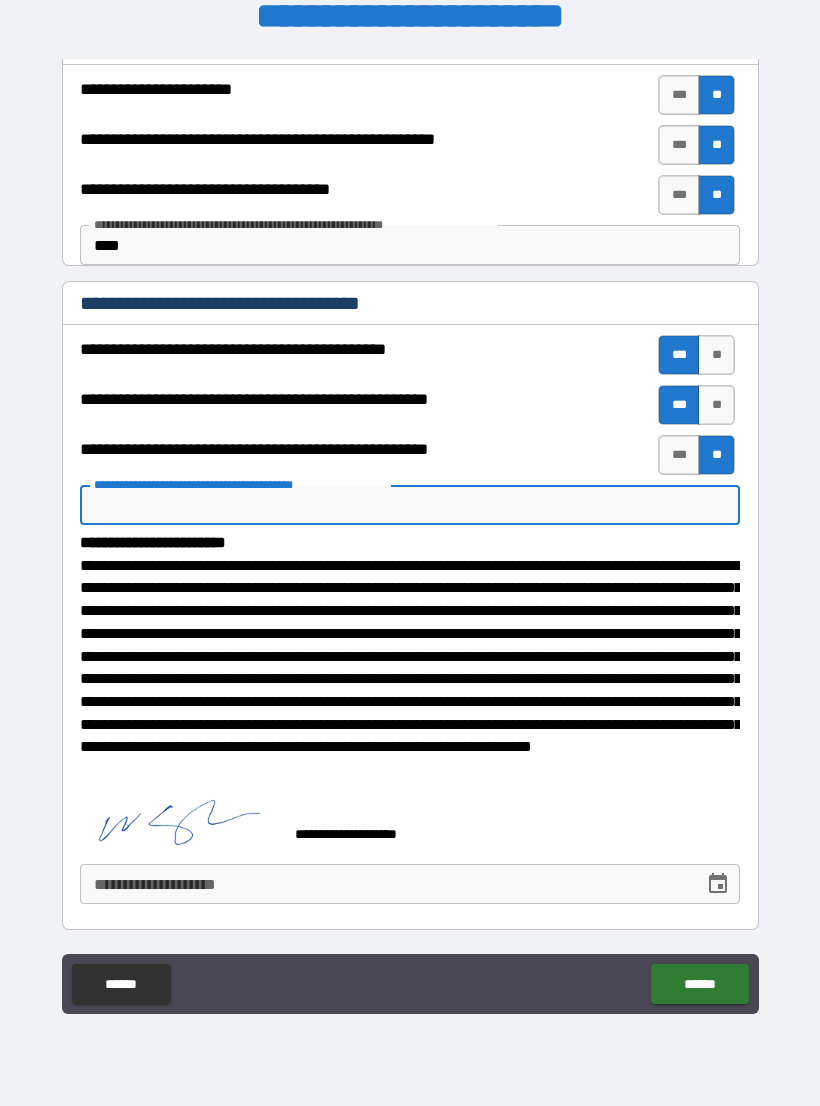 click on "******" at bounding box center [699, 984] 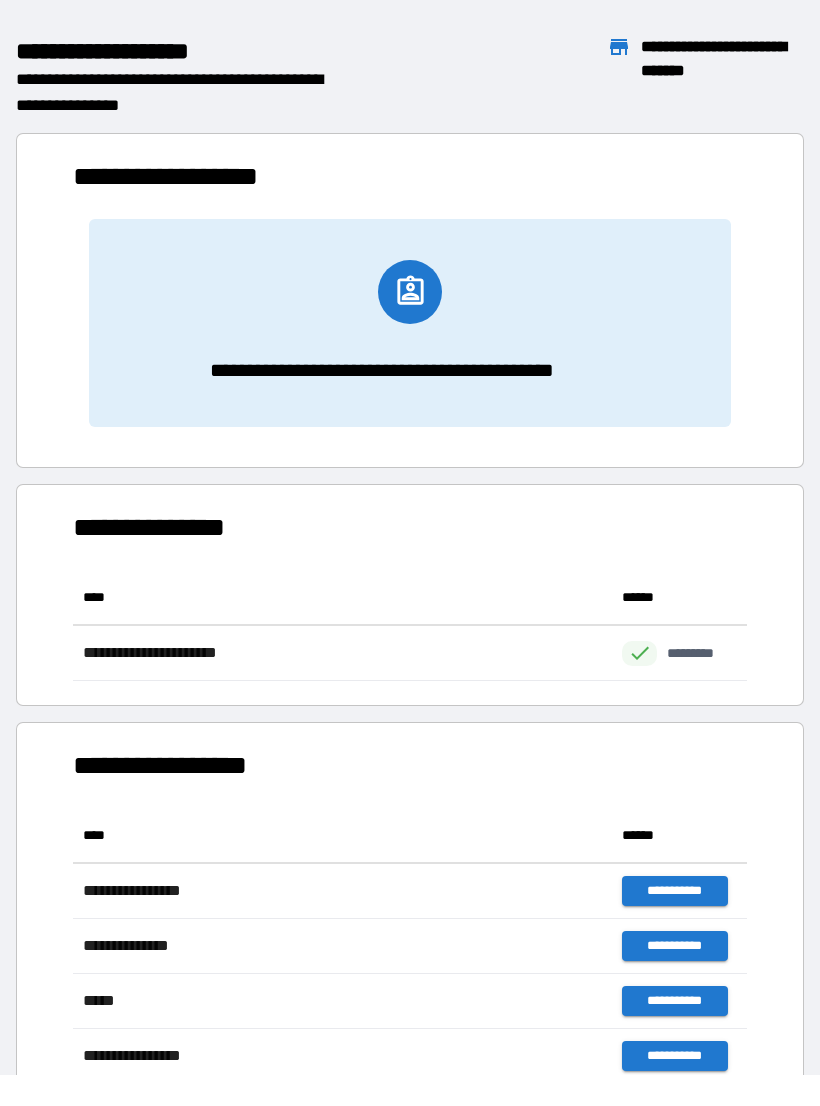 scroll, scrollTop: 1, scrollLeft: 1, axis: both 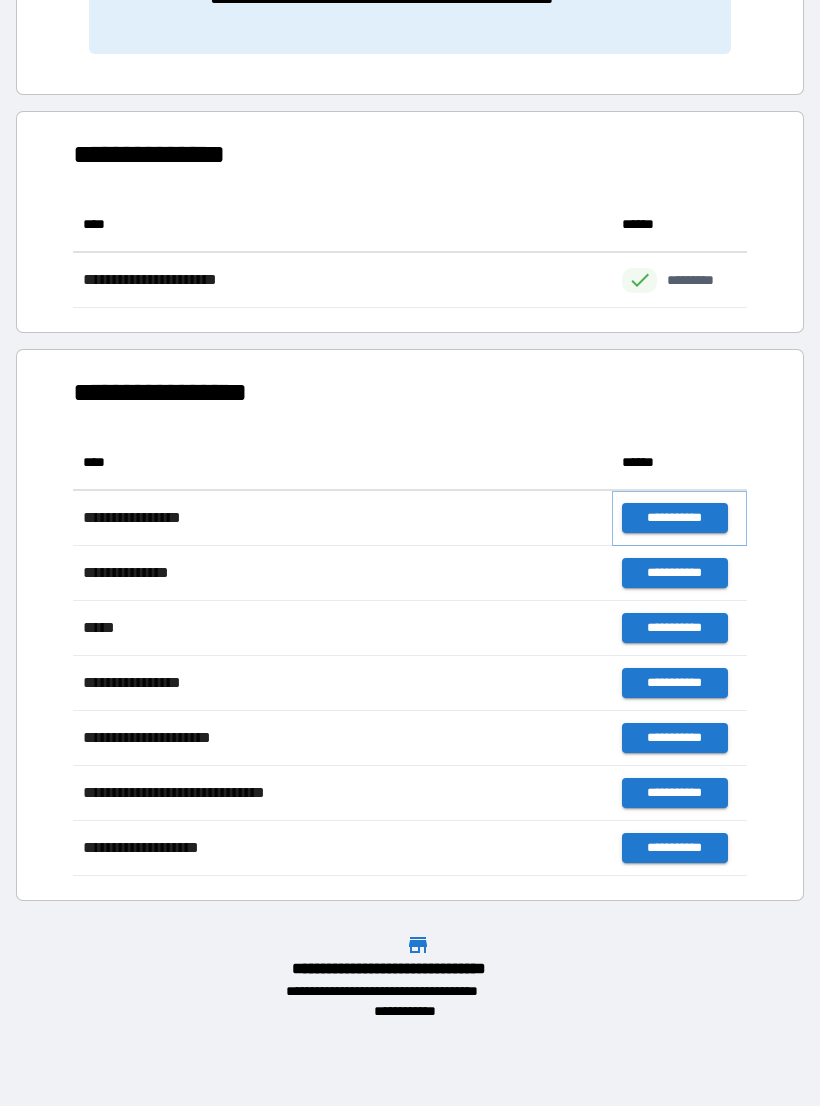 click on "**********" at bounding box center [674, 518] 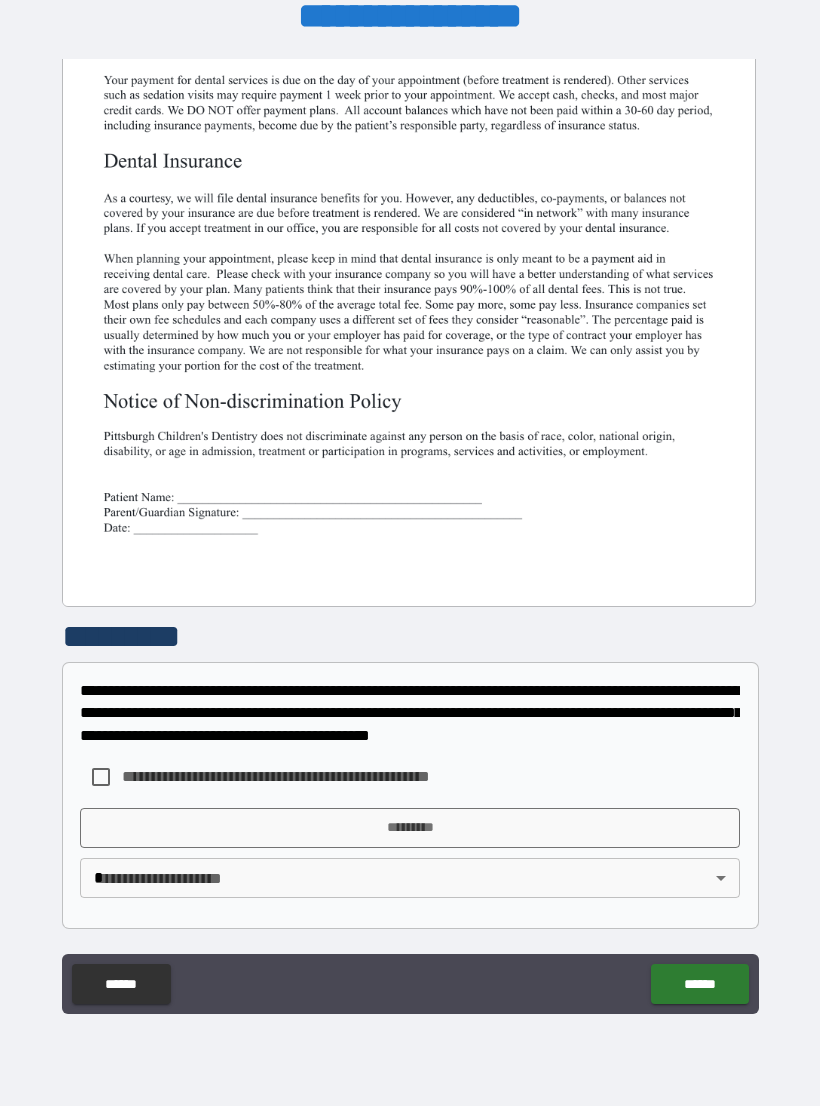 scroll, scrollTop: 380, scrollLeft: 0, axis: vertical 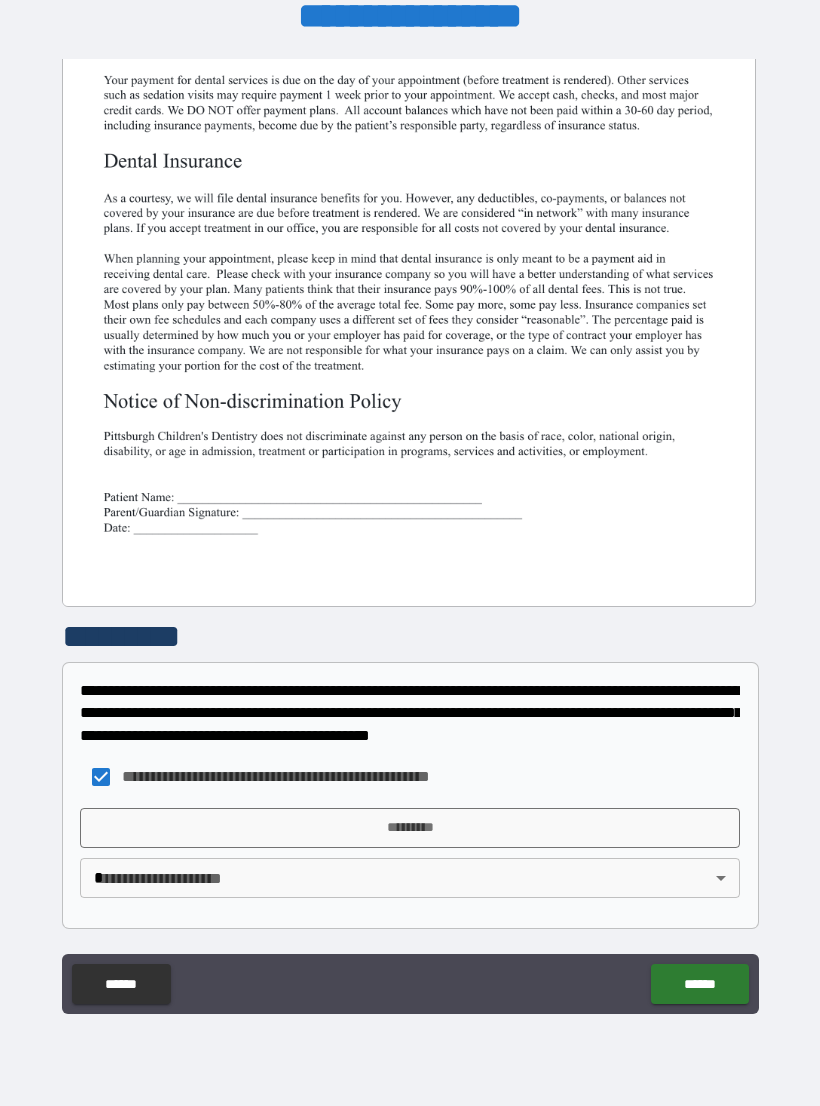click on "*********" at bounding box center [410, 828] 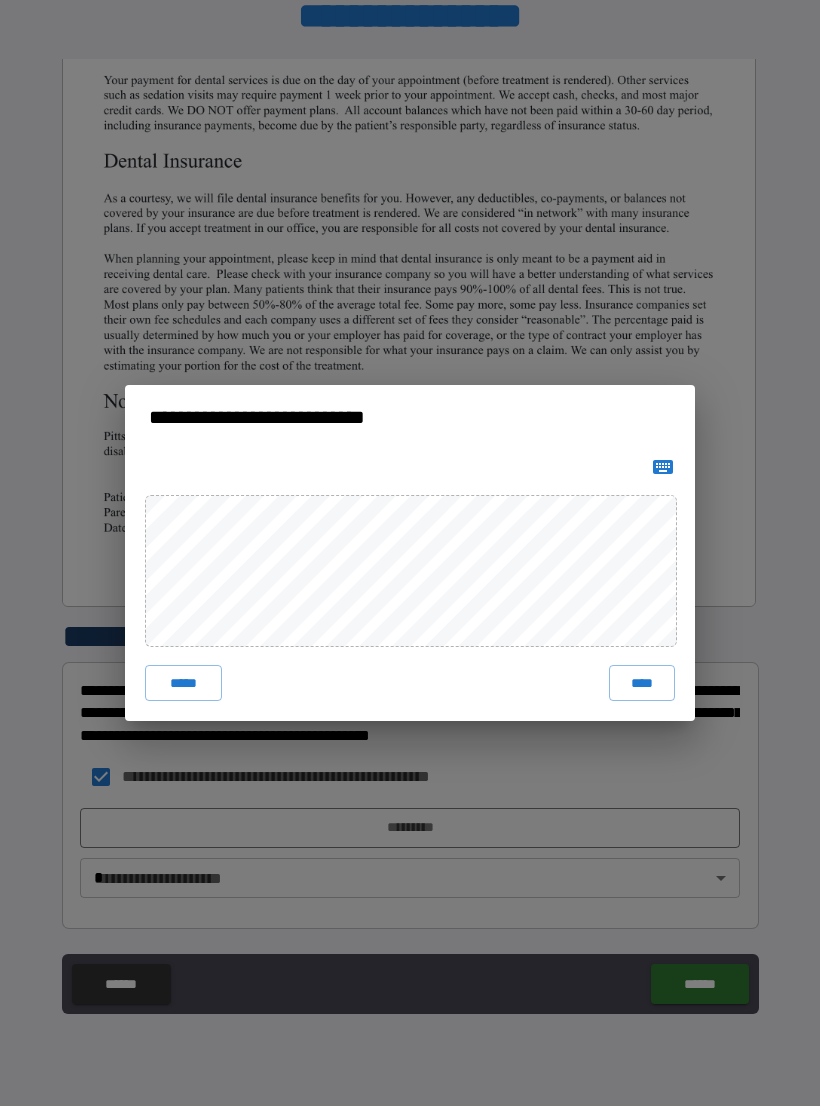 click on "****" at bounding box center [642, 683] 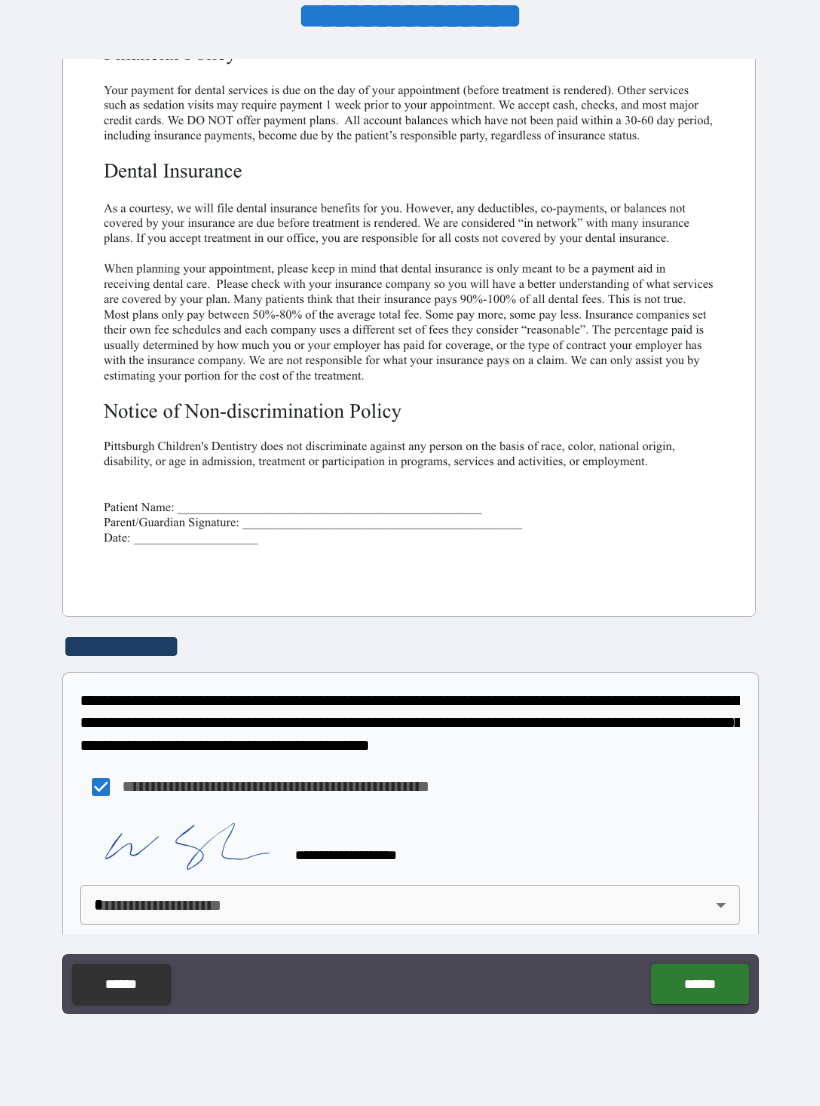 click on "**********" at bounding box center (410, 537) 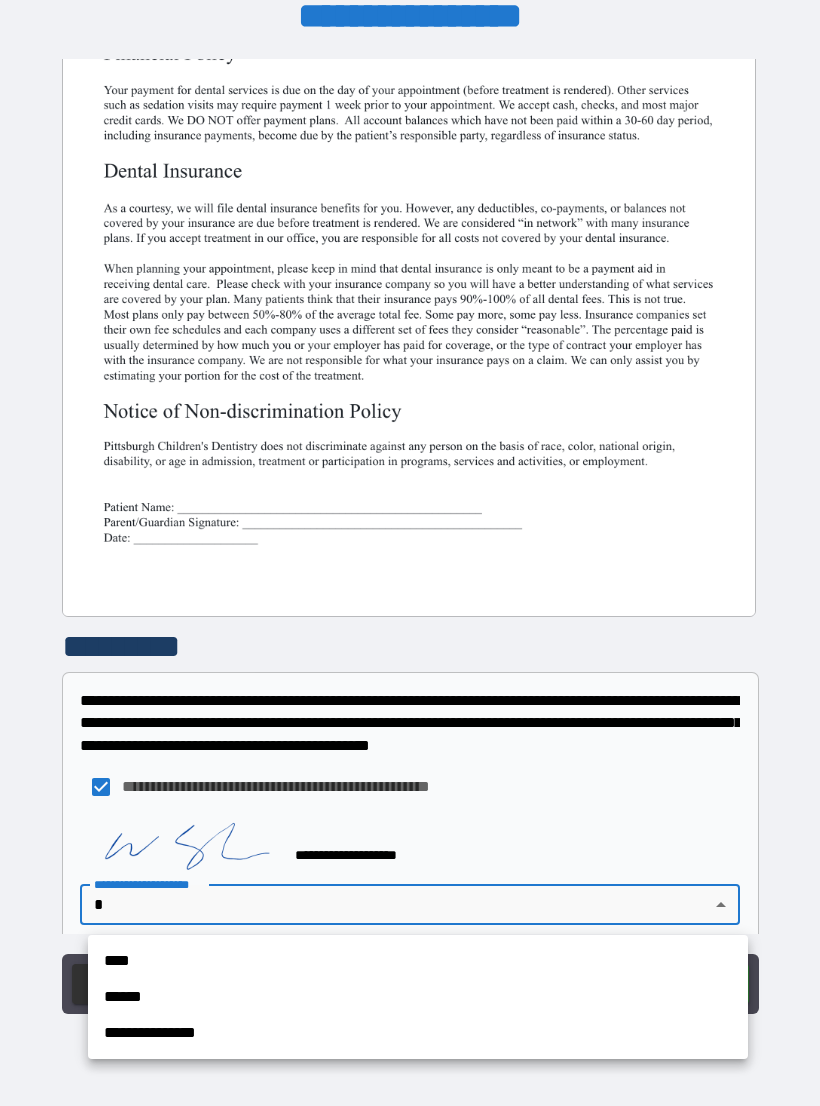 click on "**********" at bounding box center [418, 1033] 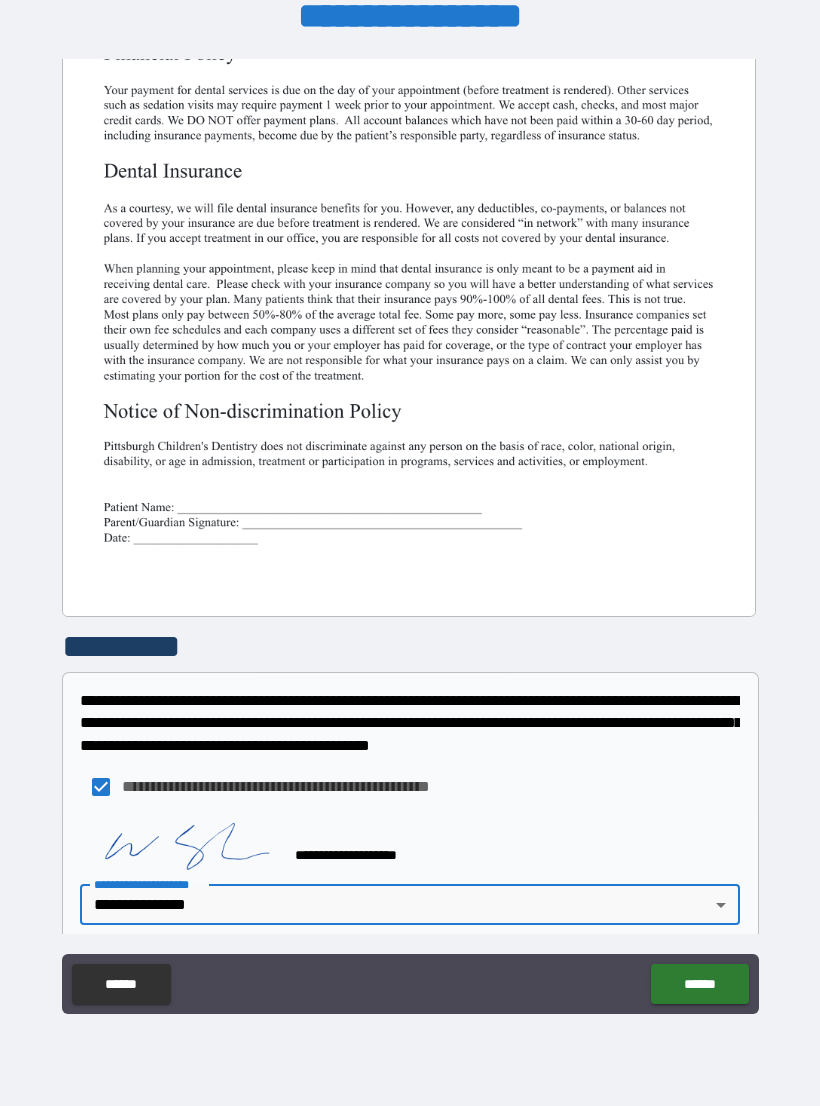 click on "******" at bounding box center (699, 984) 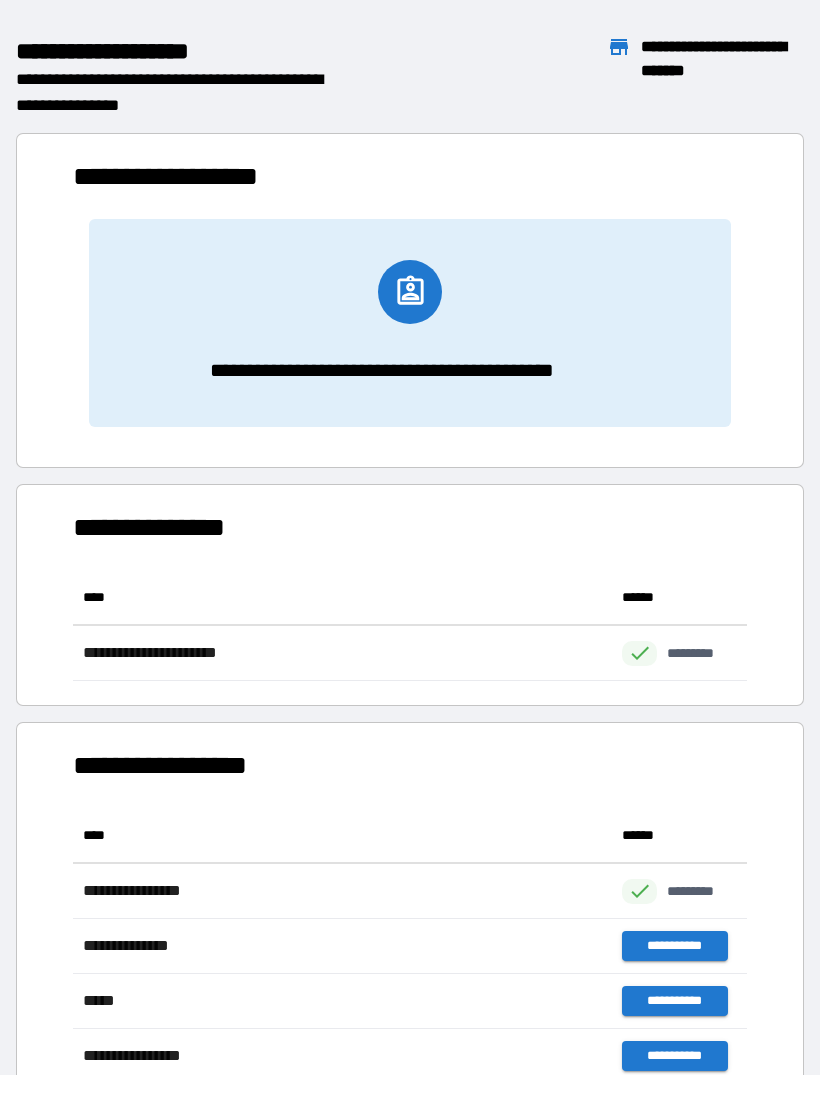 scroll, scrollTop: 1, scrollLeft: 1, axis: both 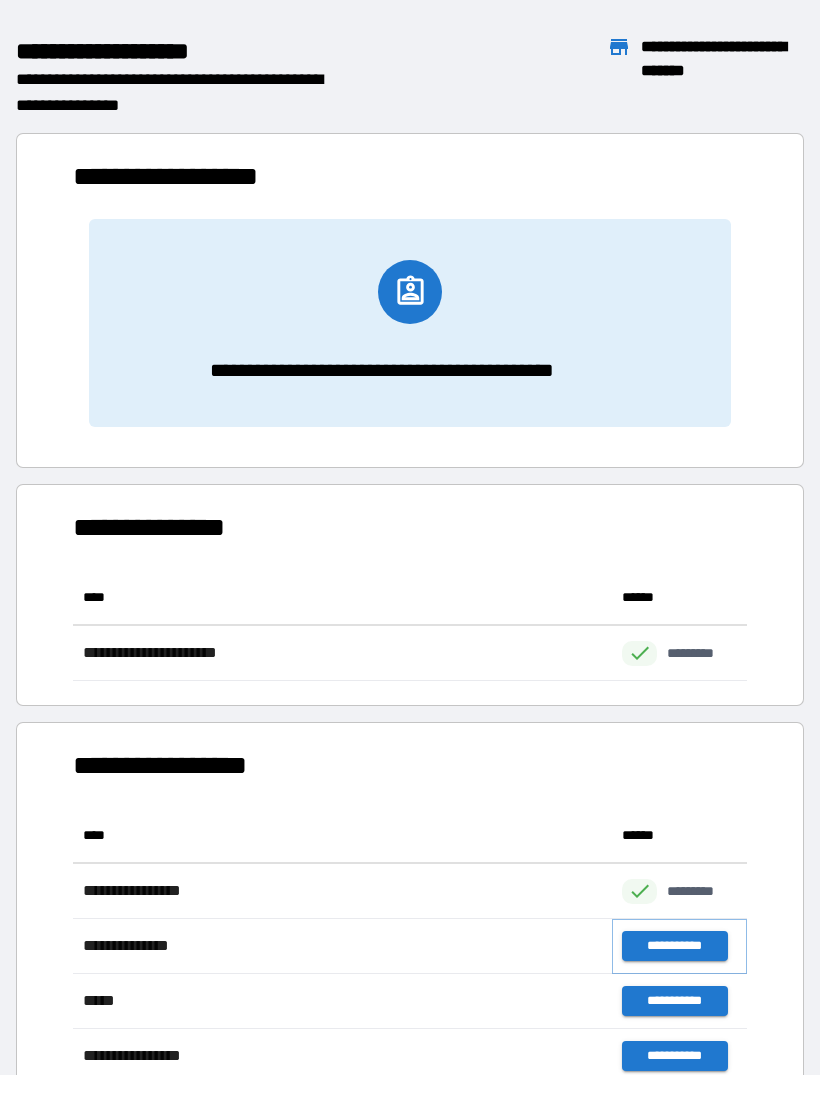 click on "**********" at bounding box center (674, 946) 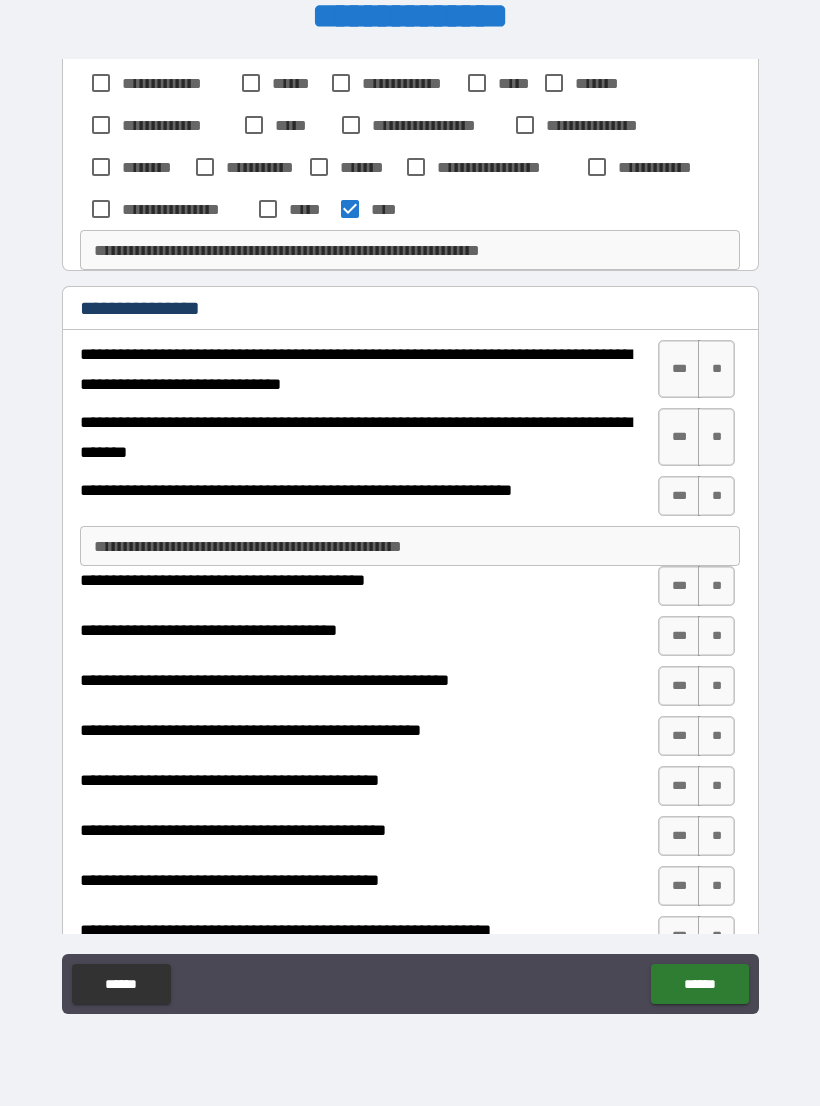 scroll, scrollTop: 365, scrollLeft: 0, axis: vertical 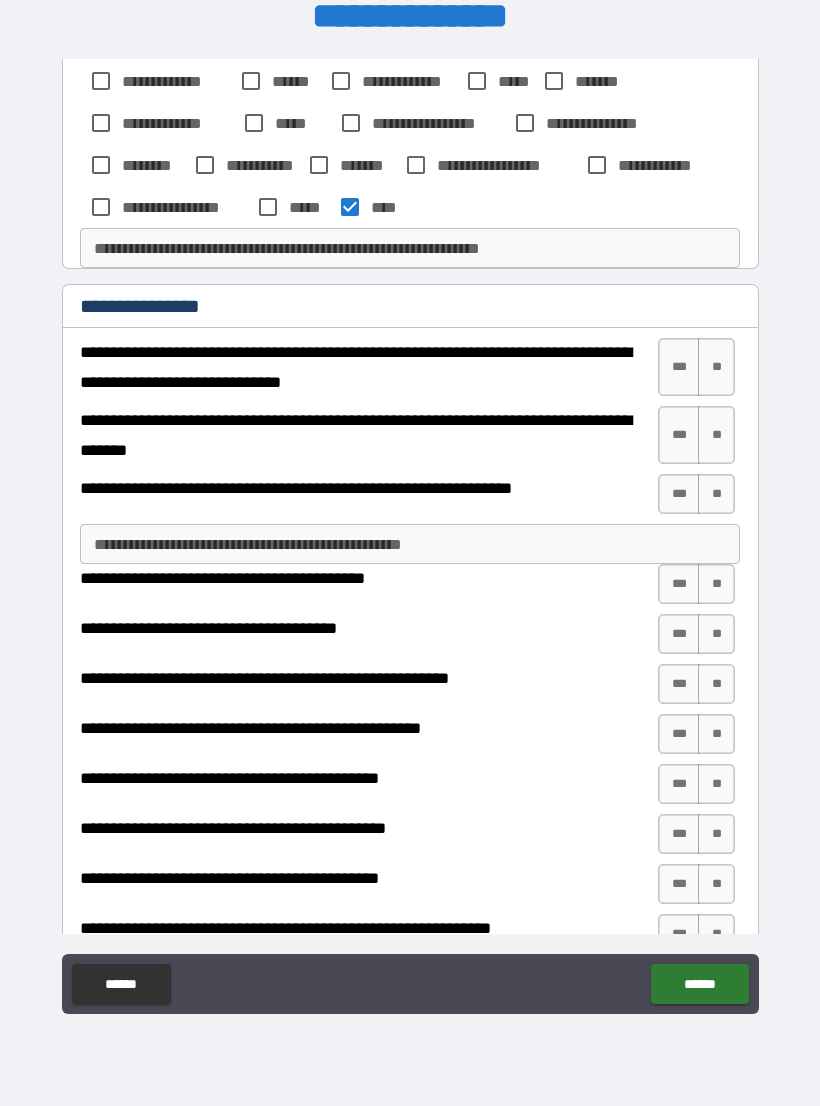 click on "**" at bounding box center [716, 367] 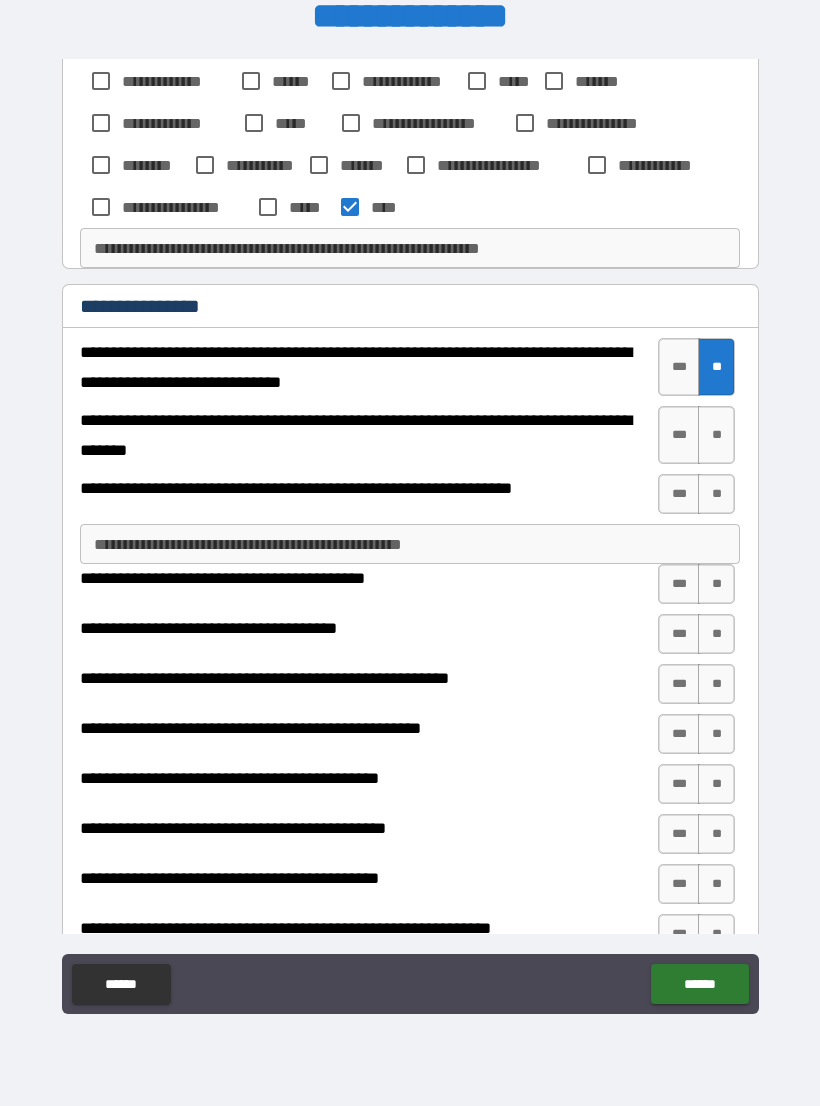 click on "**" at bounding box center (716, 435) 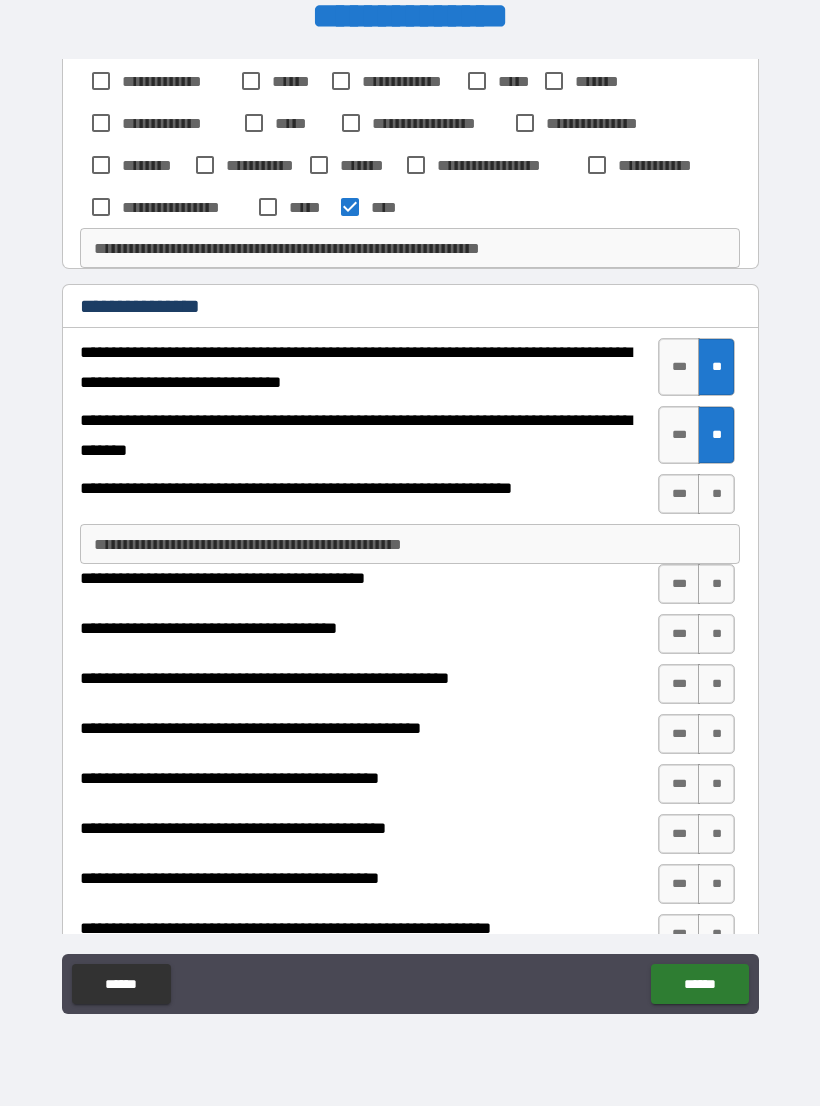 click on "**" at bounding box center (716, 494) 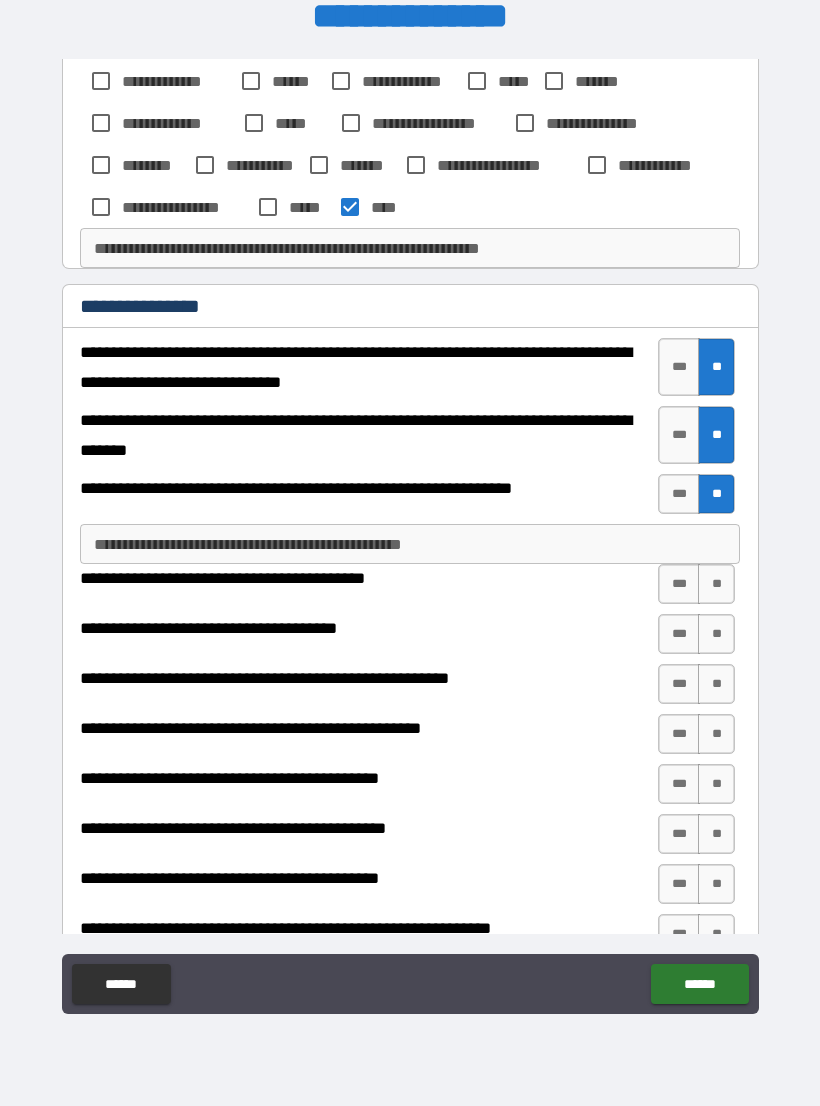click on "**" at bounding box center (716, 584) 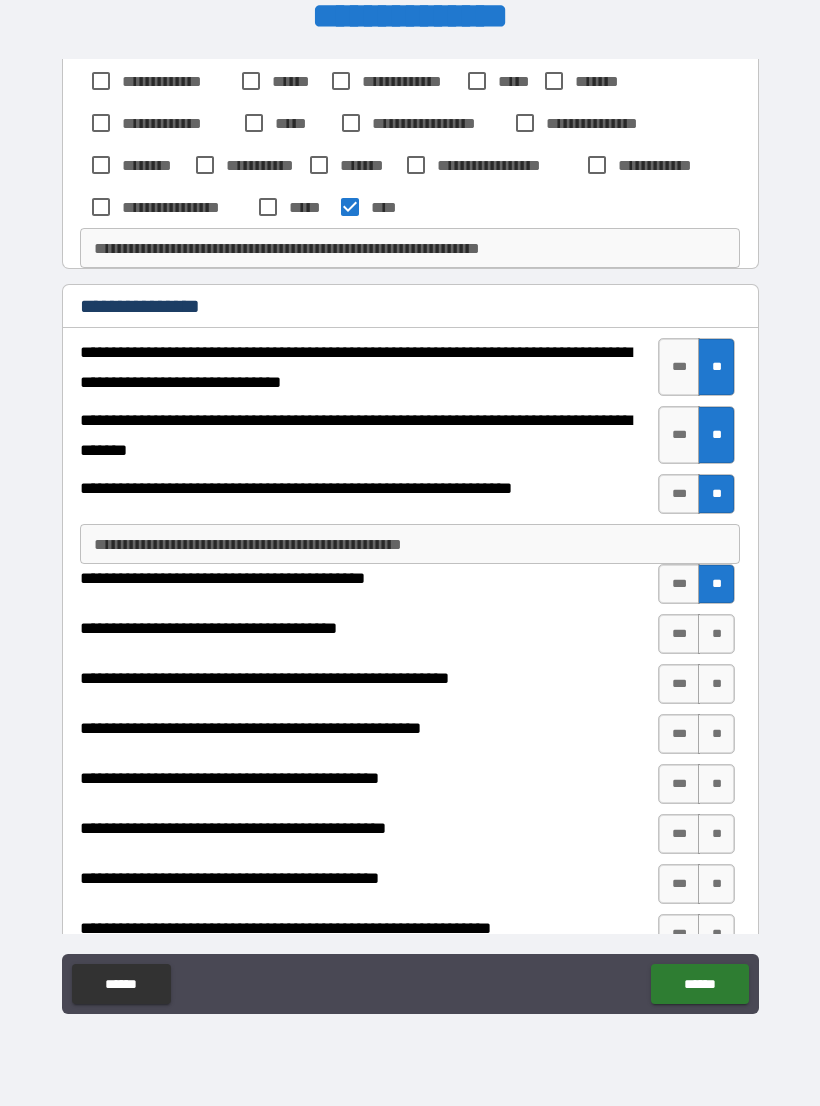click on "**" at bounding box center [716, 634] 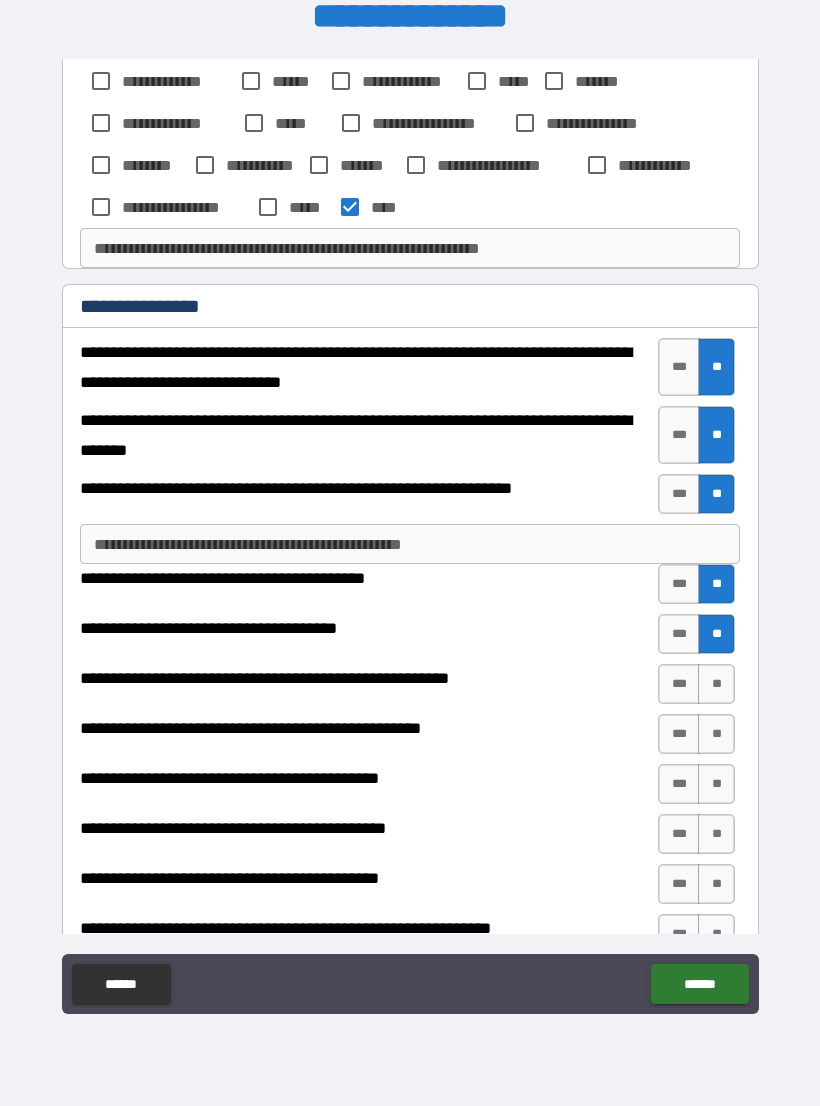 click on "**" at bounding box center [716, 684] 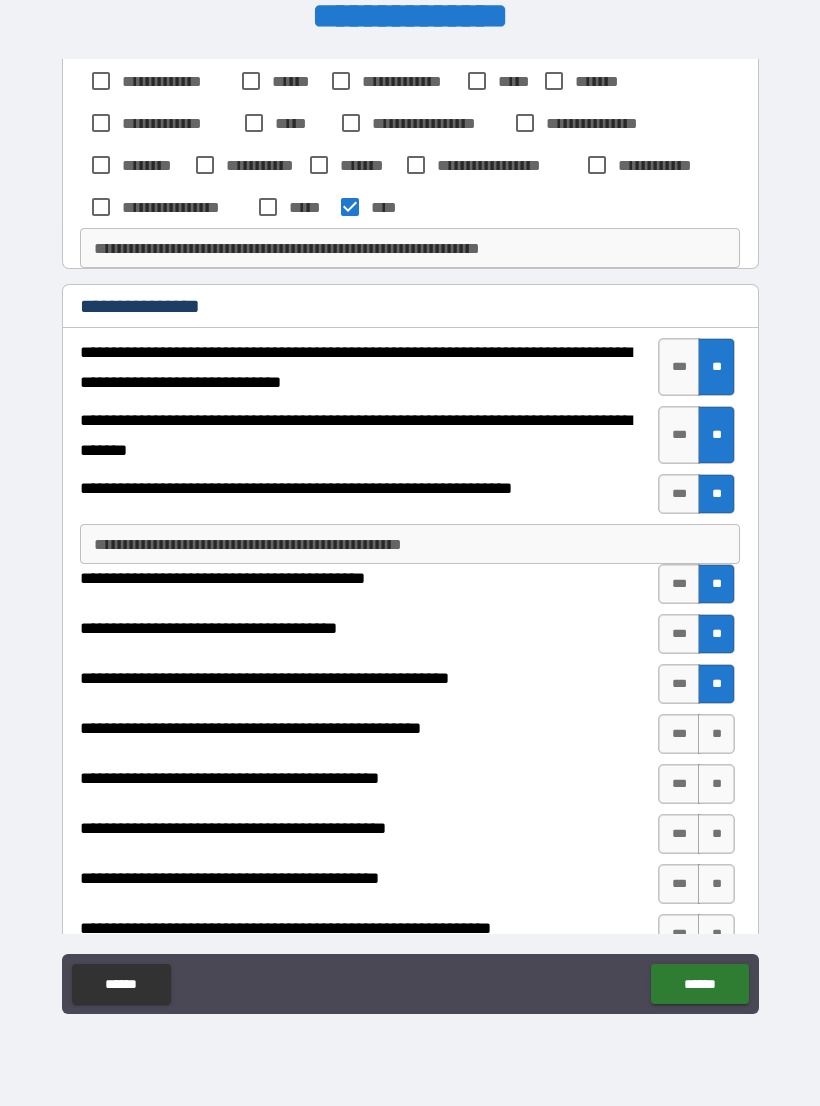 click on "**" at bounding box center (716, 734) 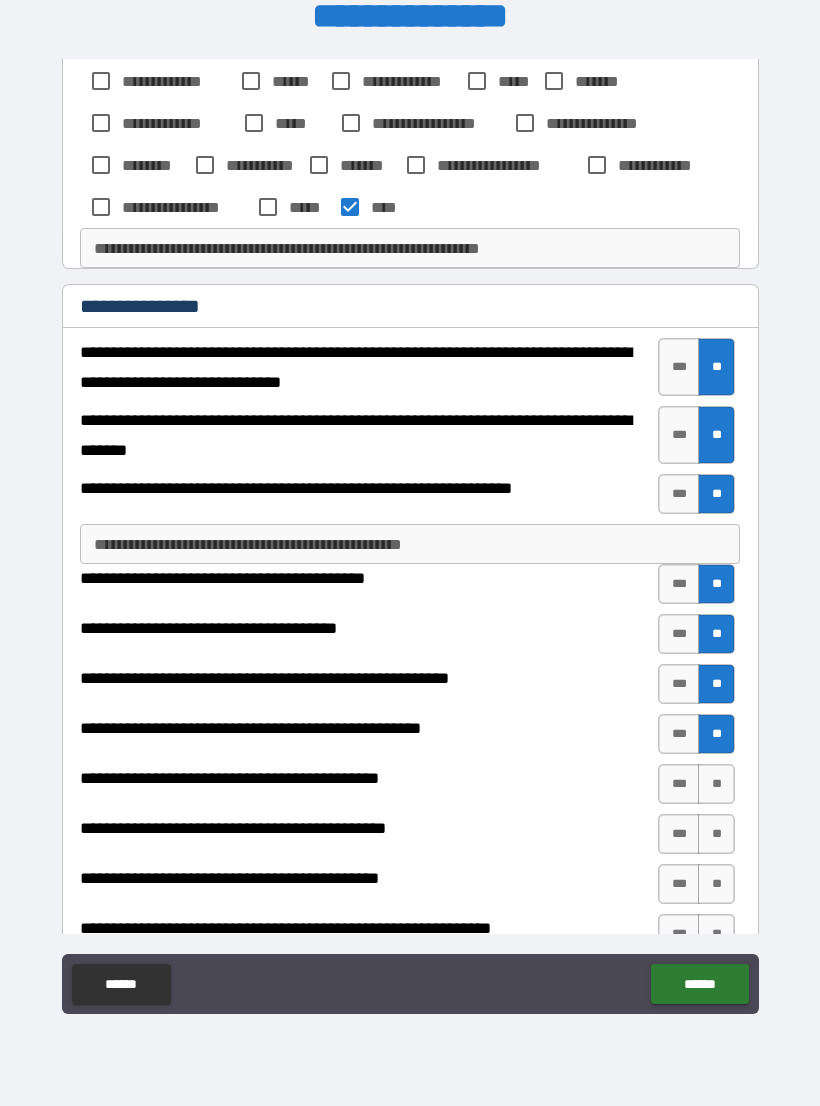 click on "**" at bounding box center [716, 784] 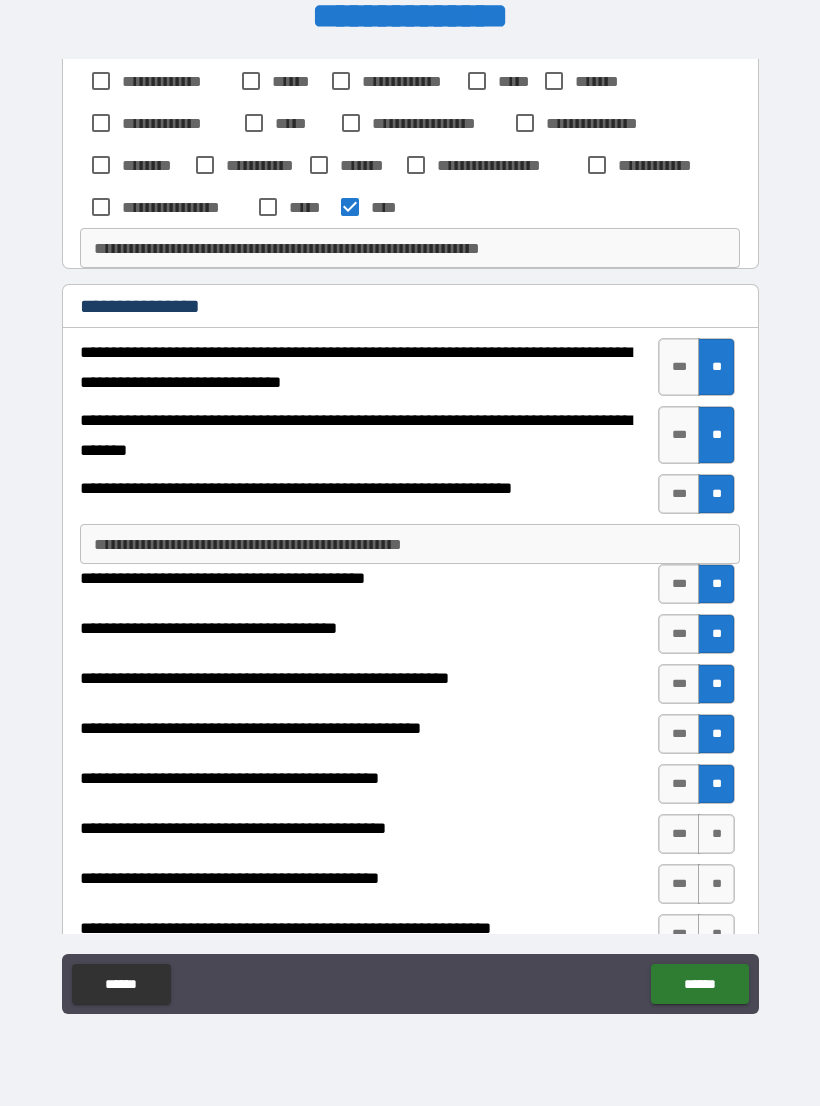 click on "**" at bounding box center (716, 834) 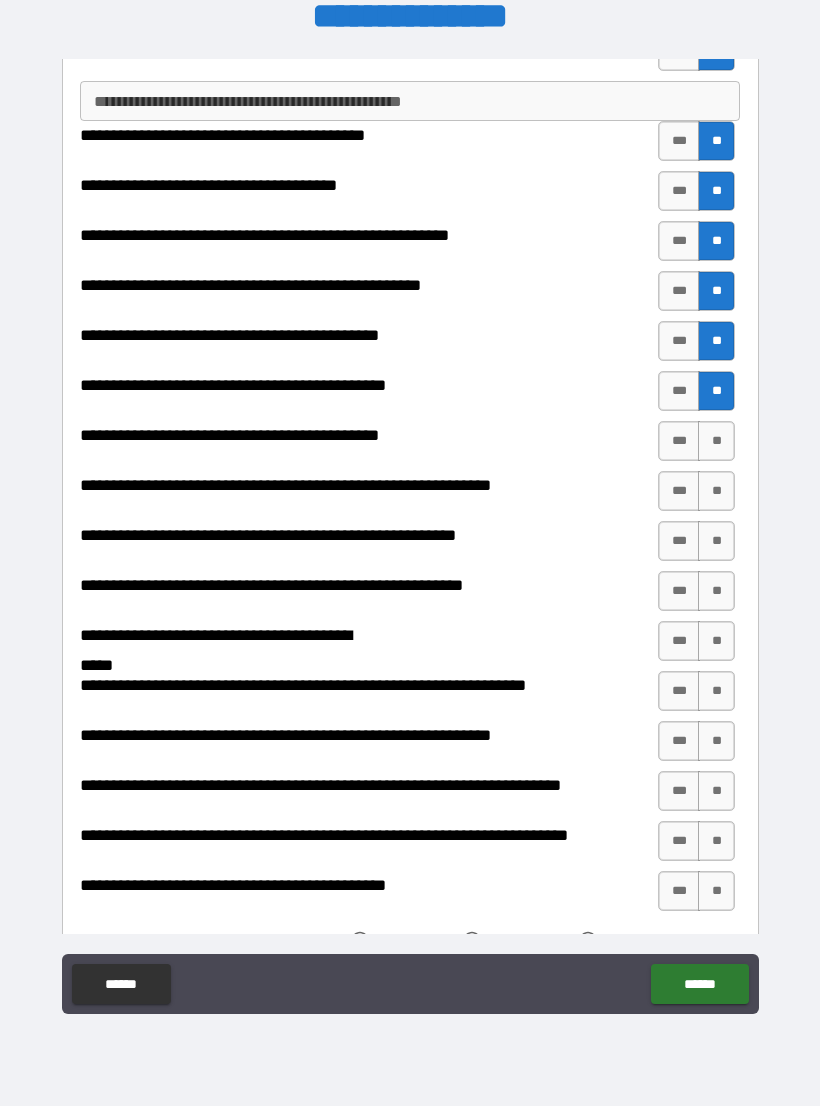 scroll, scrollTop: 815, scrollLeft: 0, axis: vertical 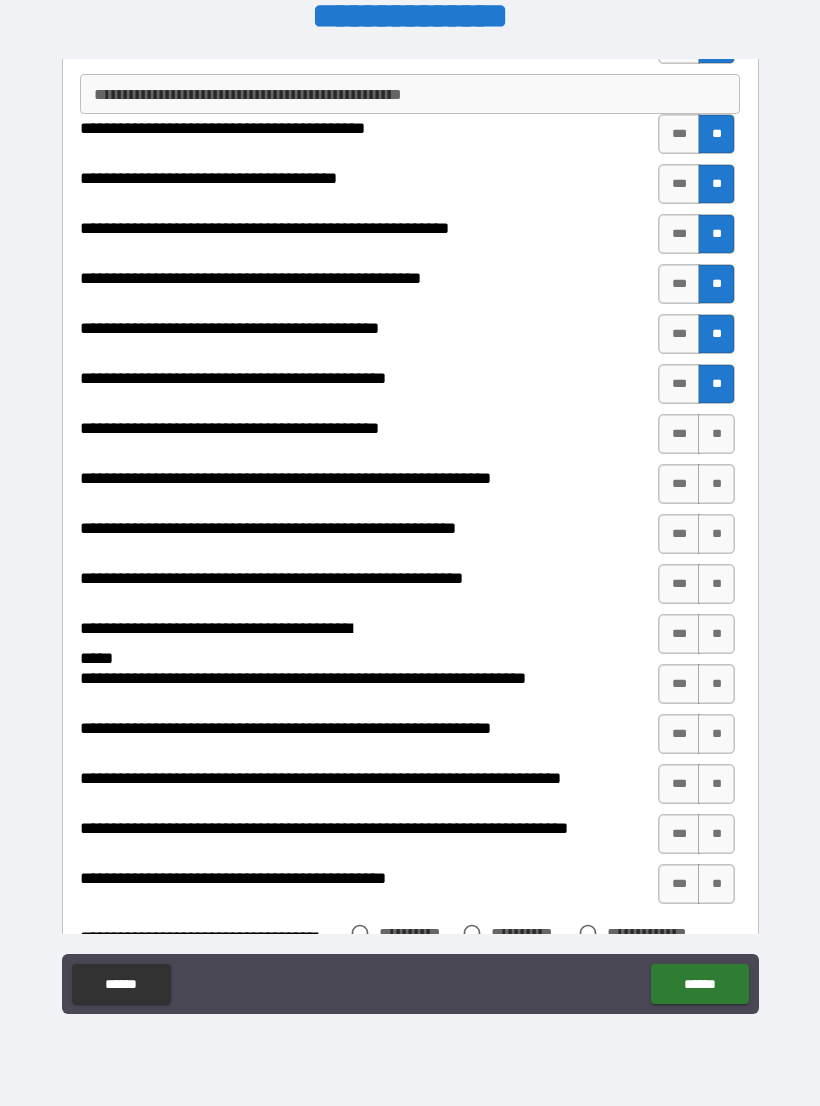 click on "**" at bounding box center [716, 434] 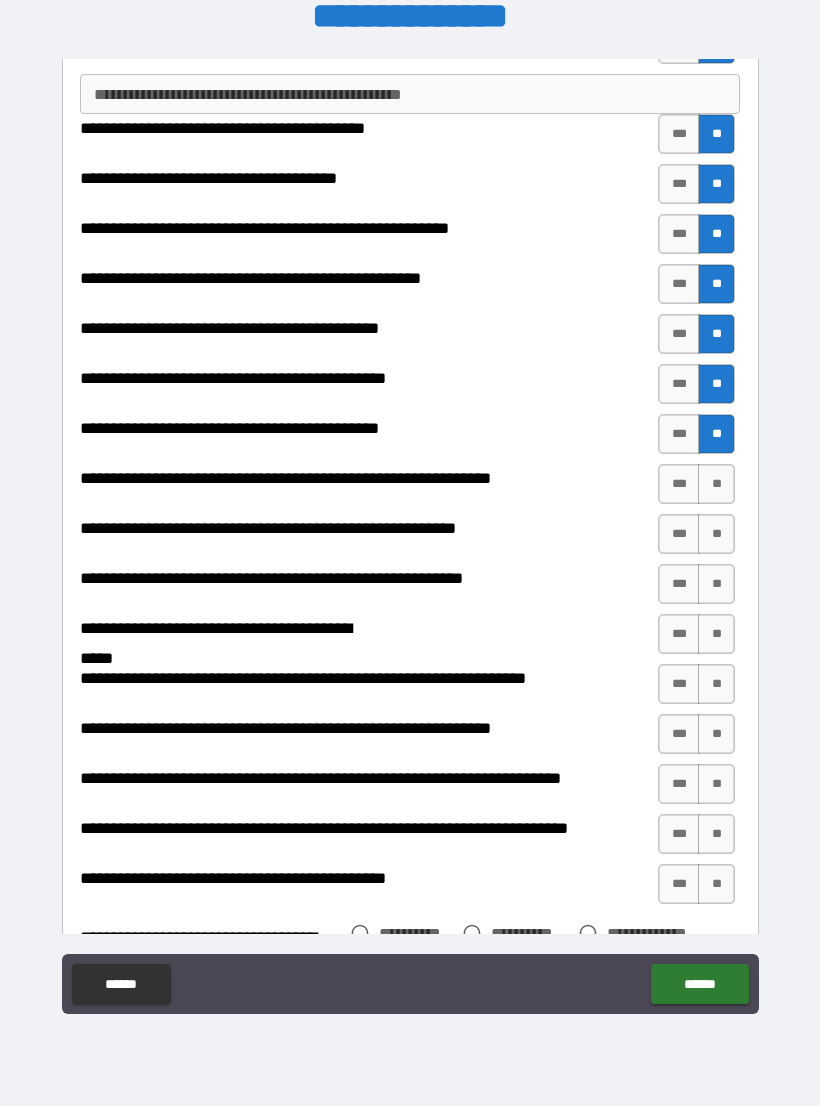 click on "**" at bounding box center [716, 484] 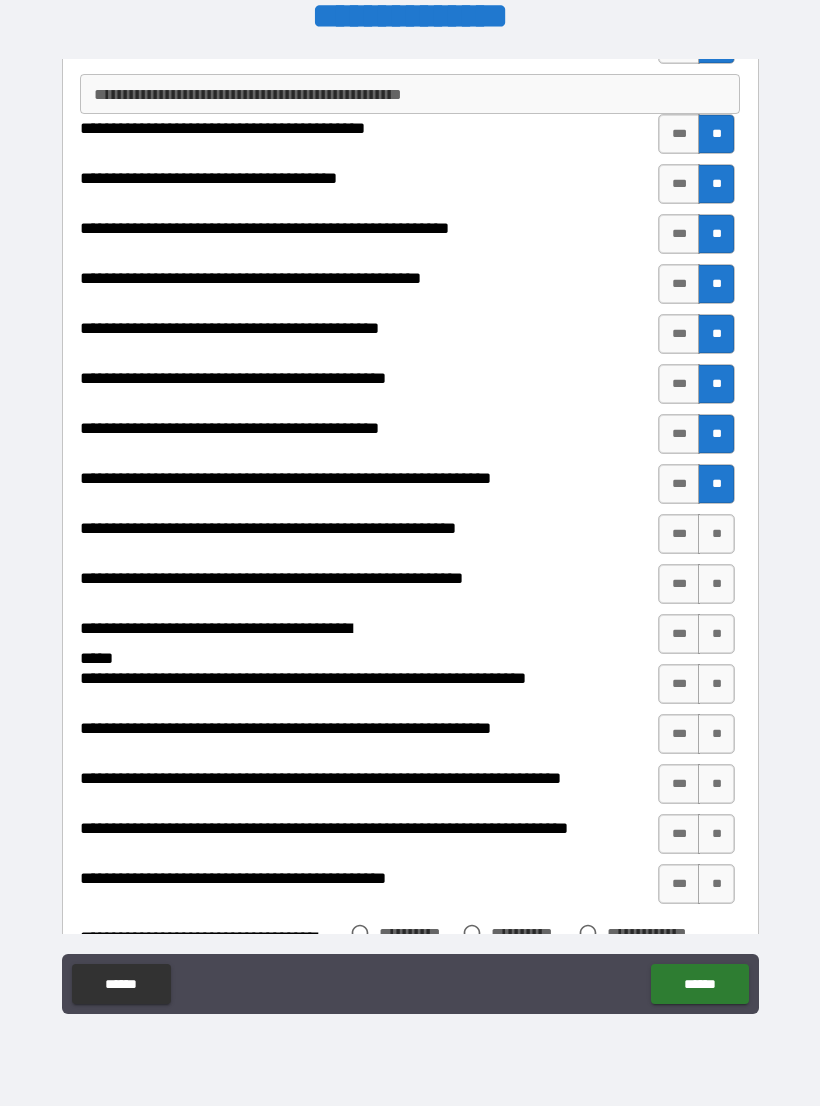 click on "**" at bounding box center [716, 534] 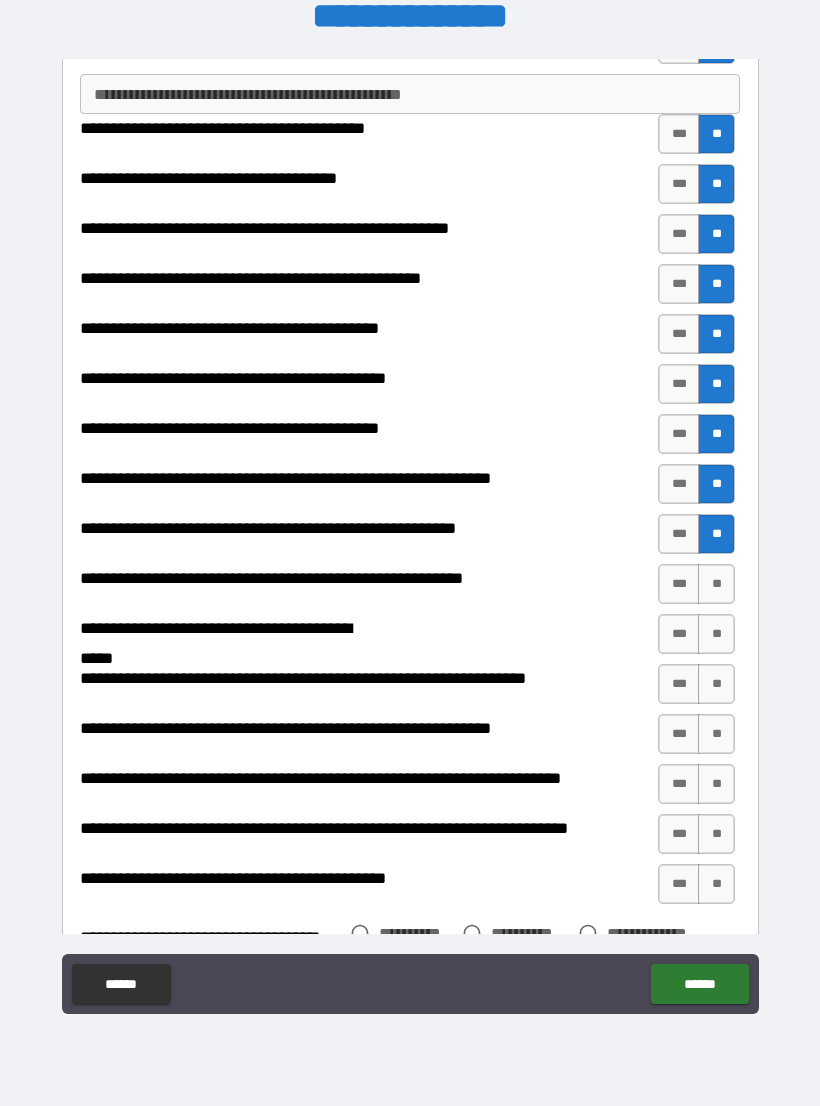click on "***" at bounding box center (679, 634) 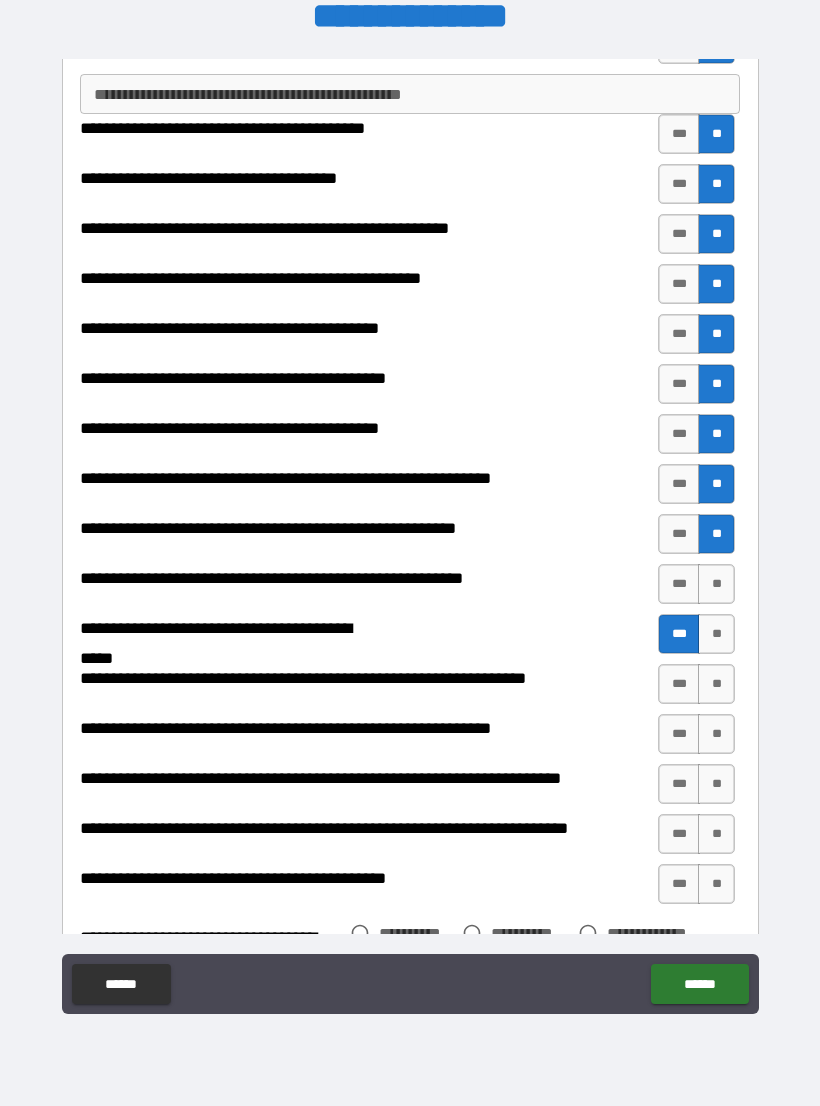 click on "**" at bounding box center [716, 584] 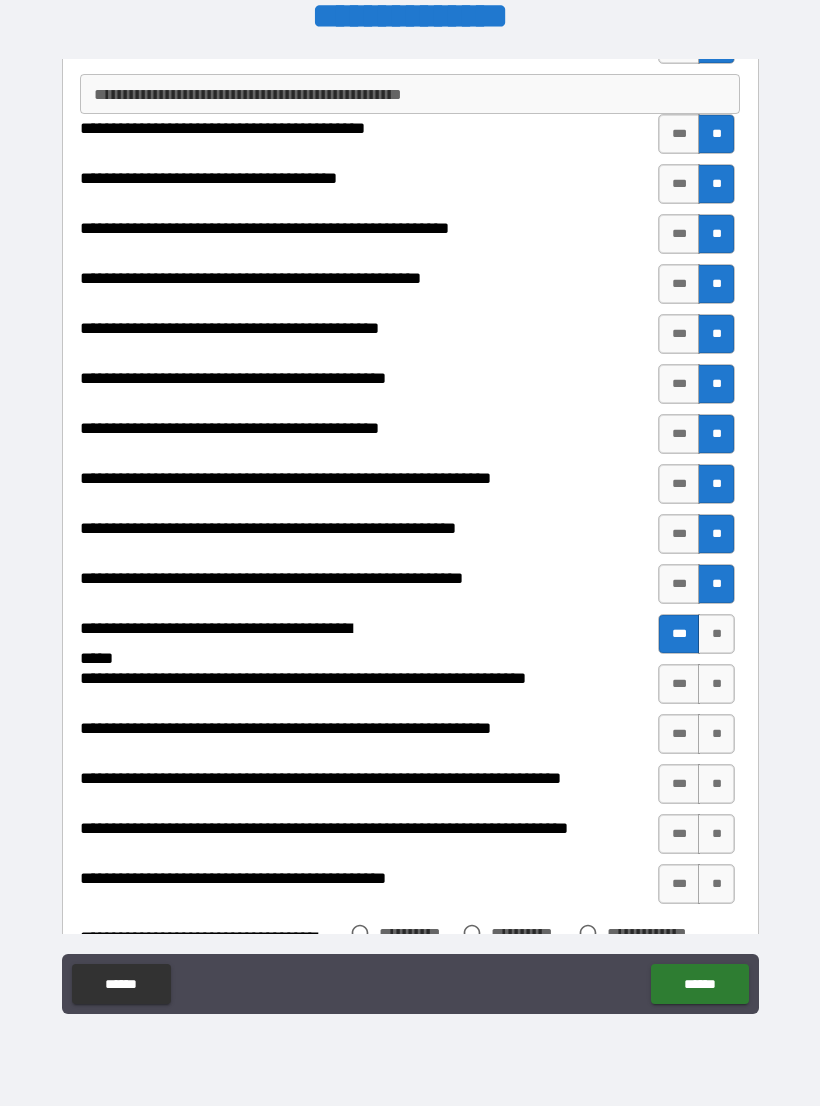 click on "**" at bounding box center (716, 684) 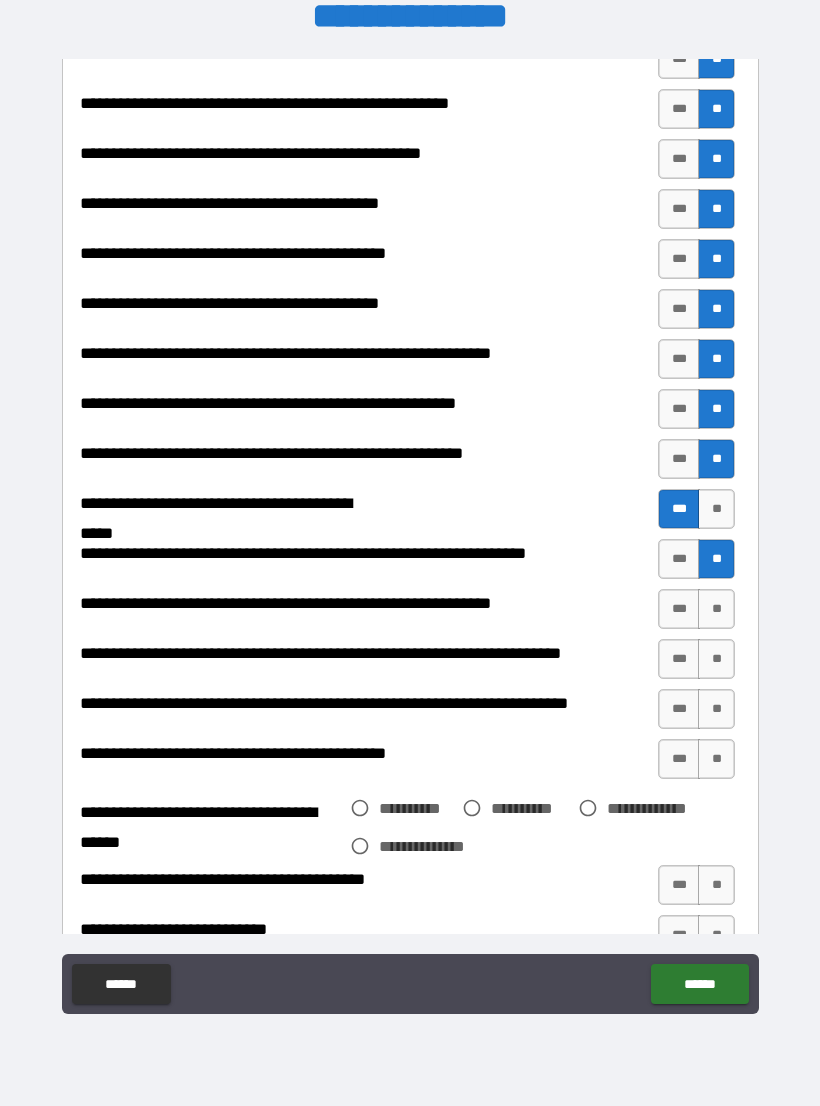 scroll, scrollTop: 941, scrollLeft: 0, axis: vertical 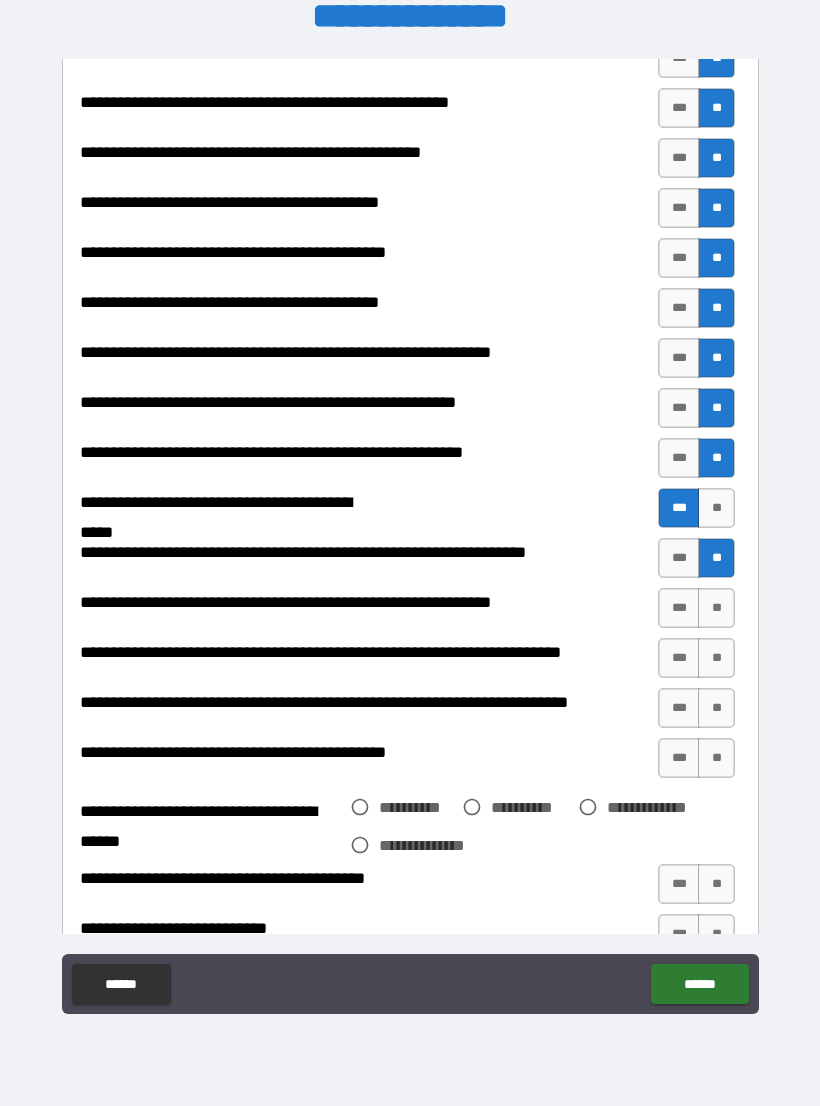 click on "**" at bounding box center (716, 608) 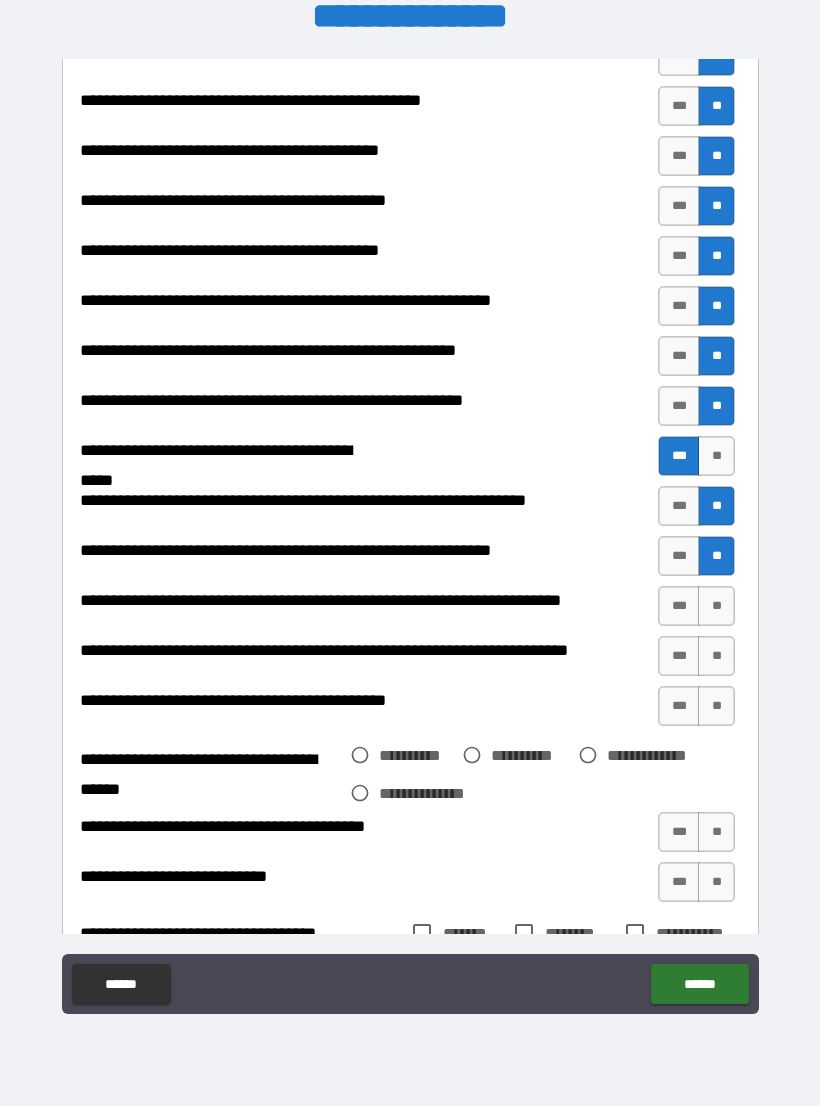 scroll, scrollTop: 999, scrollLeft: 0, axis: vertical 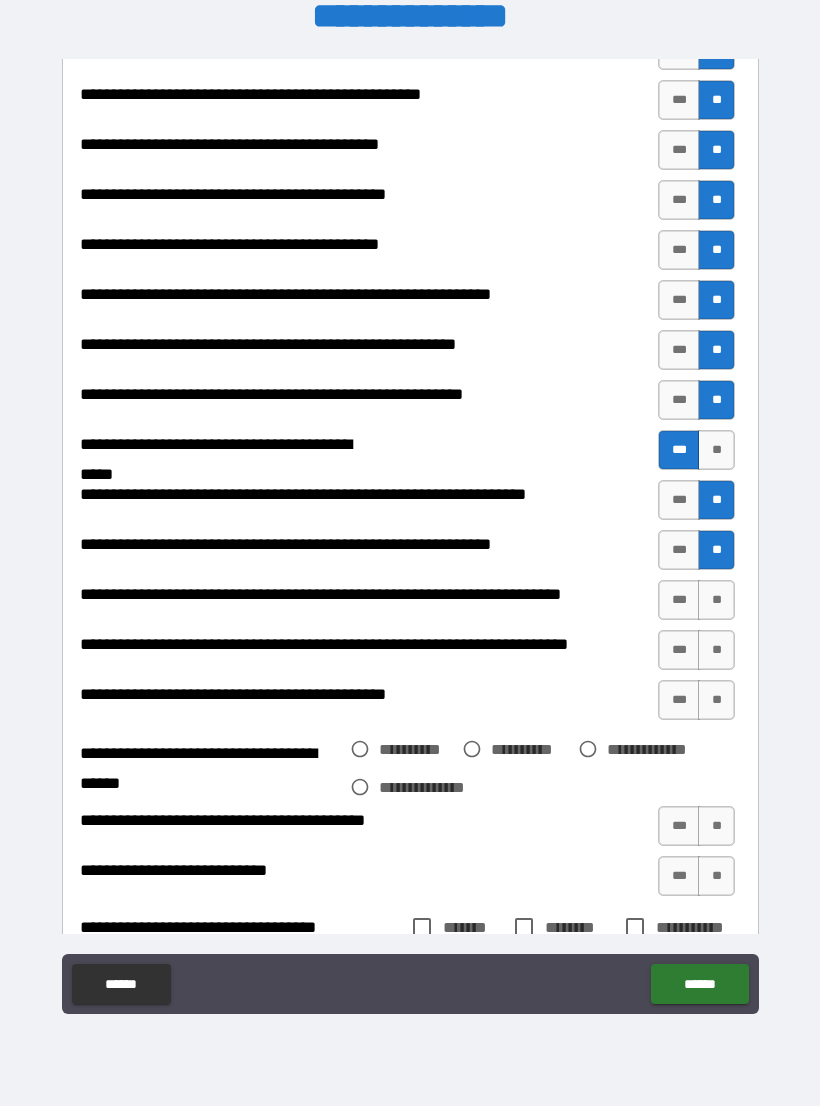 click on "**" at bounding box center [716, 600] 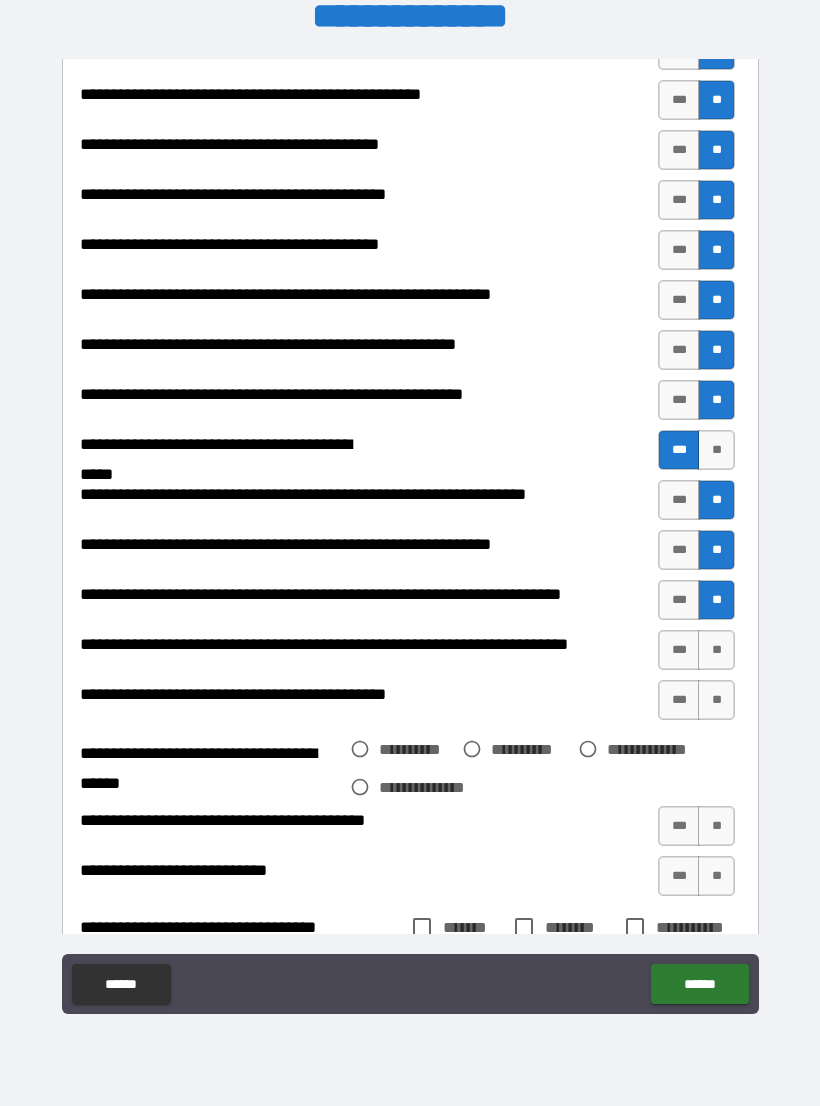 click on "**" at bounding box center [716, 650] 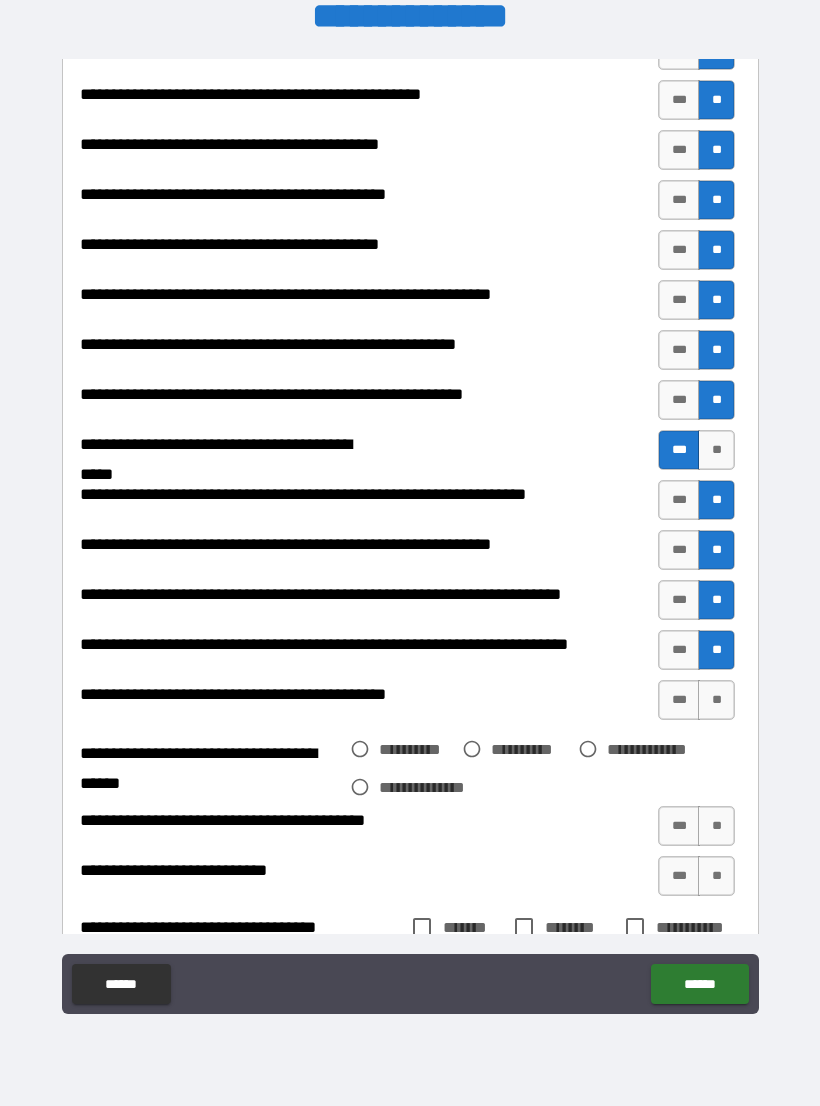 click on "**" at bounding box center (716, 700) 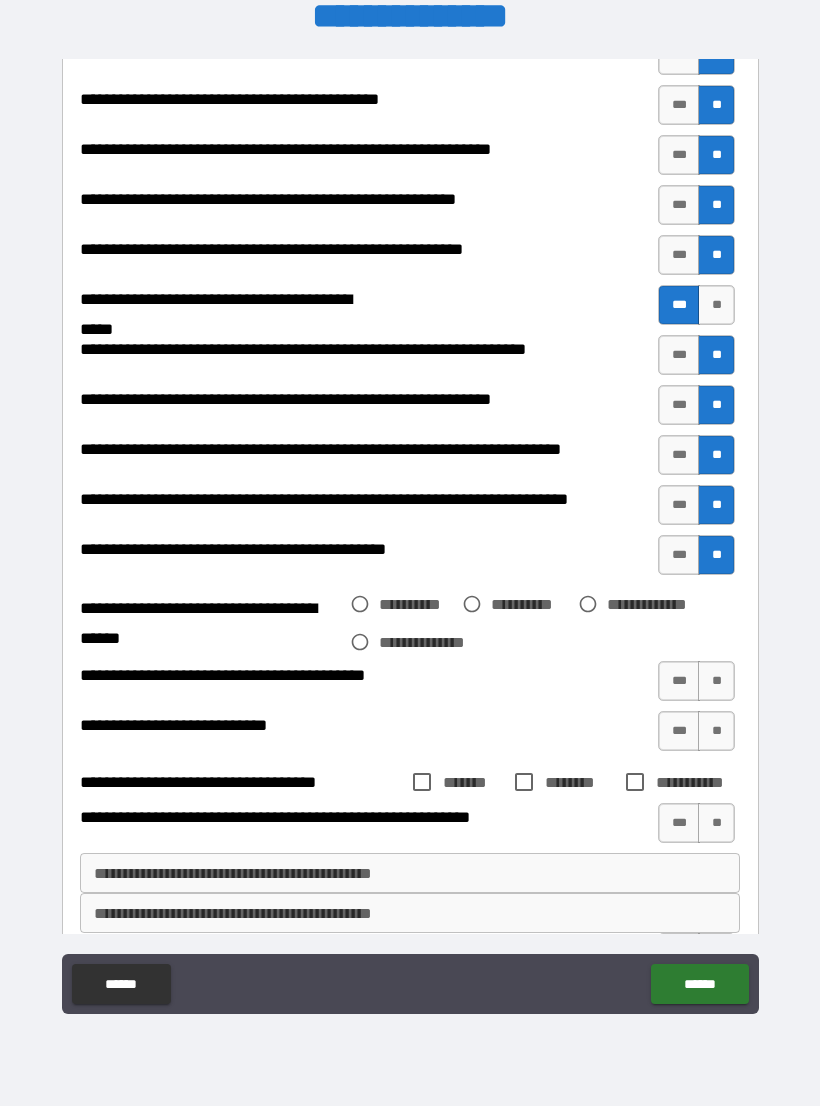 scroll, scrollTop: 1155, scrollLeft: 0, axis: vertical 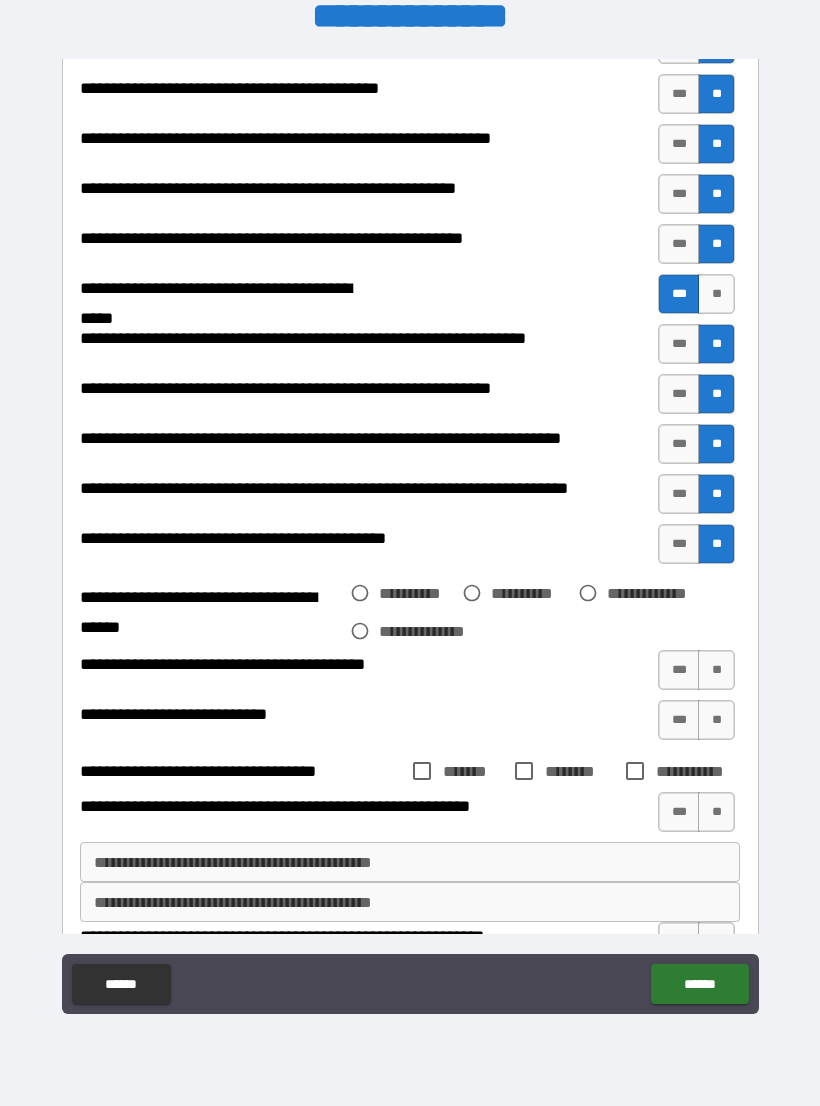 click on "**********" at bounding box center (416, 593) 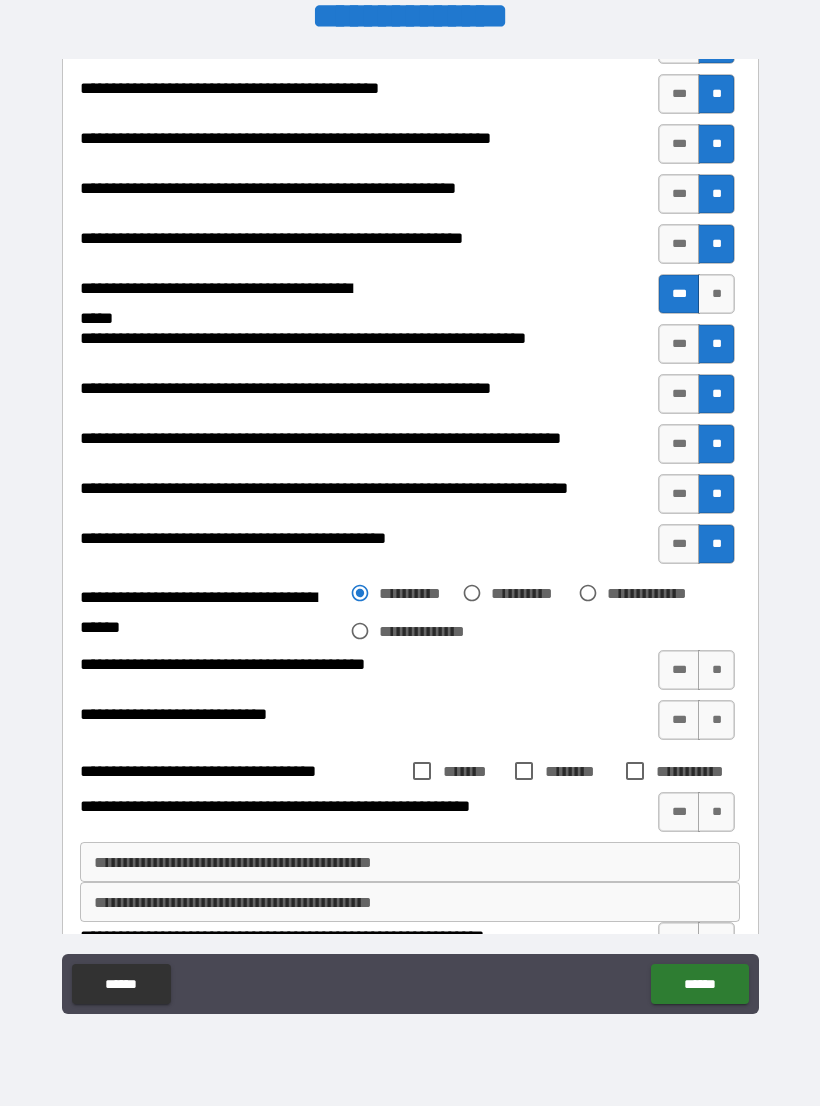 click on "**" at bounding box center [716, 670] 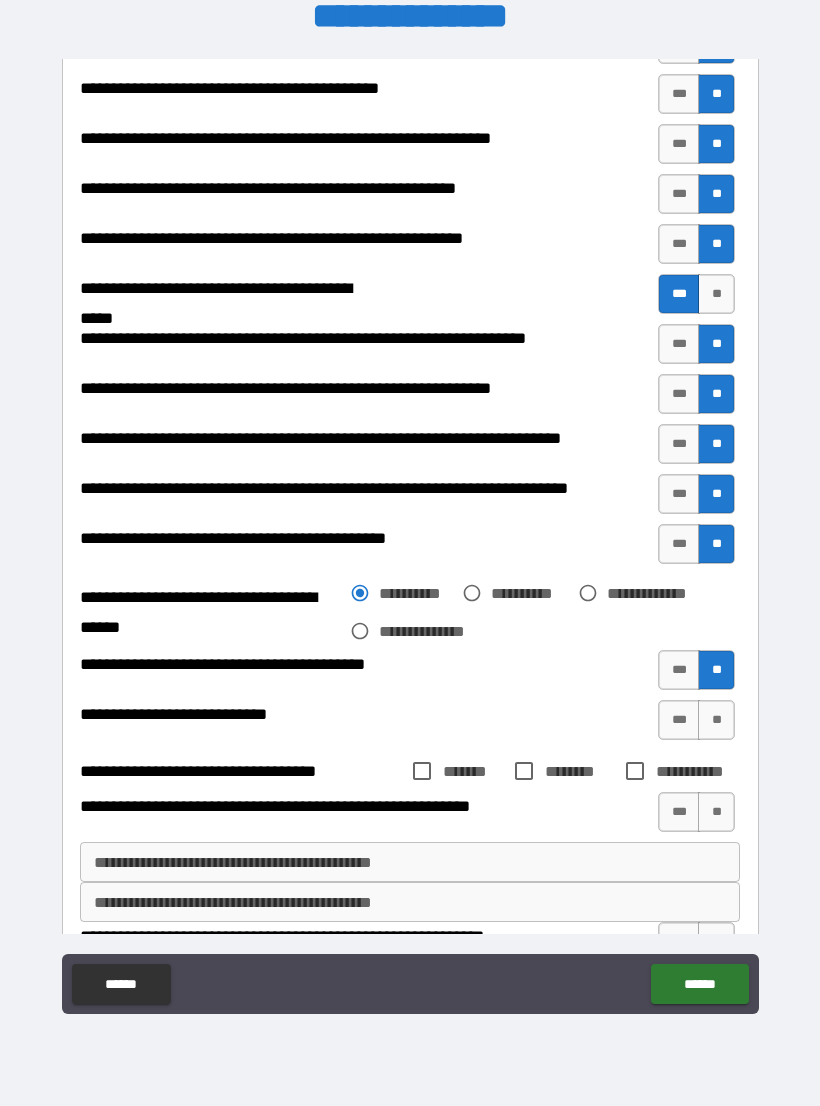 click on "***" at bounding box center (679, 720) 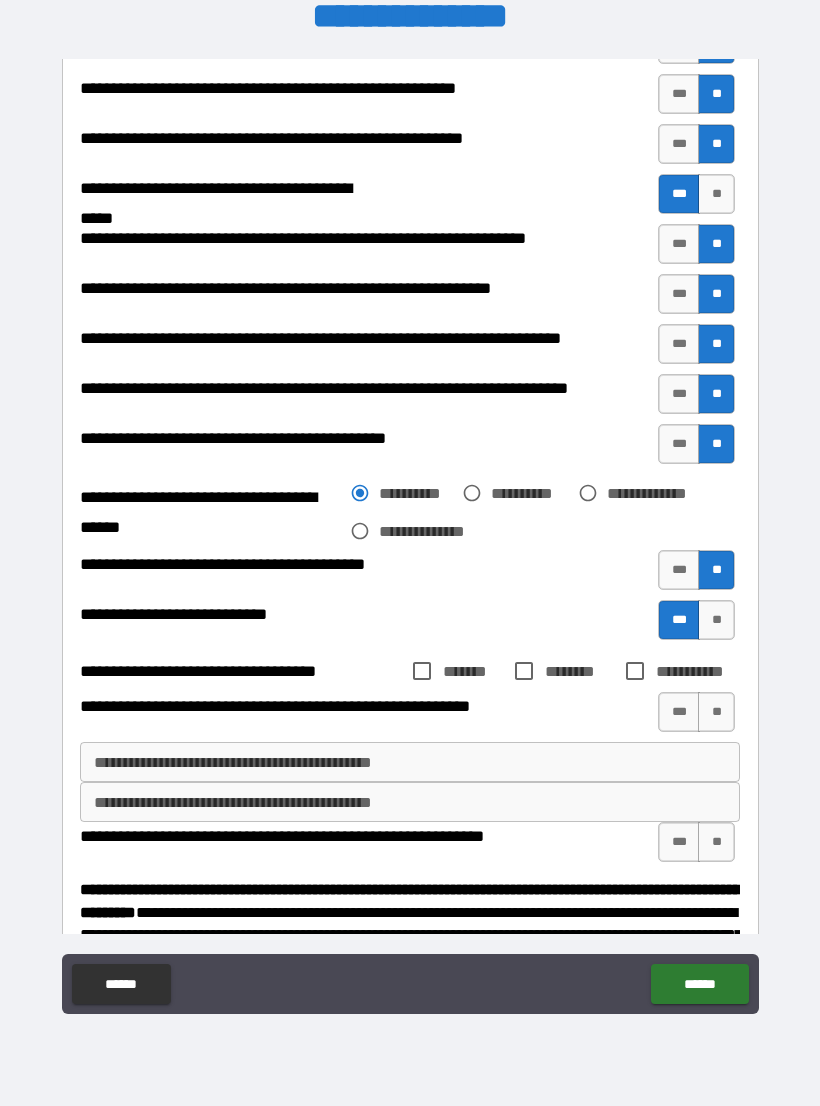scroll, scrollTop: 1250, scrollLeft: 0, axis: vertical 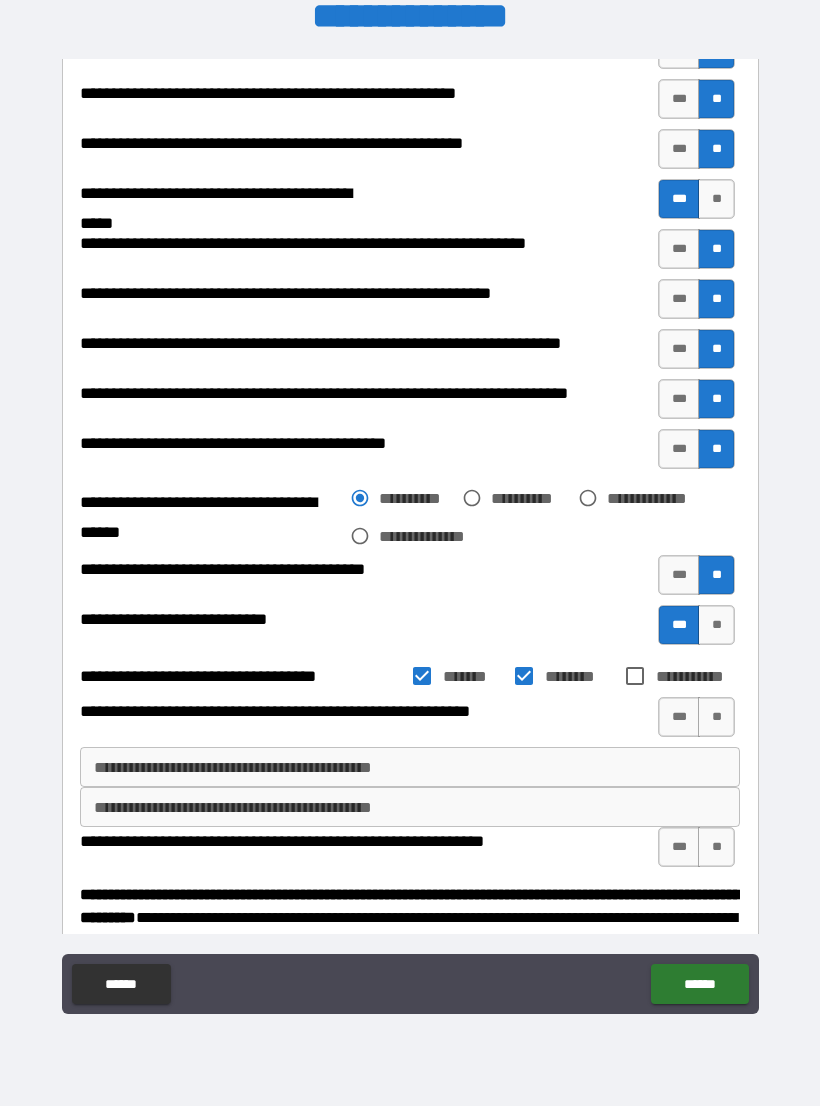 click on "***" at bounding box center (679, 717) 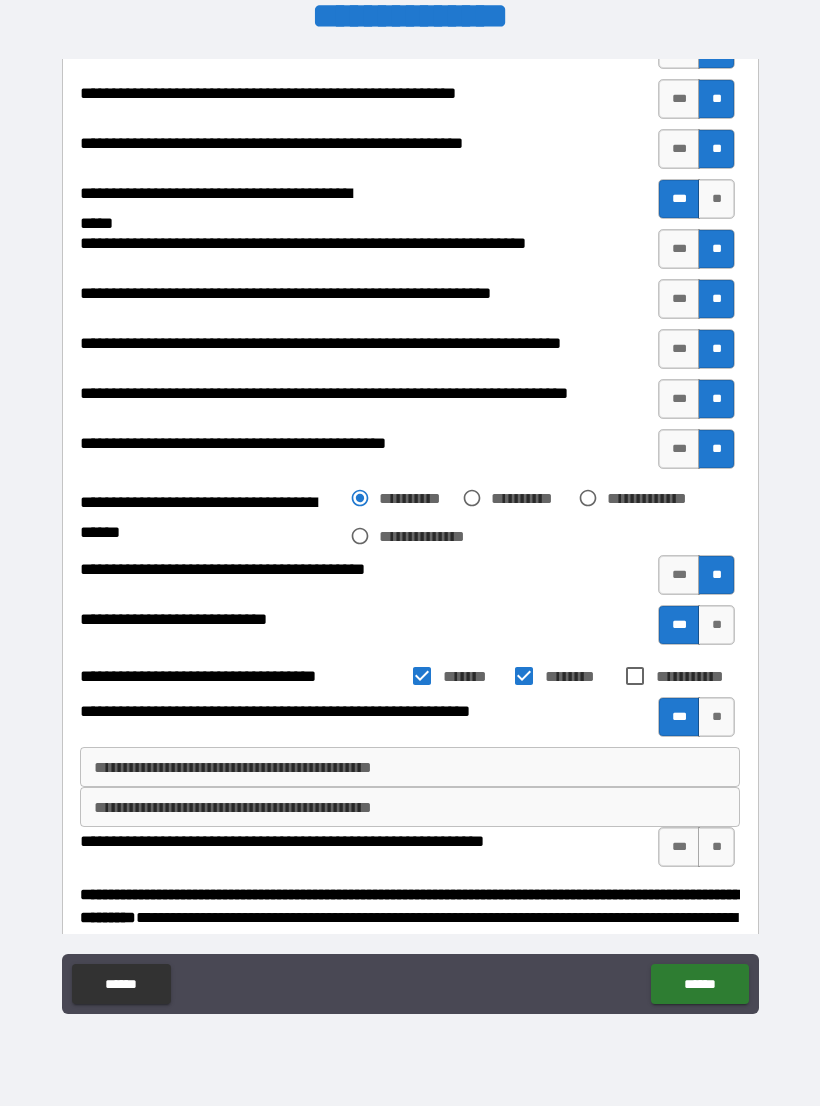 click on "**********" at bounding box center (410, 767) 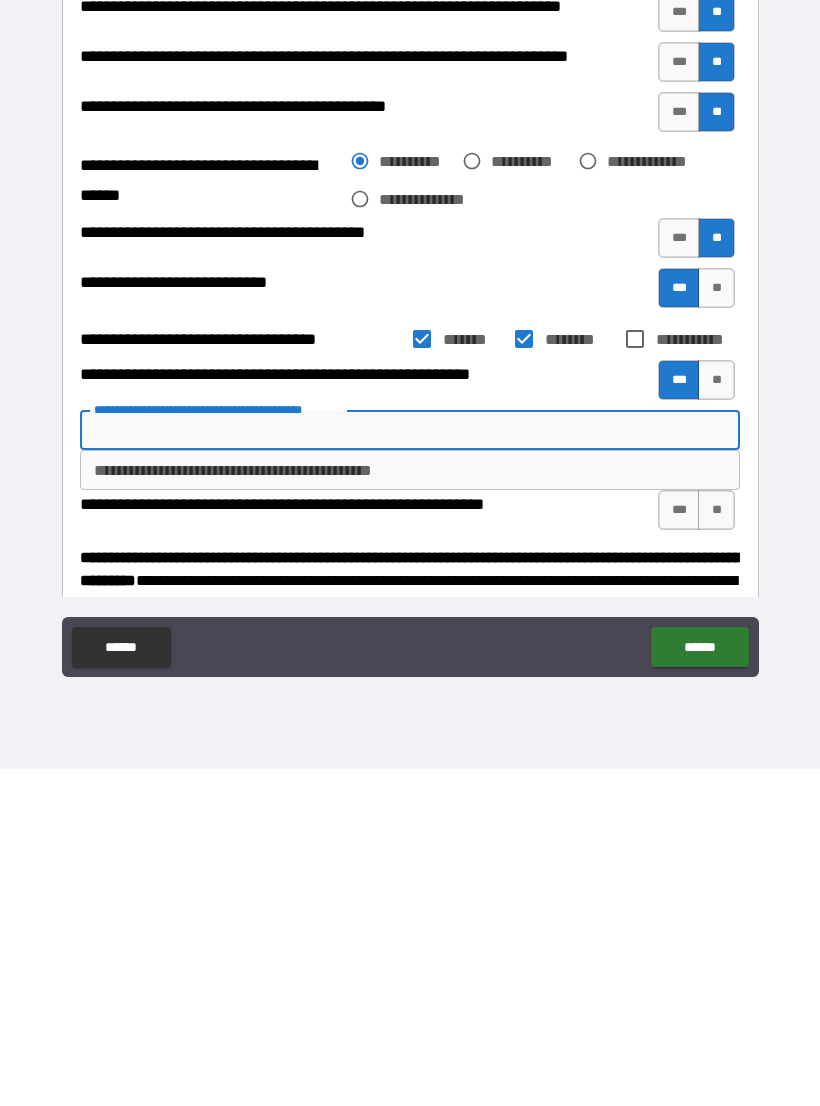 click on "**********" at bounding box center (410, 807) 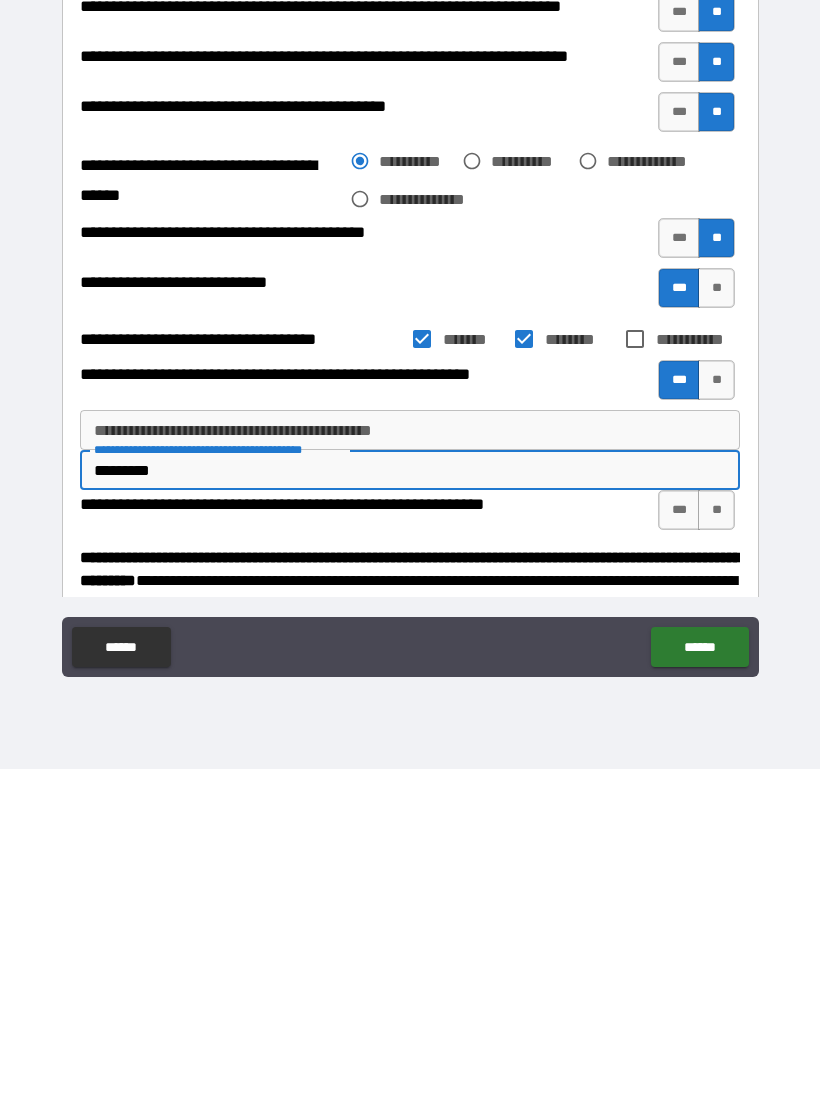 type on "*********" 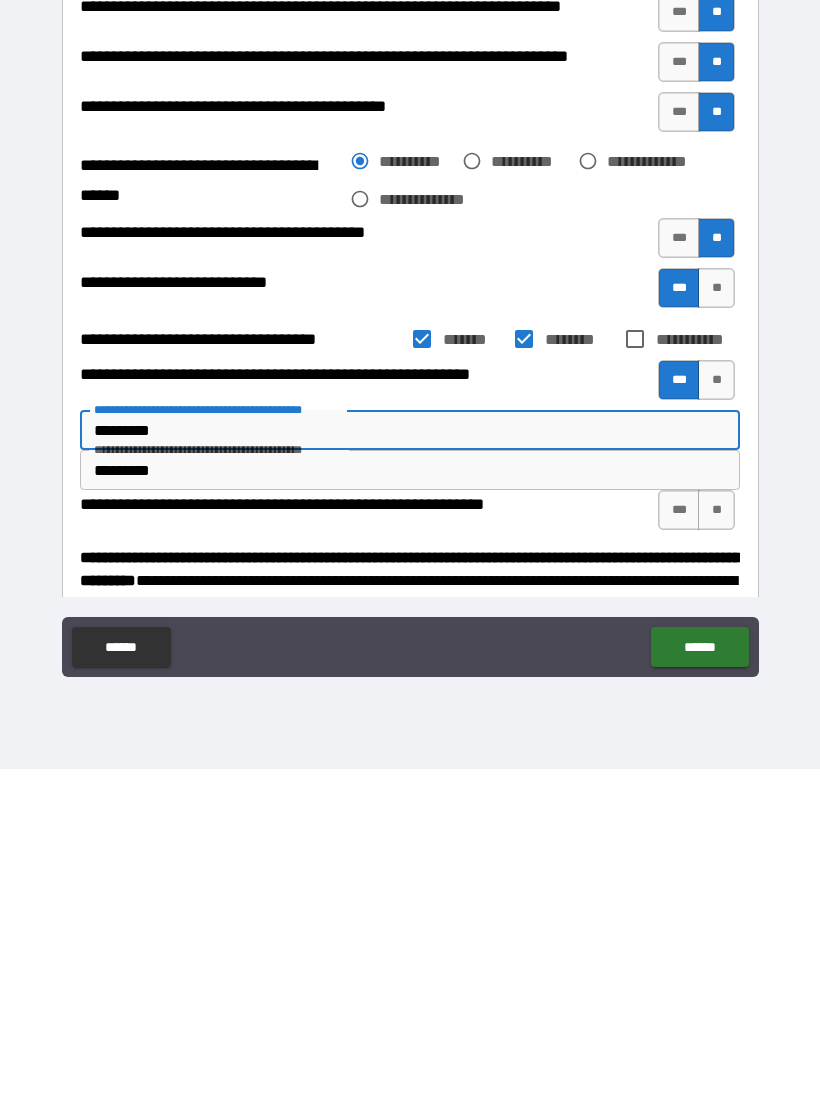 type on "*********" 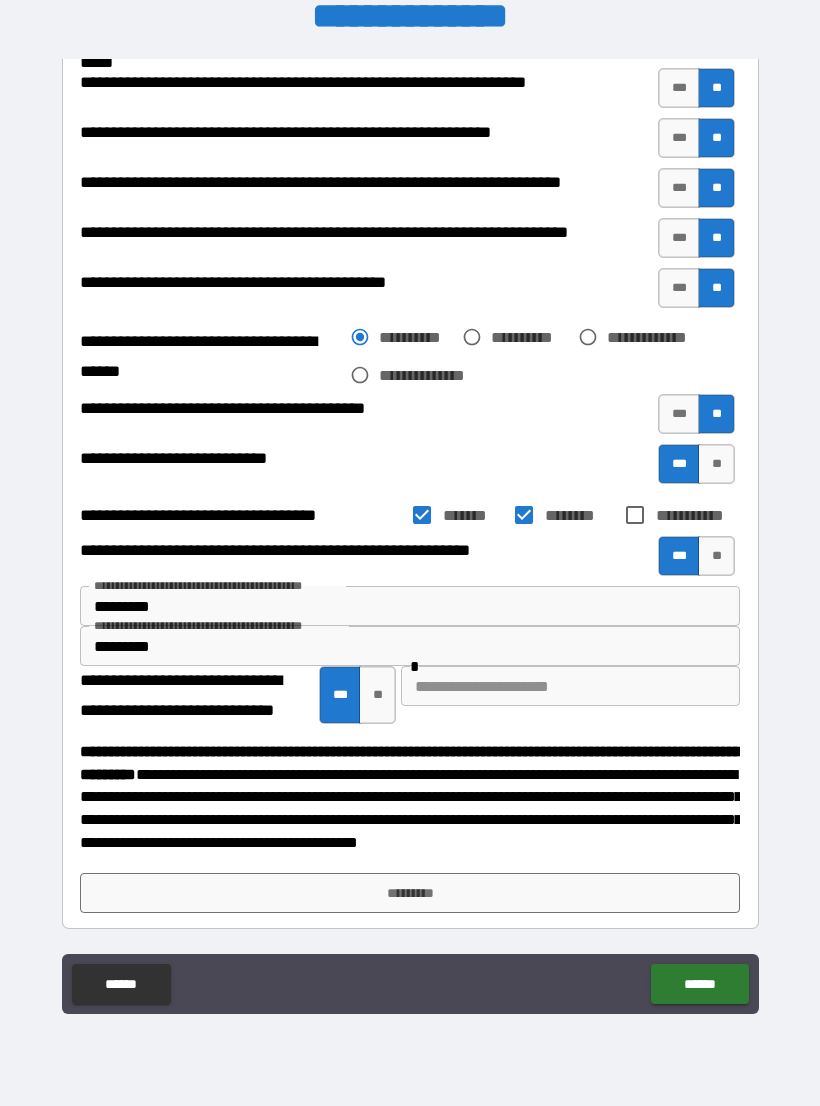 scroll, scrollTop: 1411, scrollLeft: 0, axis: vertical 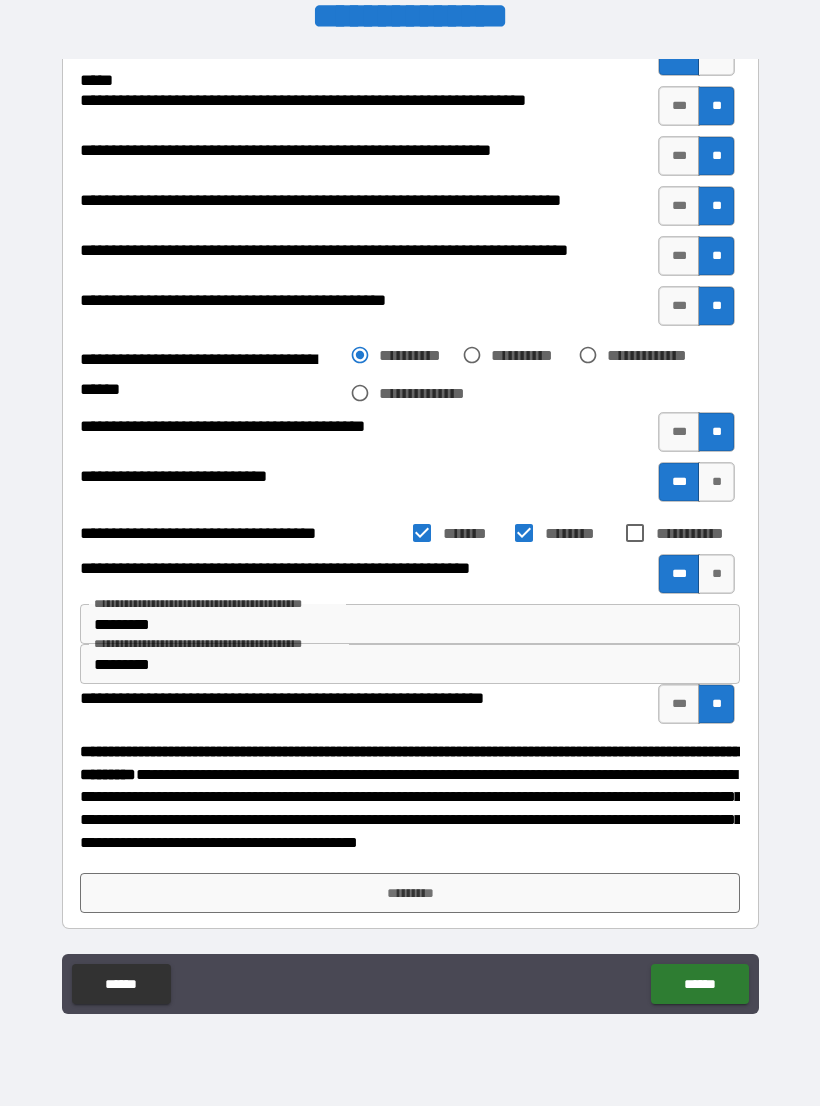 click on "*********" at bounding box center [410, 893] 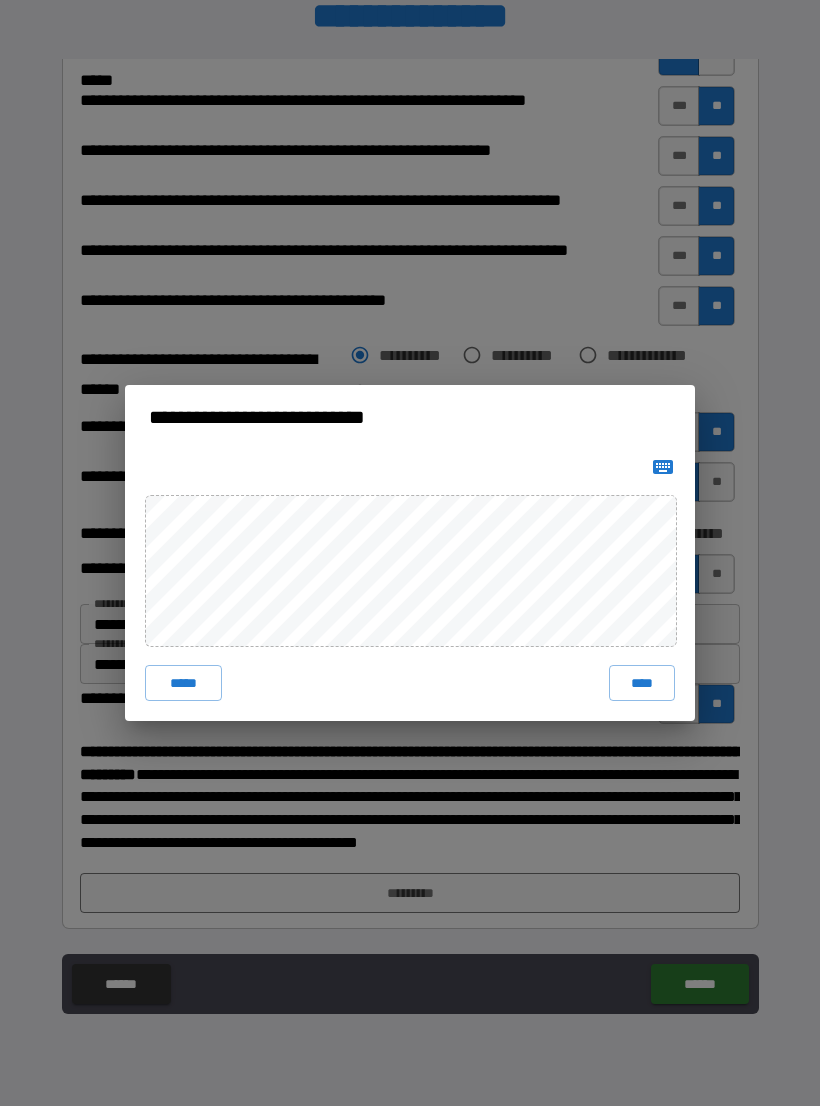click on "****" at bounding box center (642, 683) 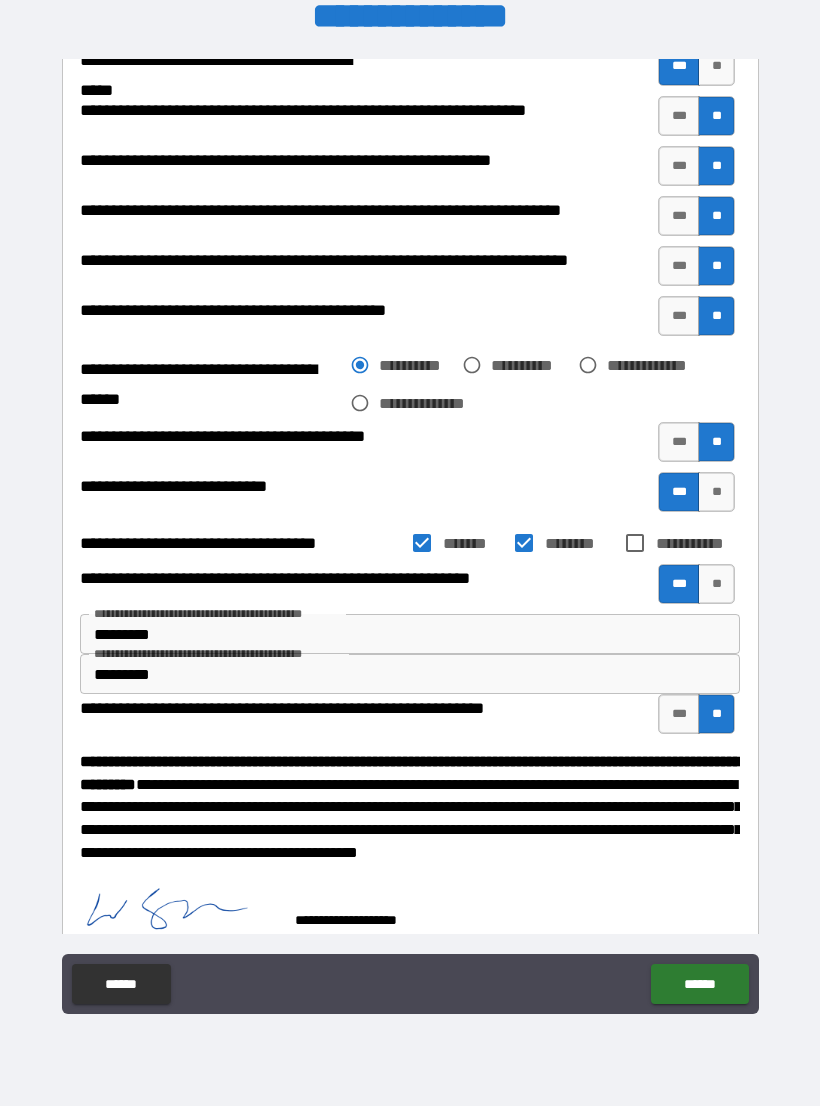 click on "******" at bounding box center (699, 984) 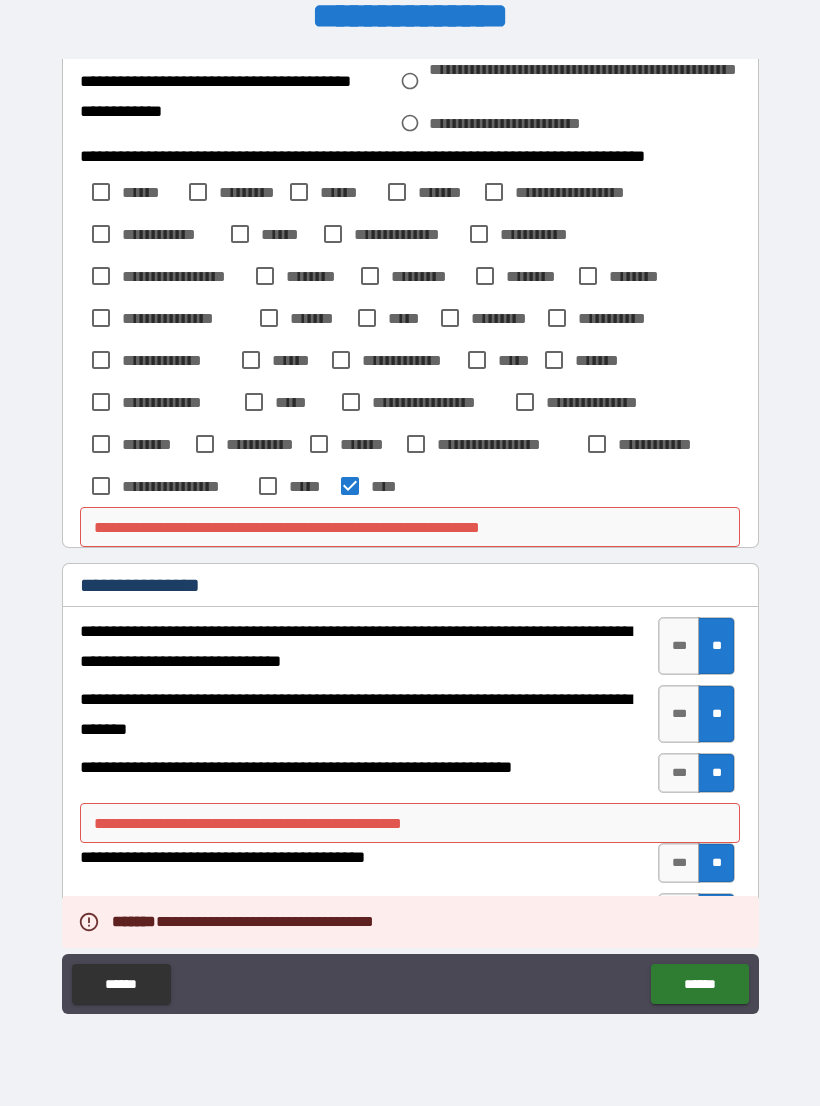 scroll, scrollTop: 166, scrollLeft: 0, axis: vertical 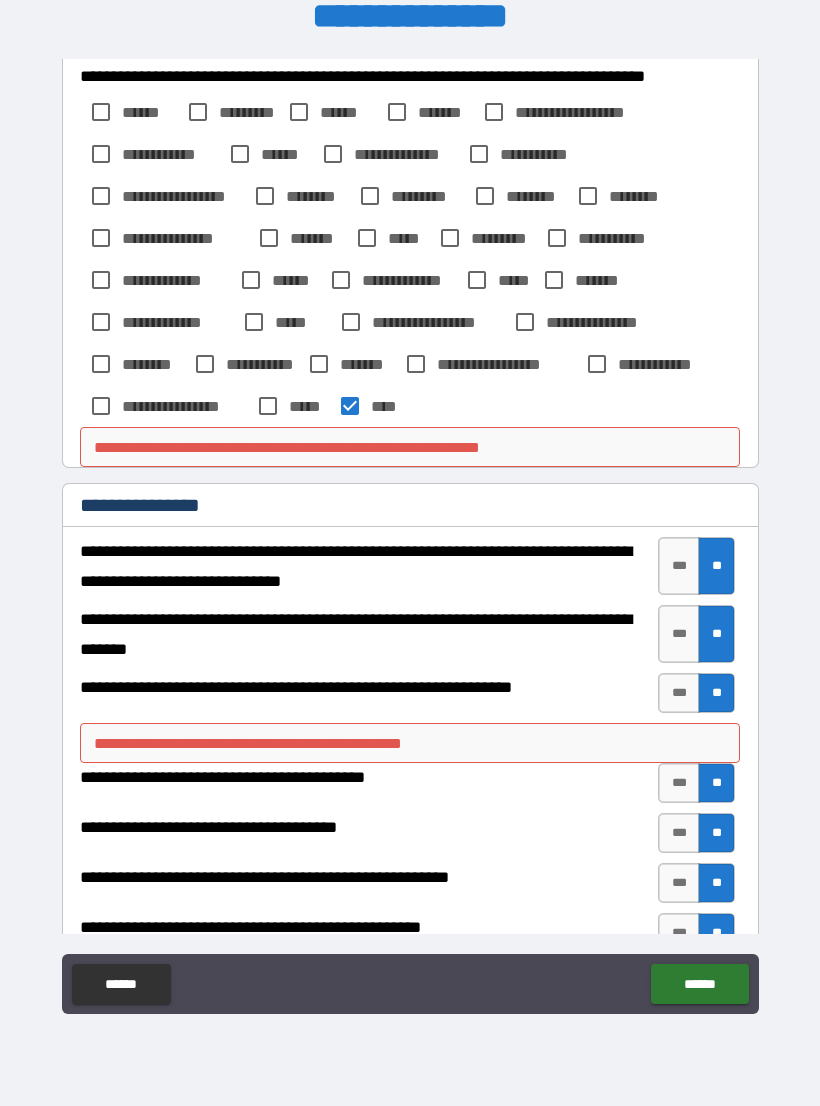 click on "**********" at bounding box center (410, 743) 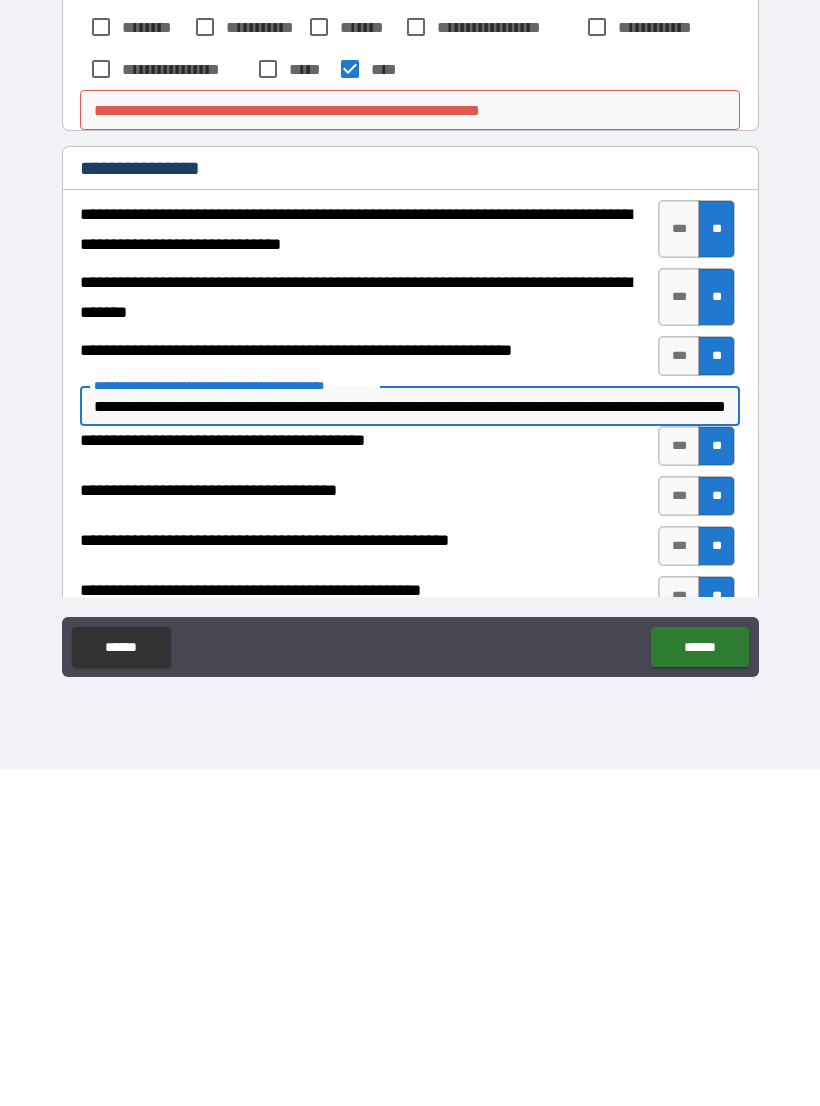 type on "**********" 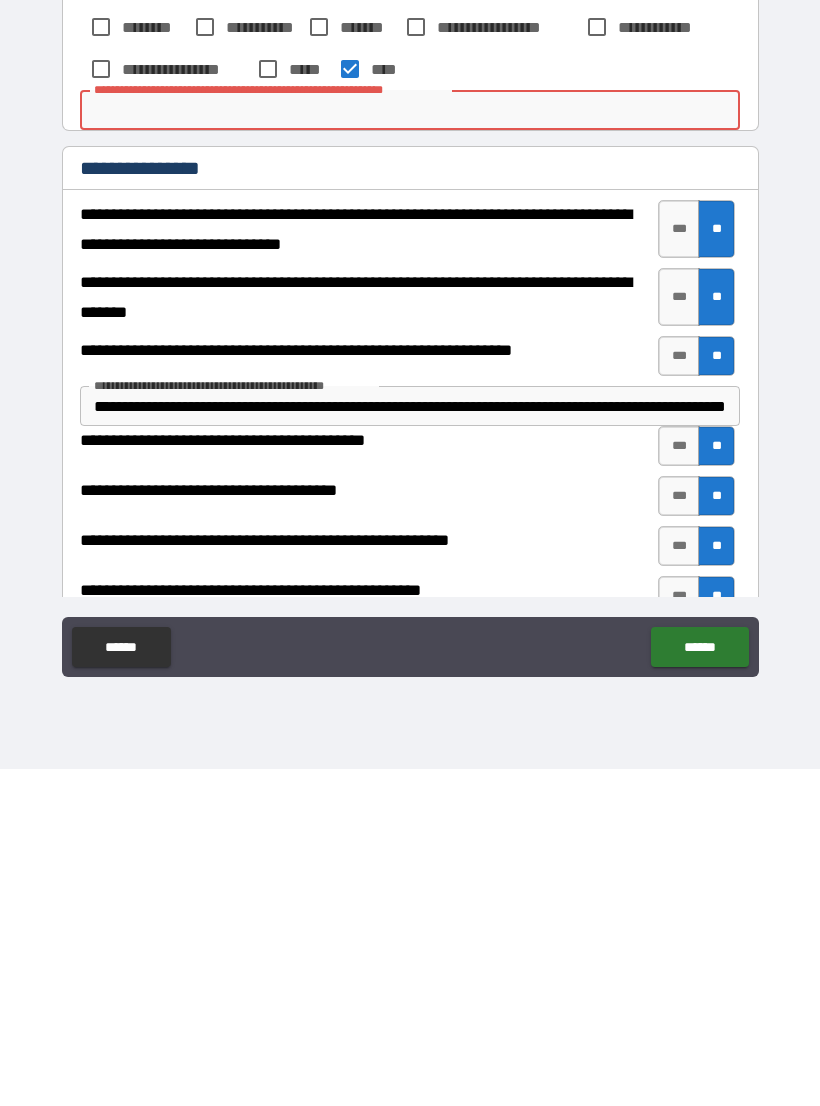 type on "*" 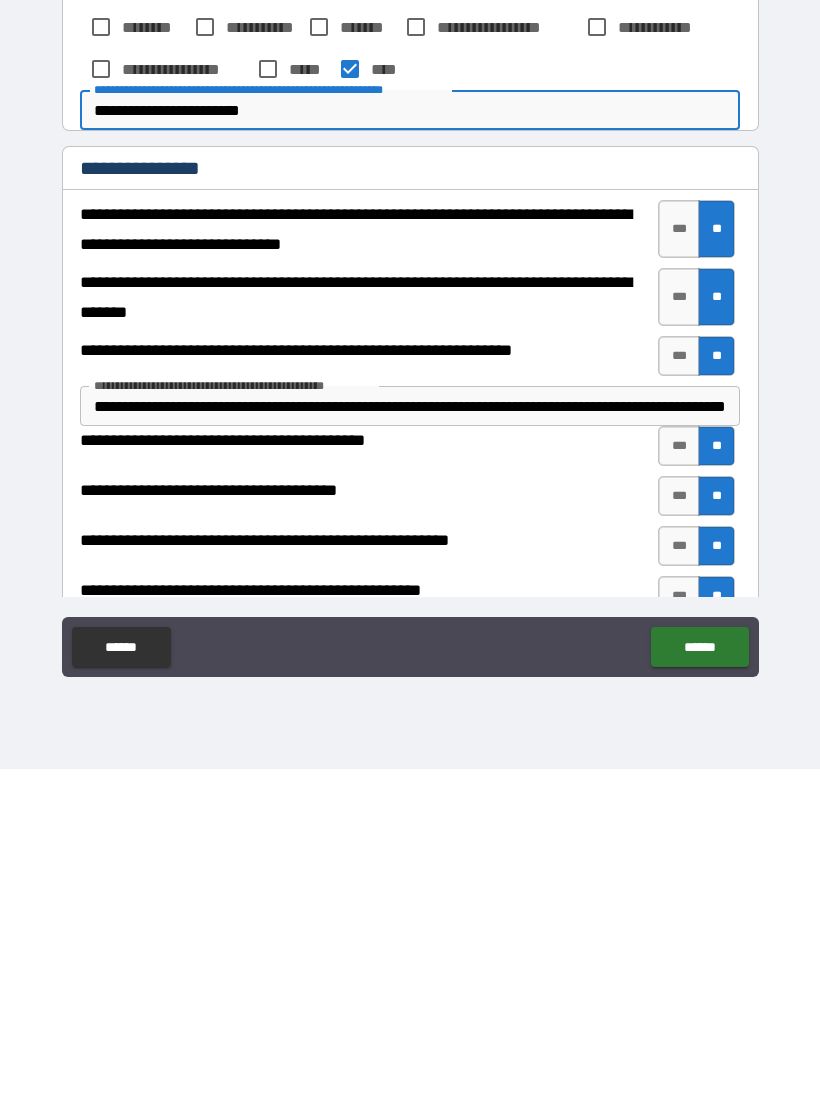 type on "**********" 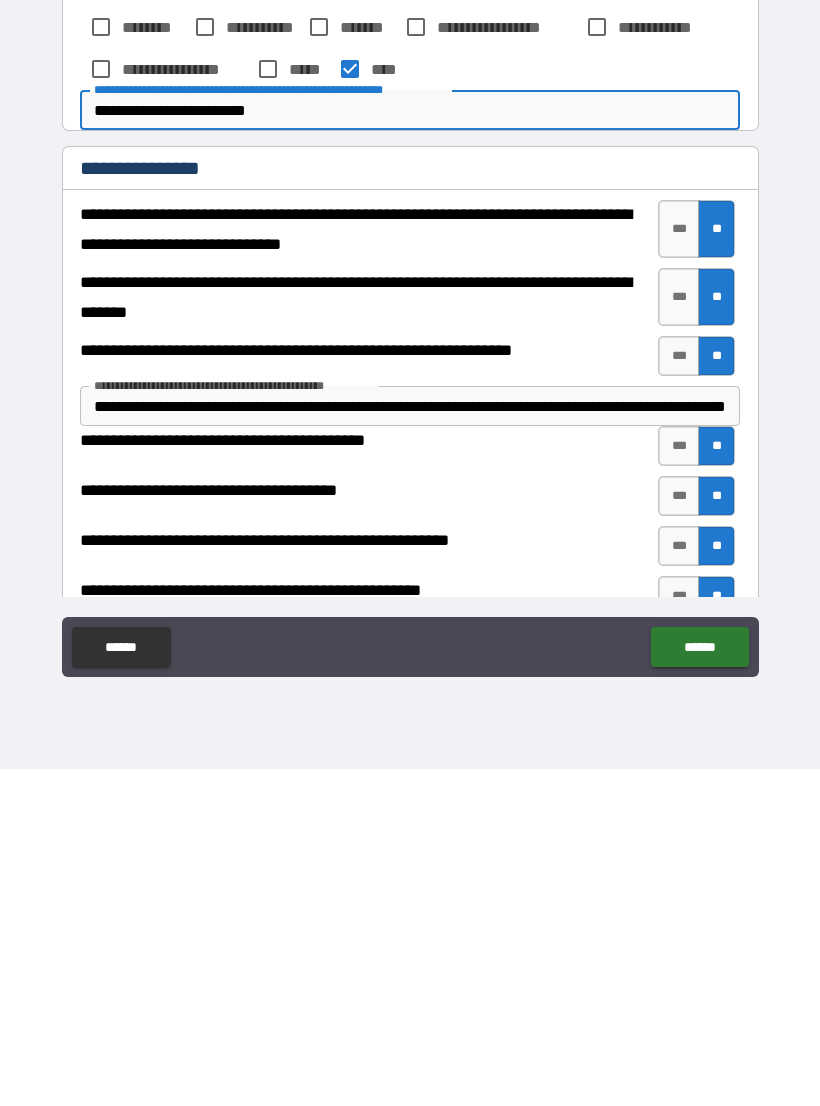 click on "******" at bounding box center (699, 984) 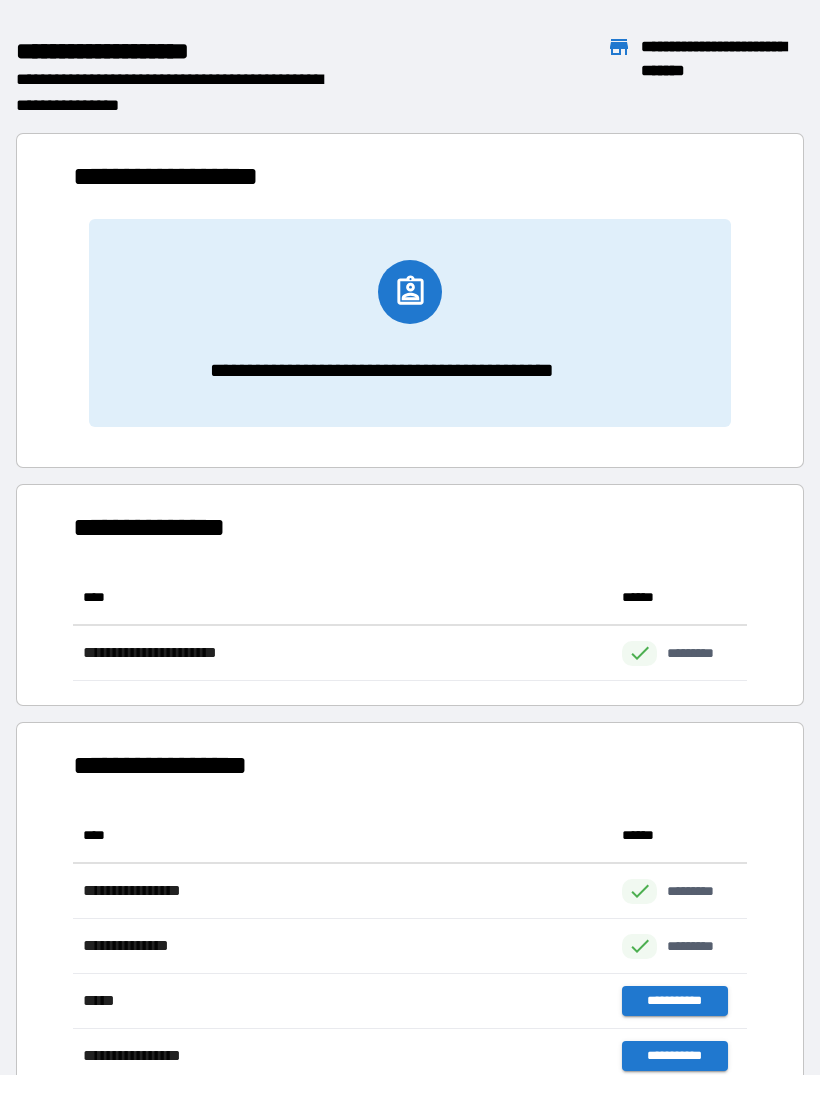 scroll, scrollTop: 1, scrollLeft: 1, axis: both 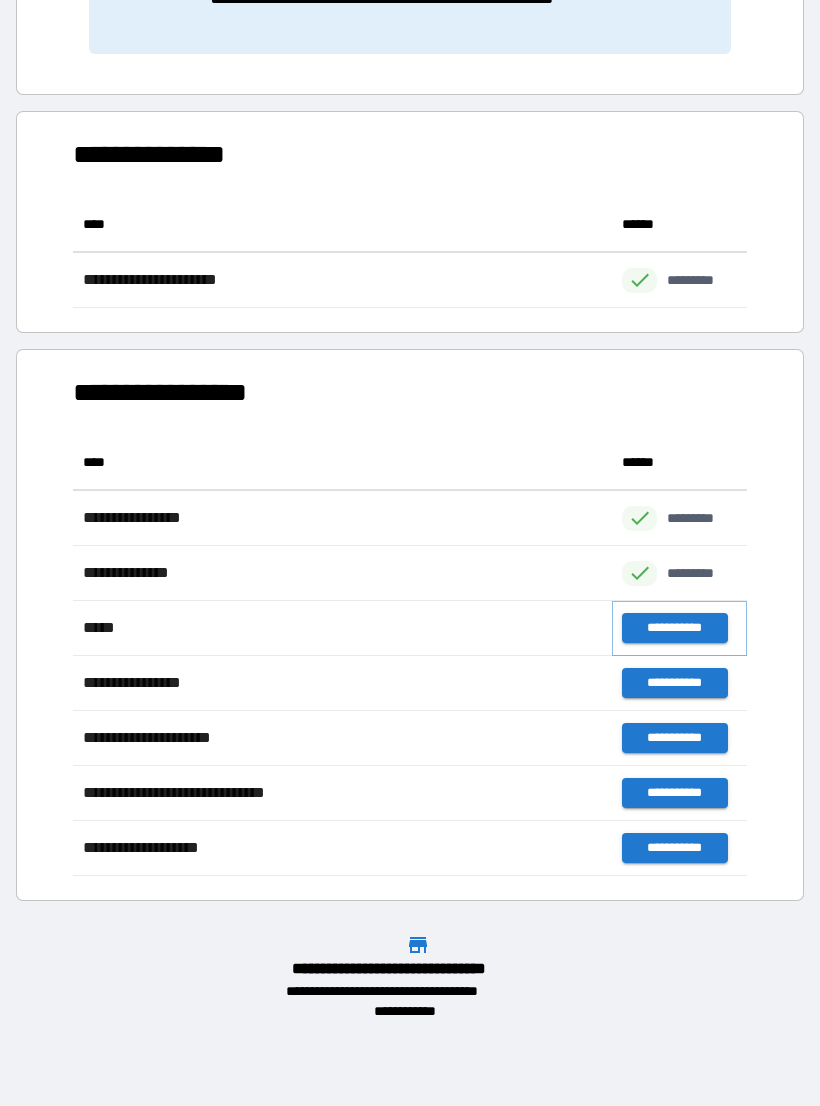 click on "**********" at bounding box center (674, 628) 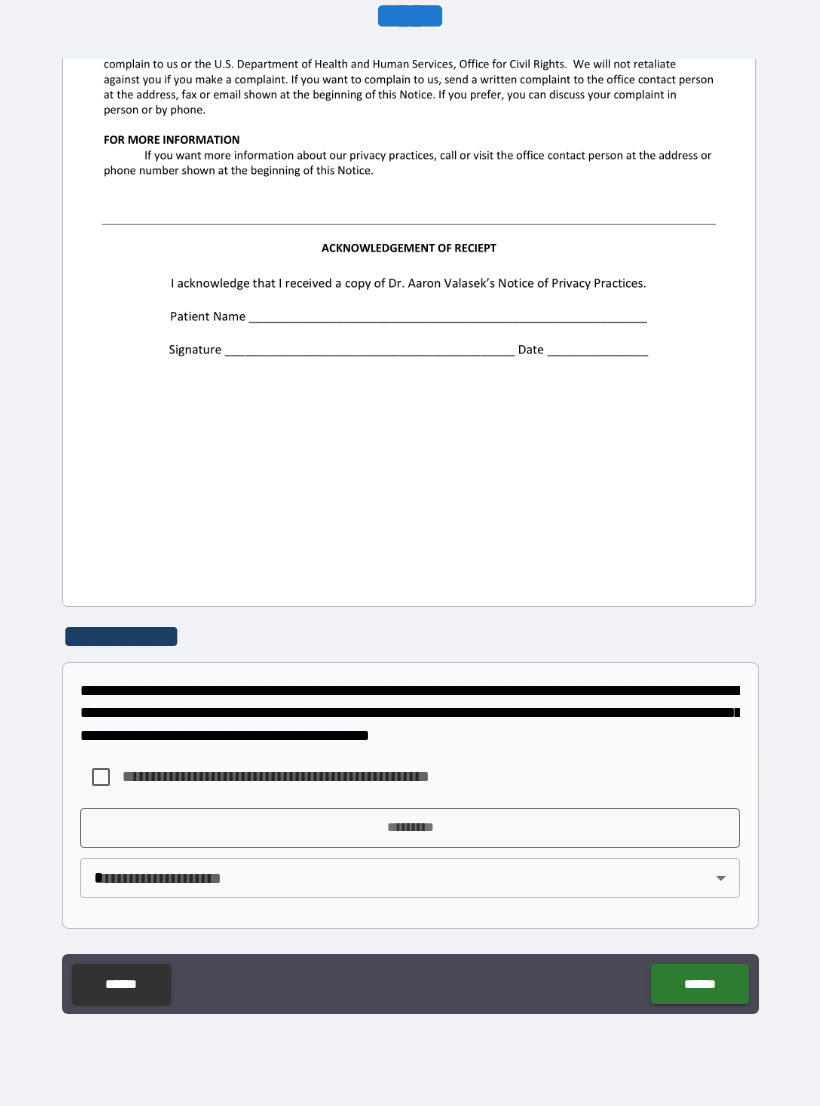 scroll, scrollTop: 2244, scrollLeft: 0, axis: vertical 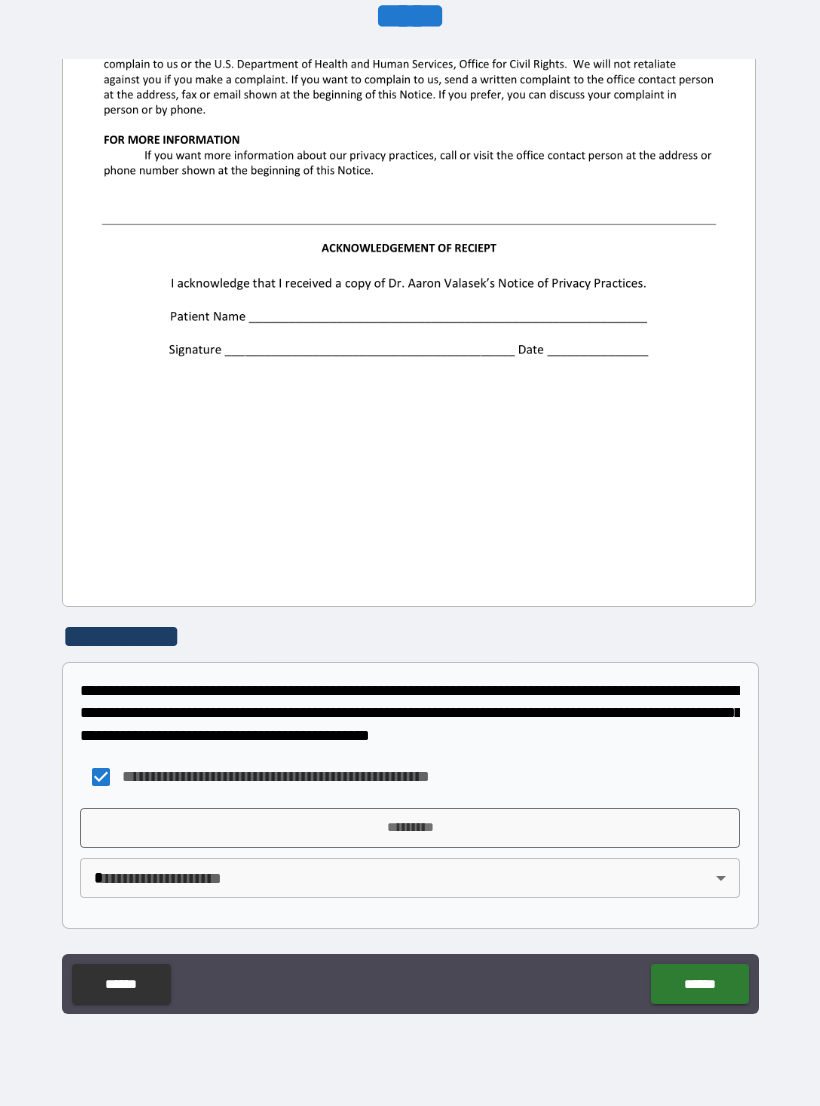 click on "*********" at bounding box center (410, 828) 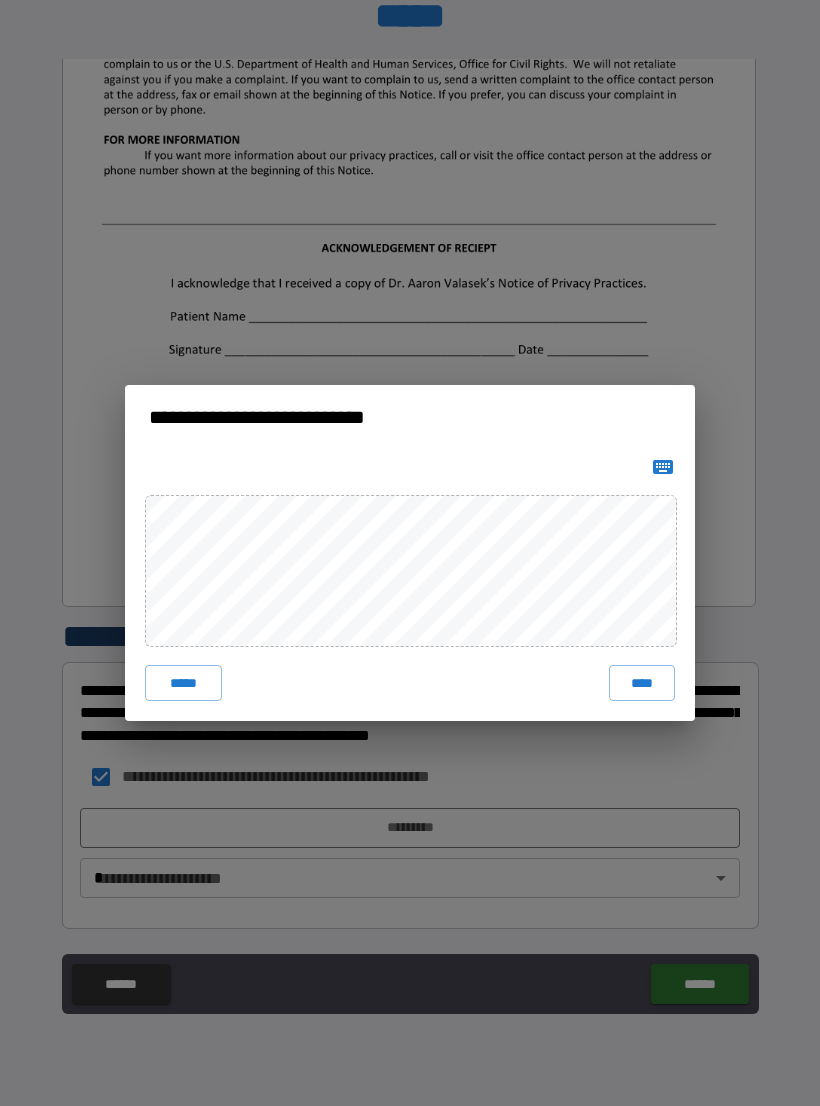 click on "****" at bounding box center (642, 683) 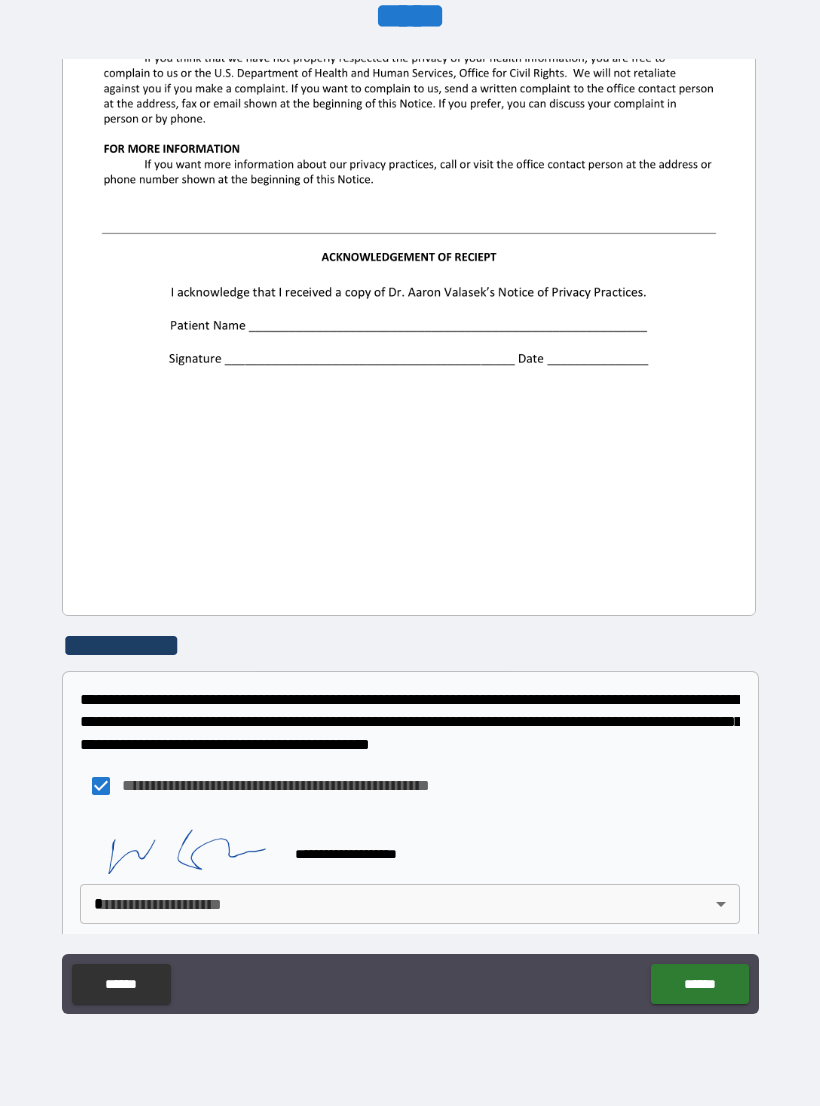 click on "**********" at bounding box center (410, 537) 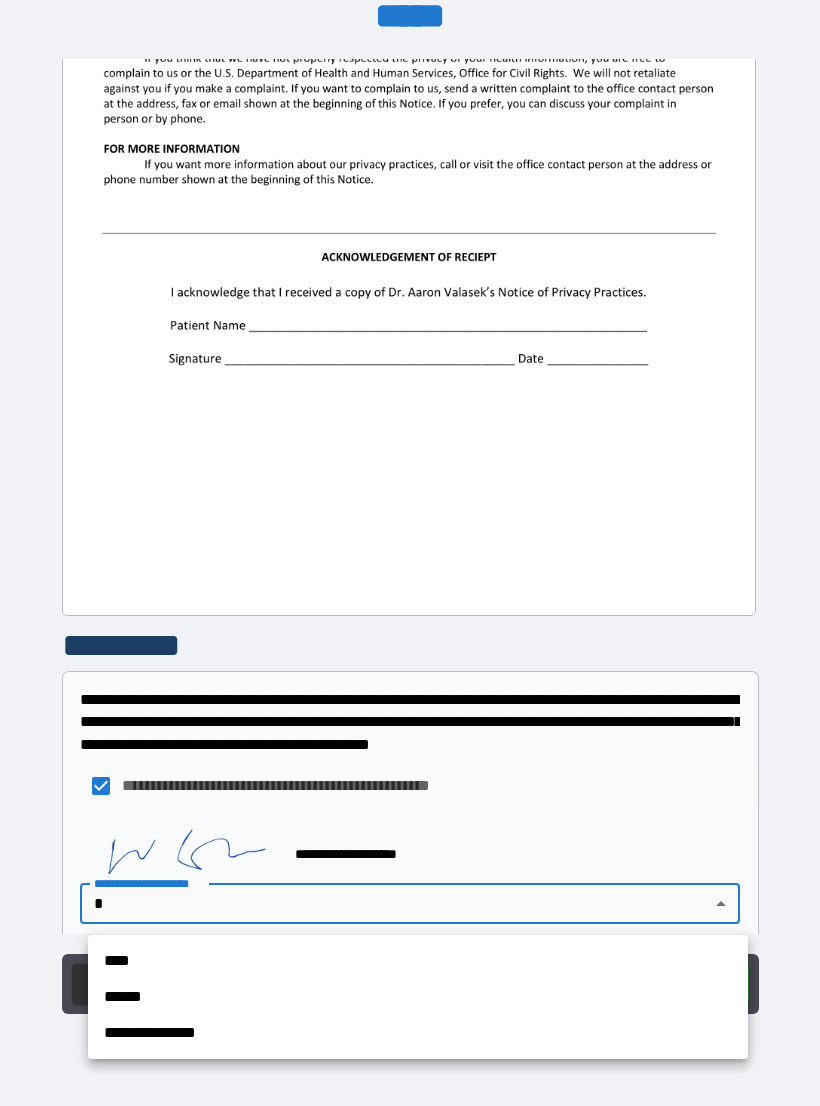 click on "**********" at bounding box center [418, 1033] 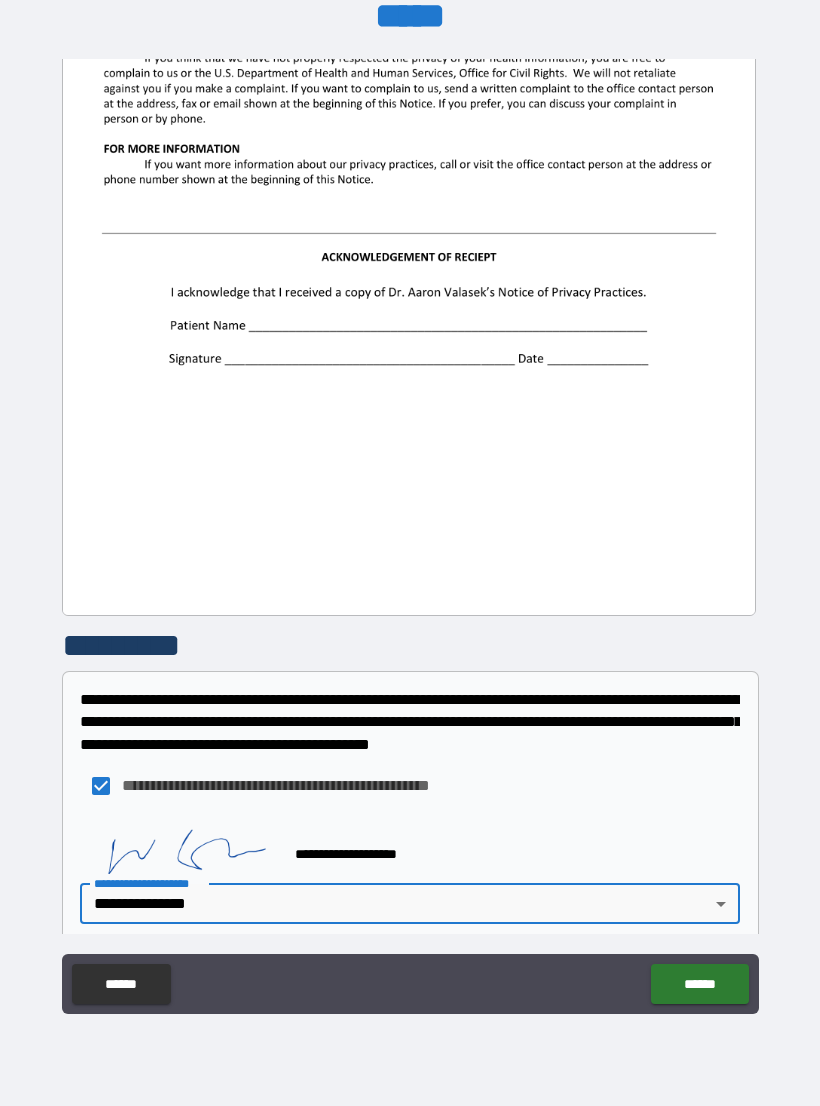 click on "******" at bounding box center [699, 984] 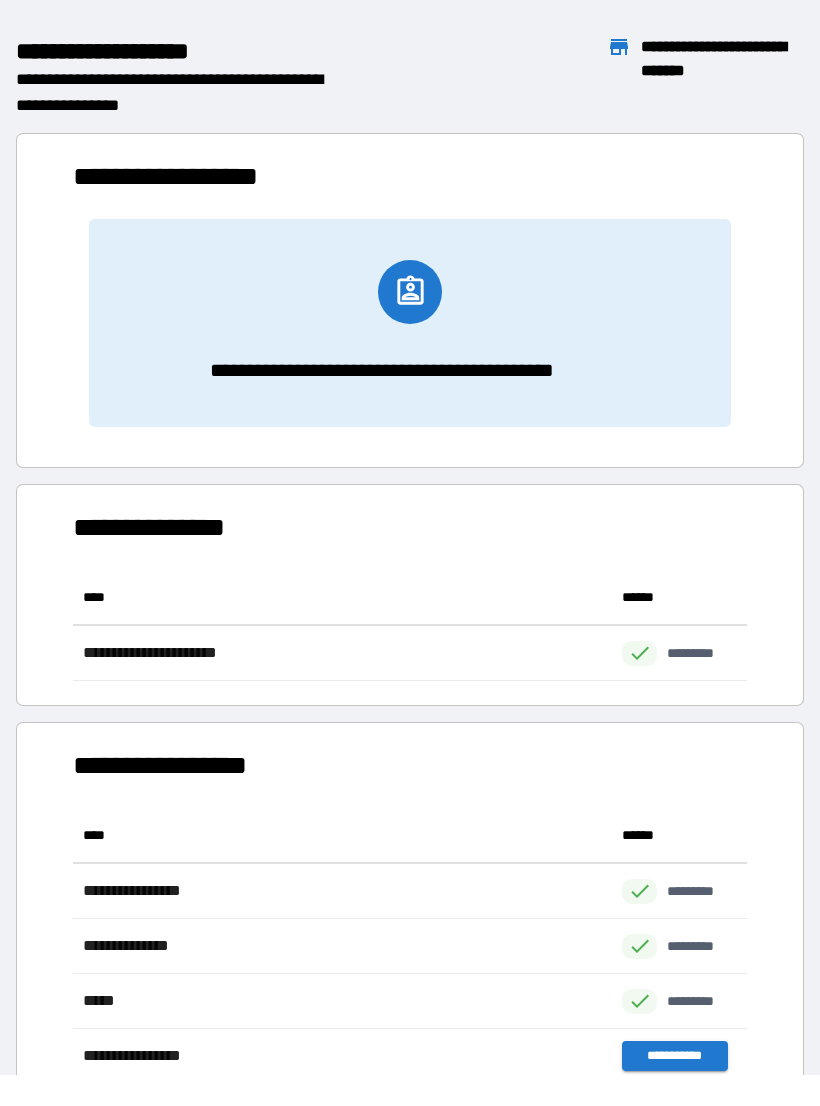 scroll, scrollTop: 1, scrollLeft: 1, axis: both 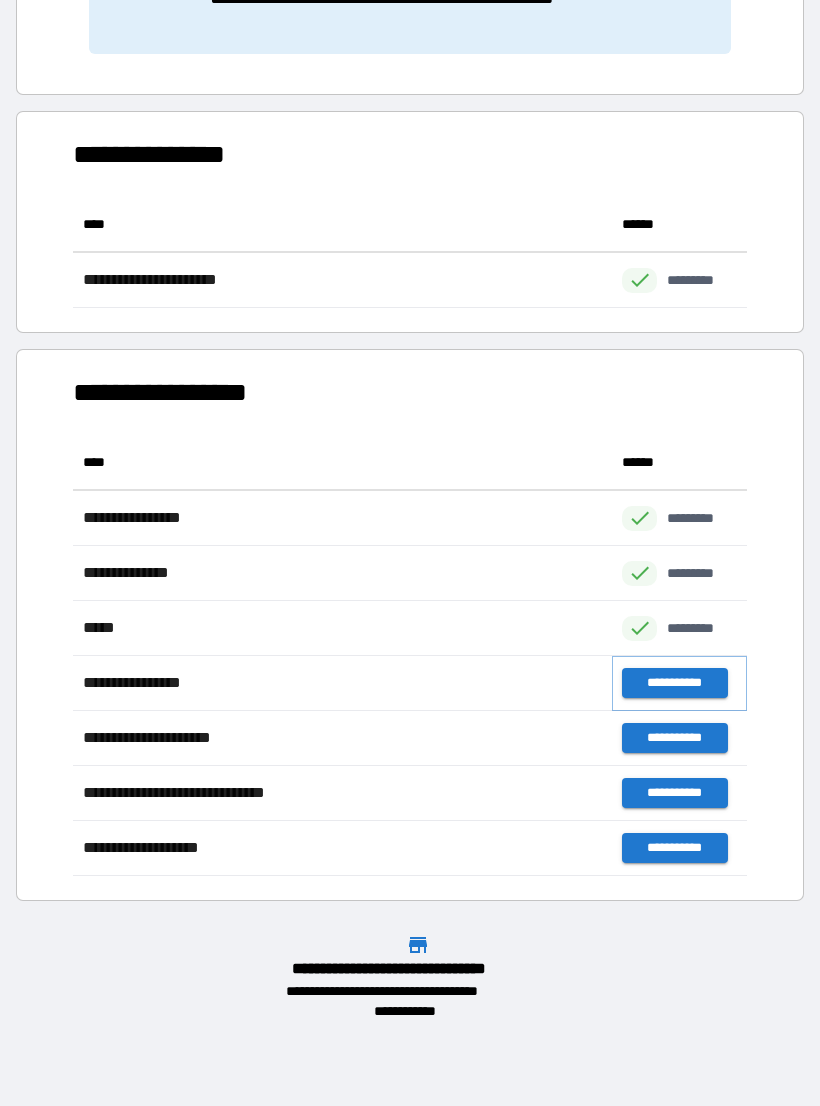 click on "**********" at bounding box center (674, 683) 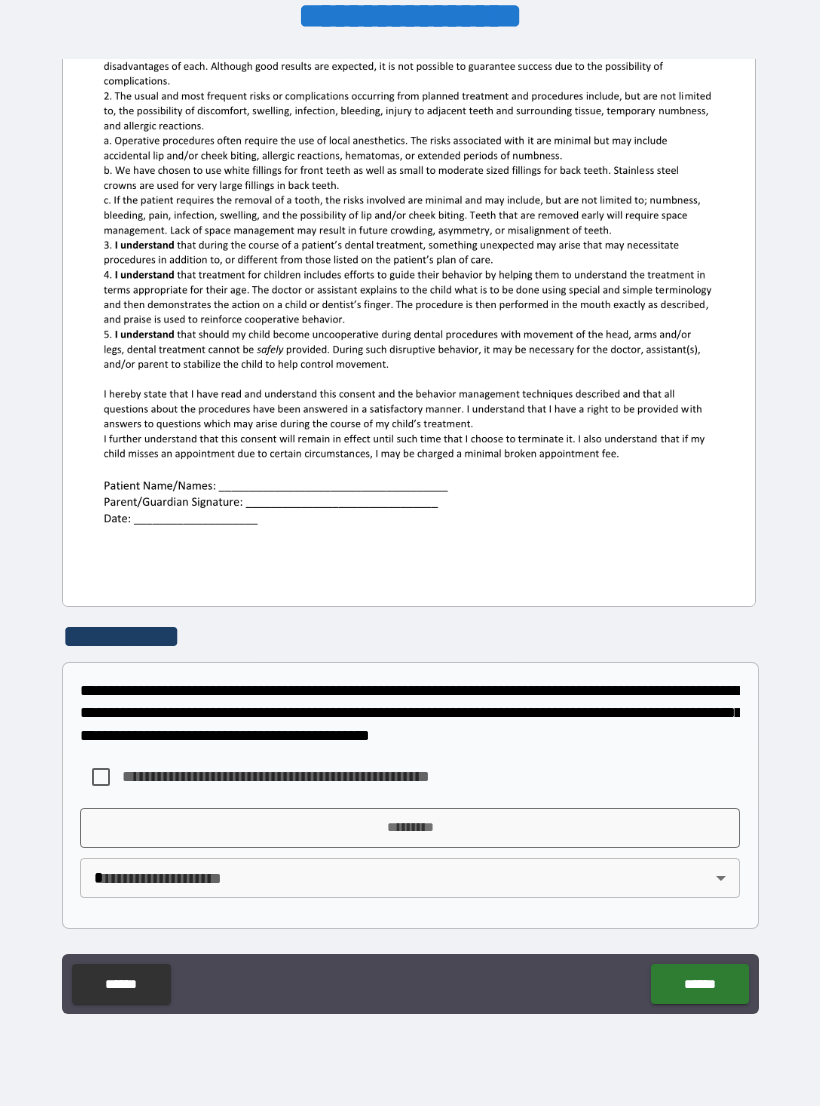 scroll, scrollTop: 380, scrollLeft: 0, axis: vertical 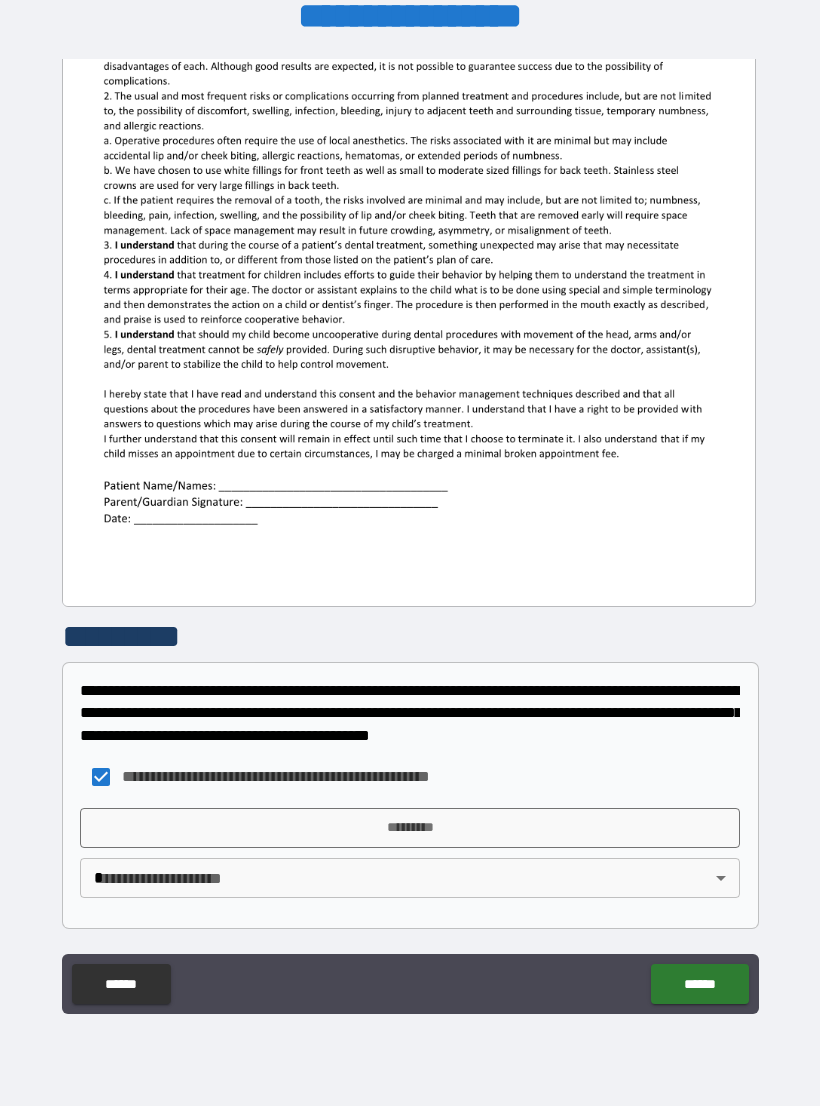 click on "*********" at bounding box center (410, 828) 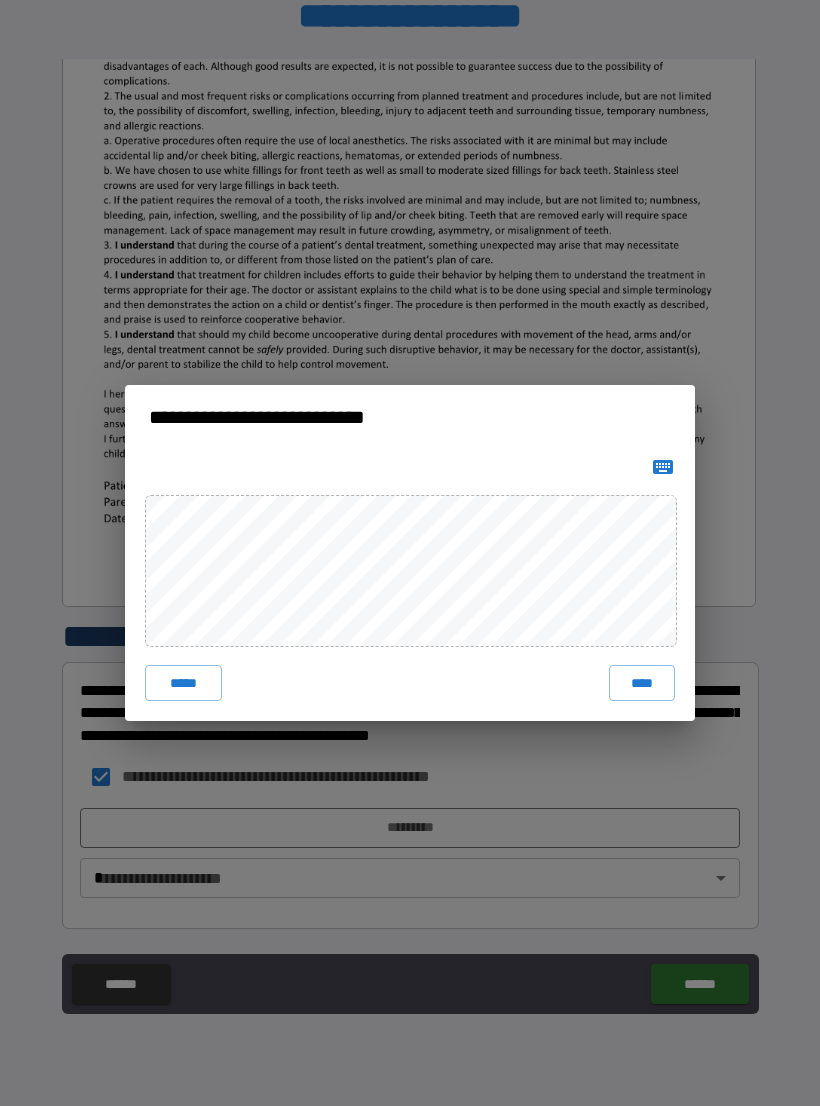 click on "****" at bounding box center (642, 683) 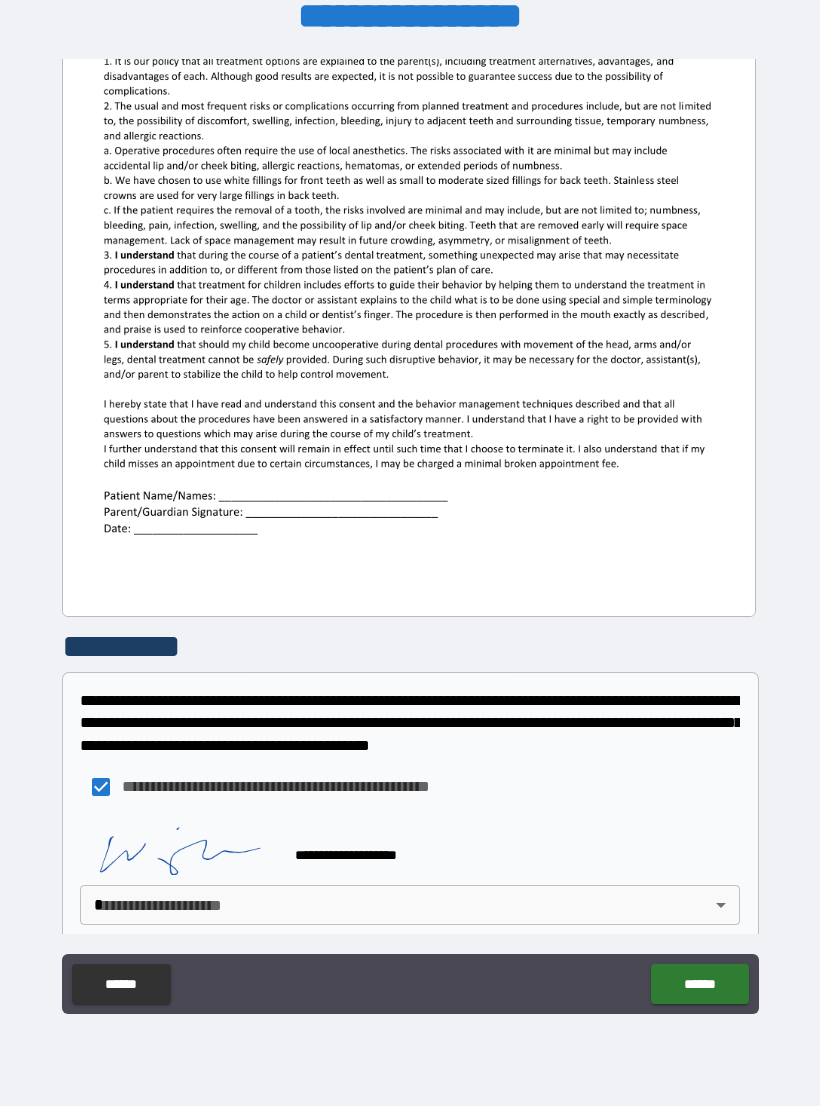 click on "**********" at bounding box center (410, 537) 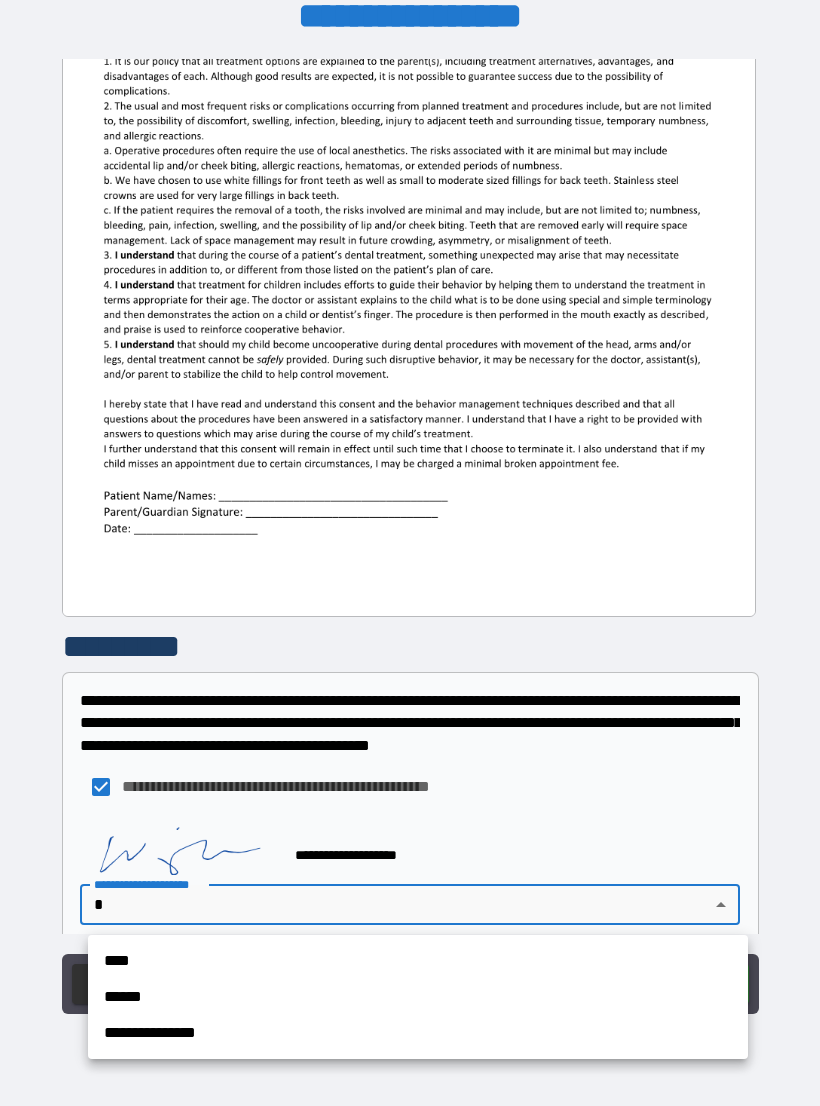 click on "**********" at bounding box center [418, 1033] 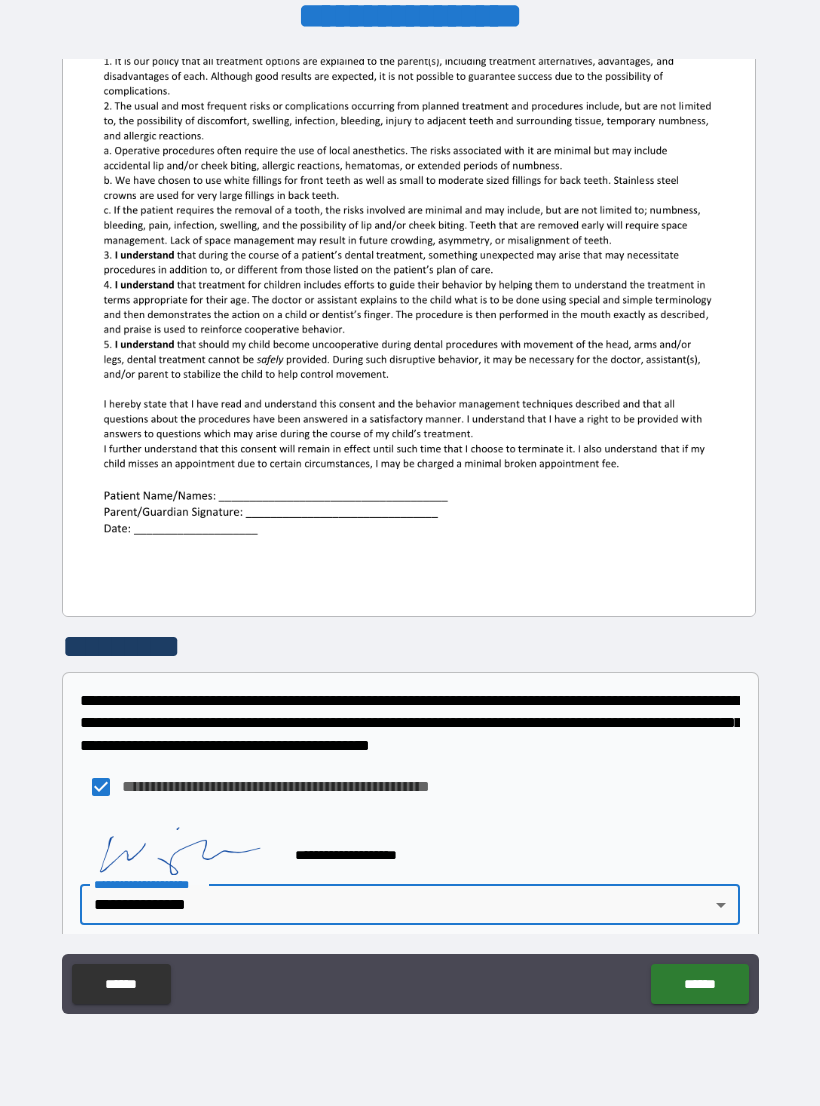 click on "******" at bounding box center [699, 984] 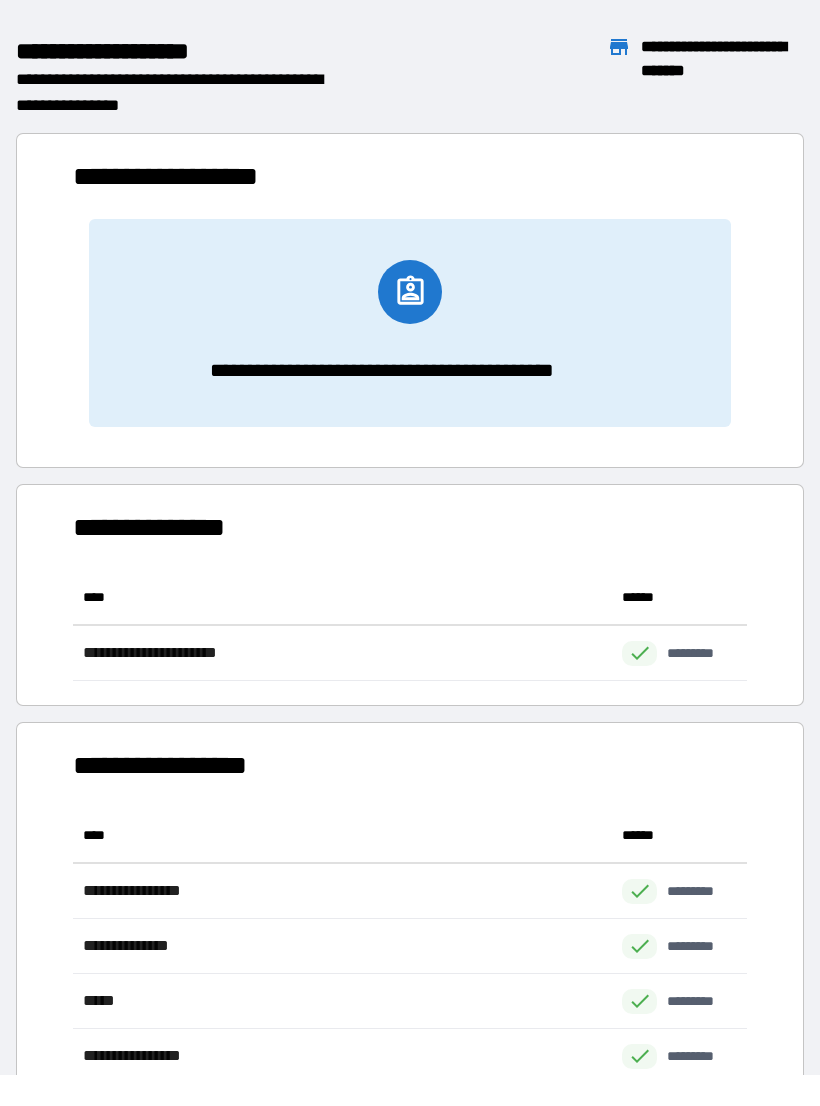 scroll, scrollTop: 111, scrollLeft: 674, axis: both 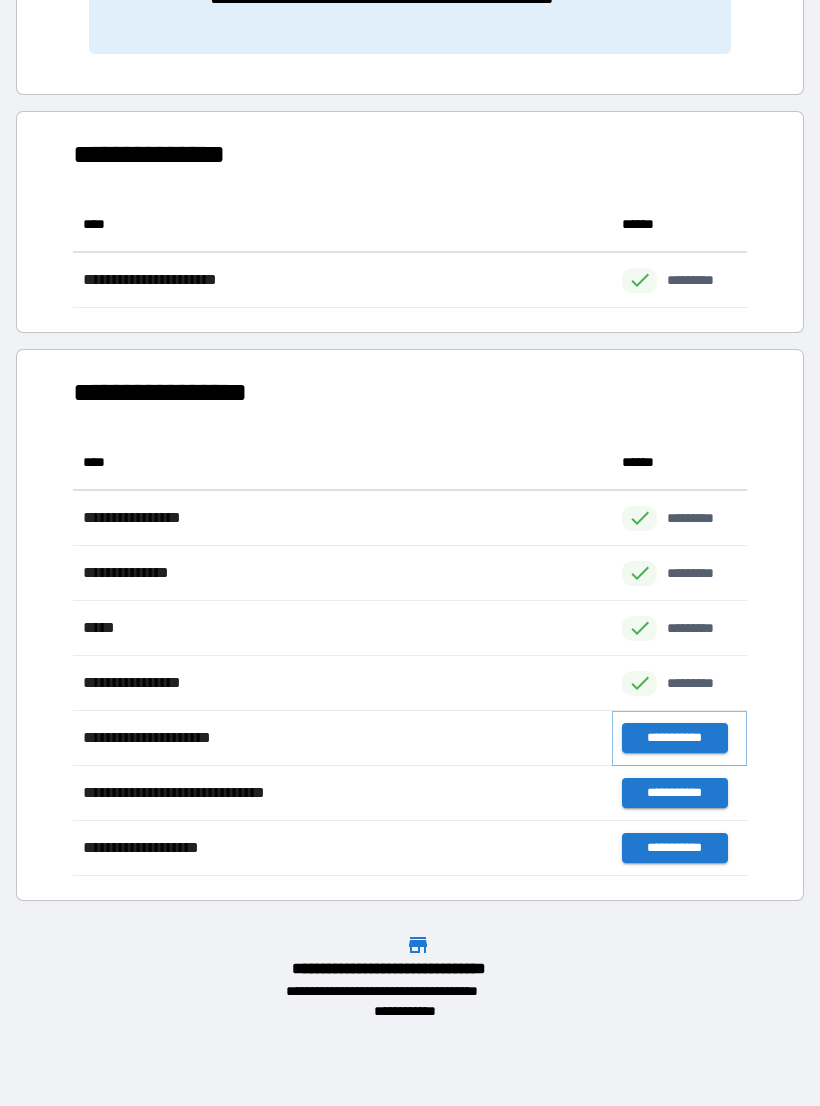 click on "**********" at bounding box center [674, 738] 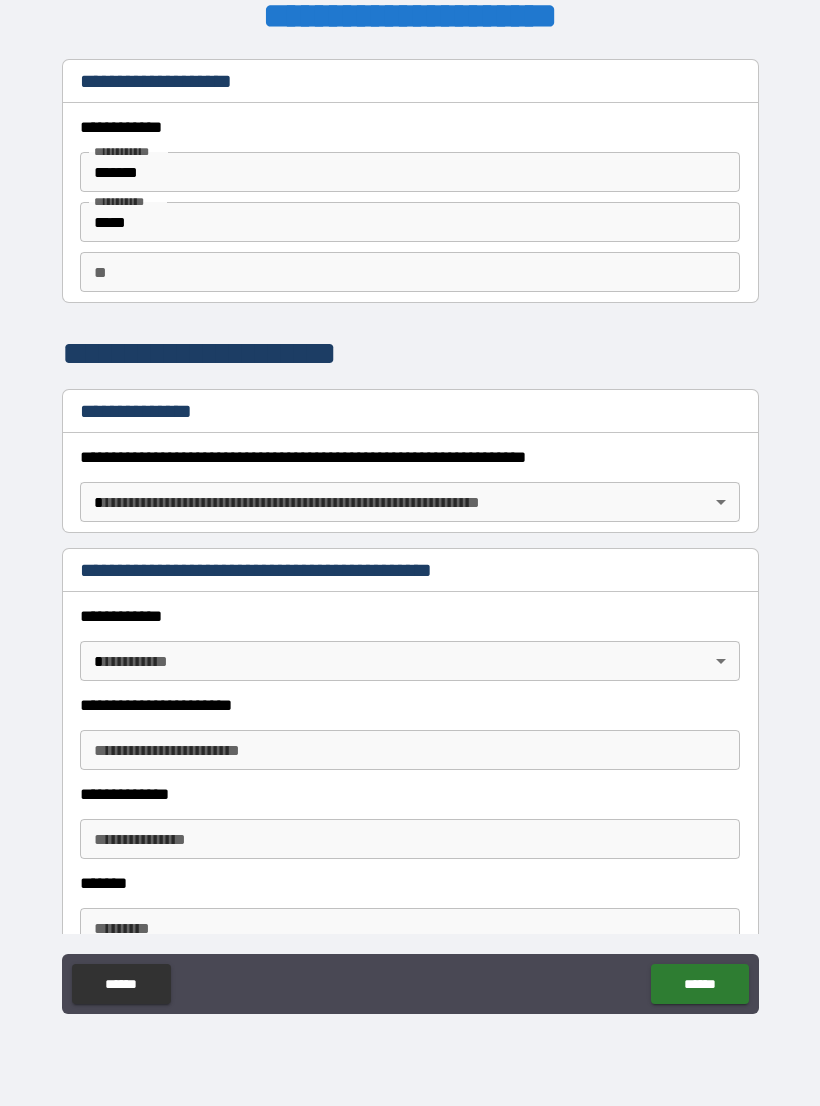 click on "**" at bounding box center (410, 272) 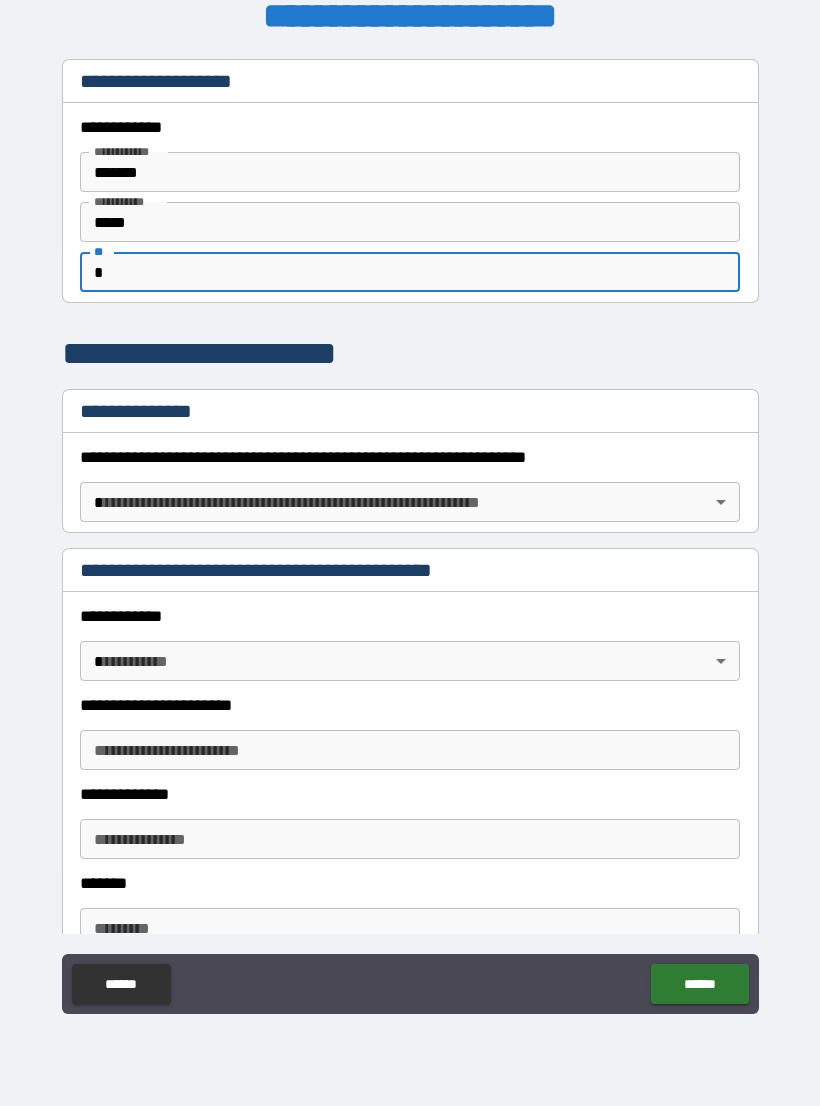 type on "*" 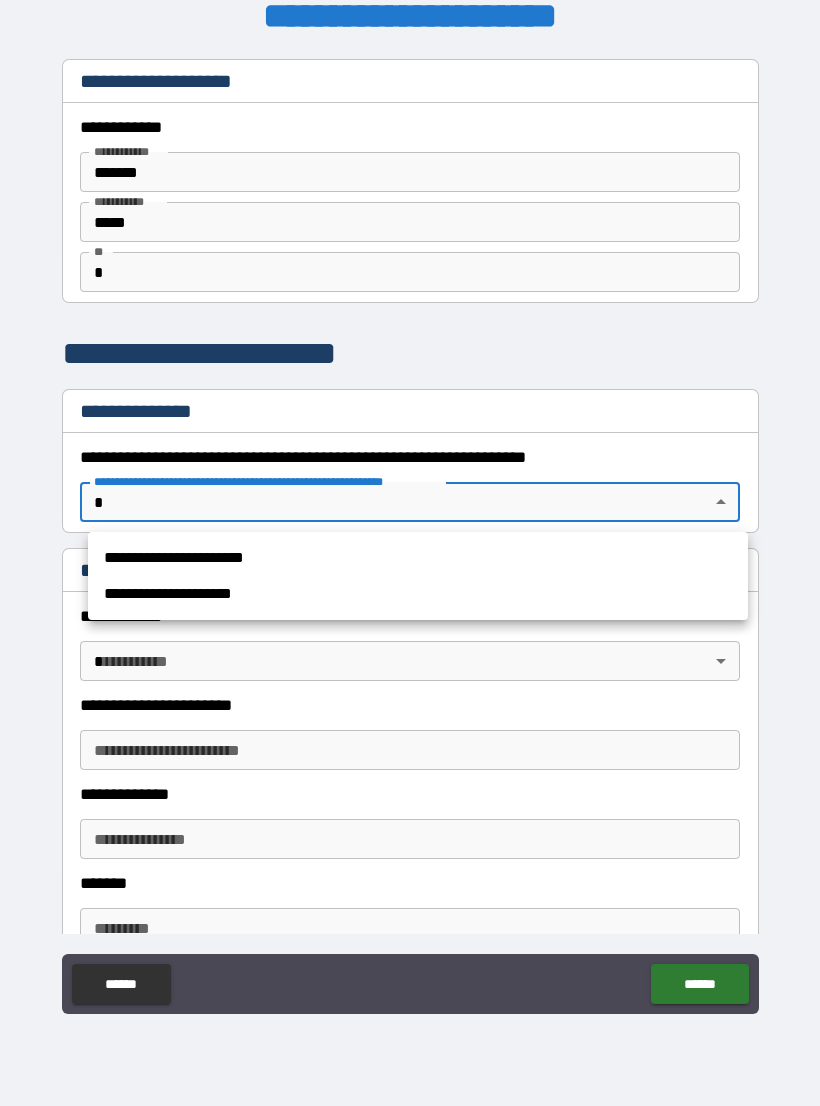 click on "**********" at bounding box center [418, 558] 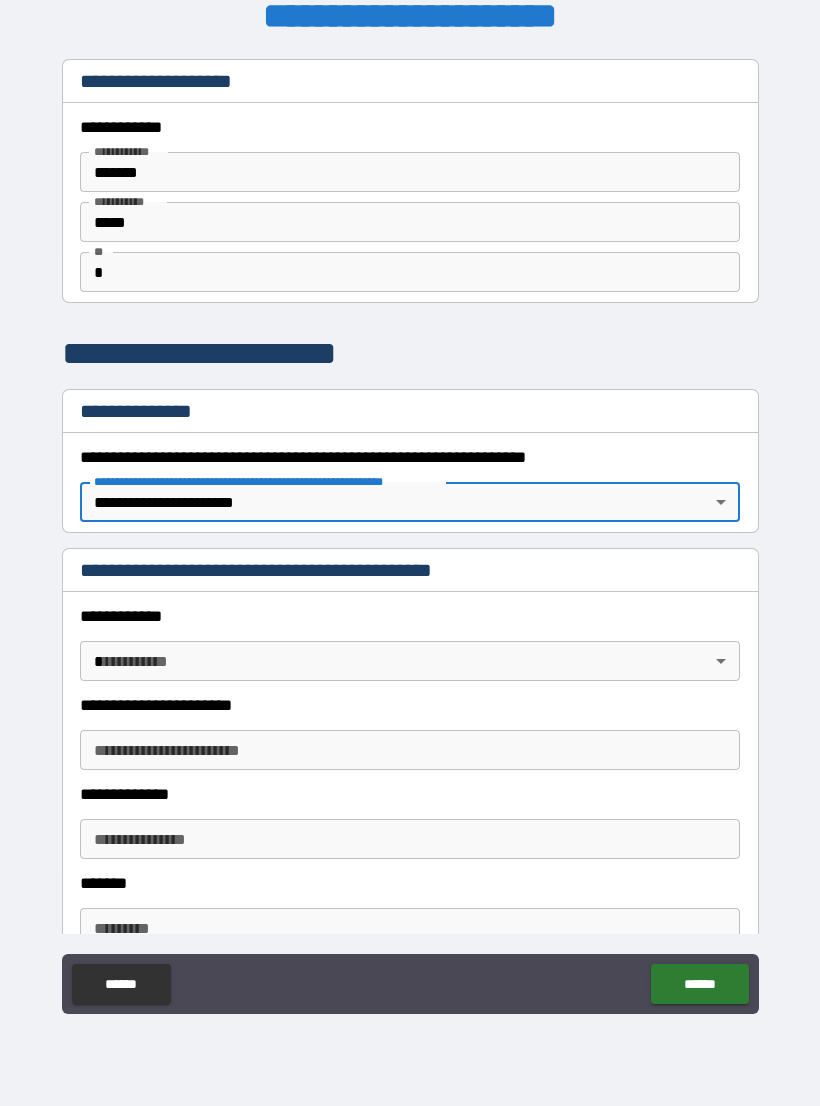 click on "**********" at bounding box center [410, 537] 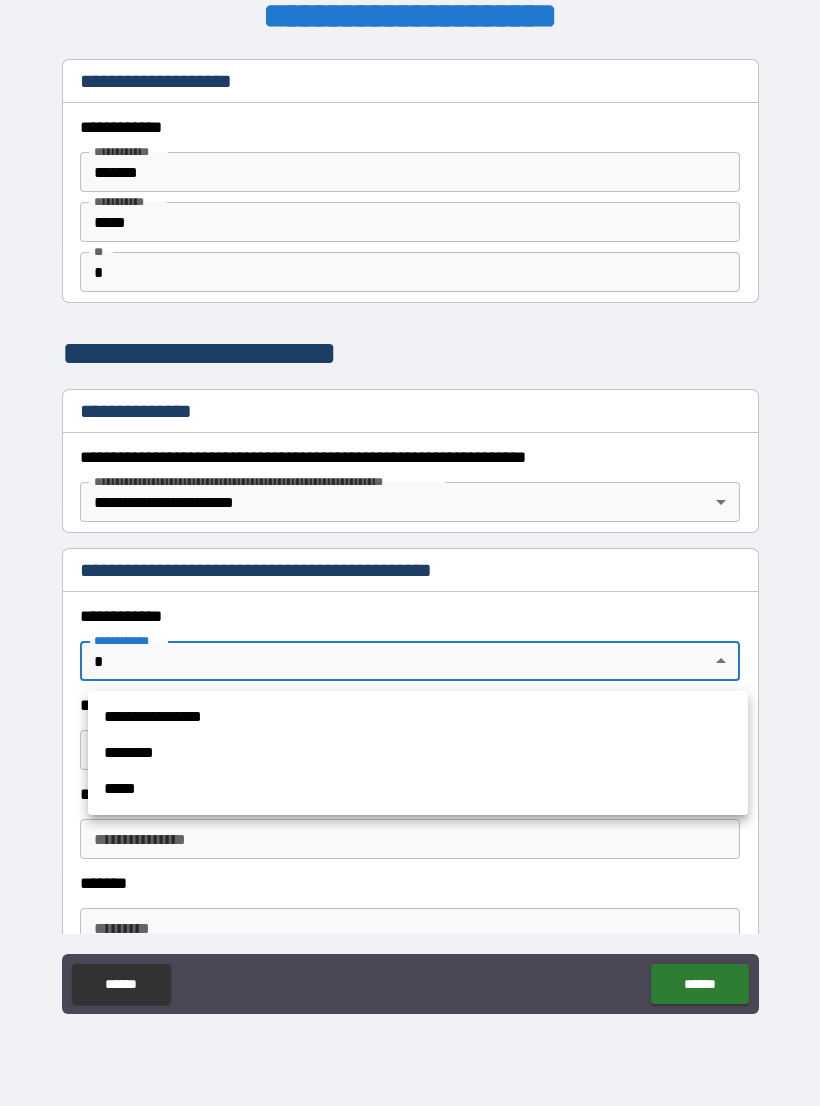 click on "**********" at bounding box center [418, 717] 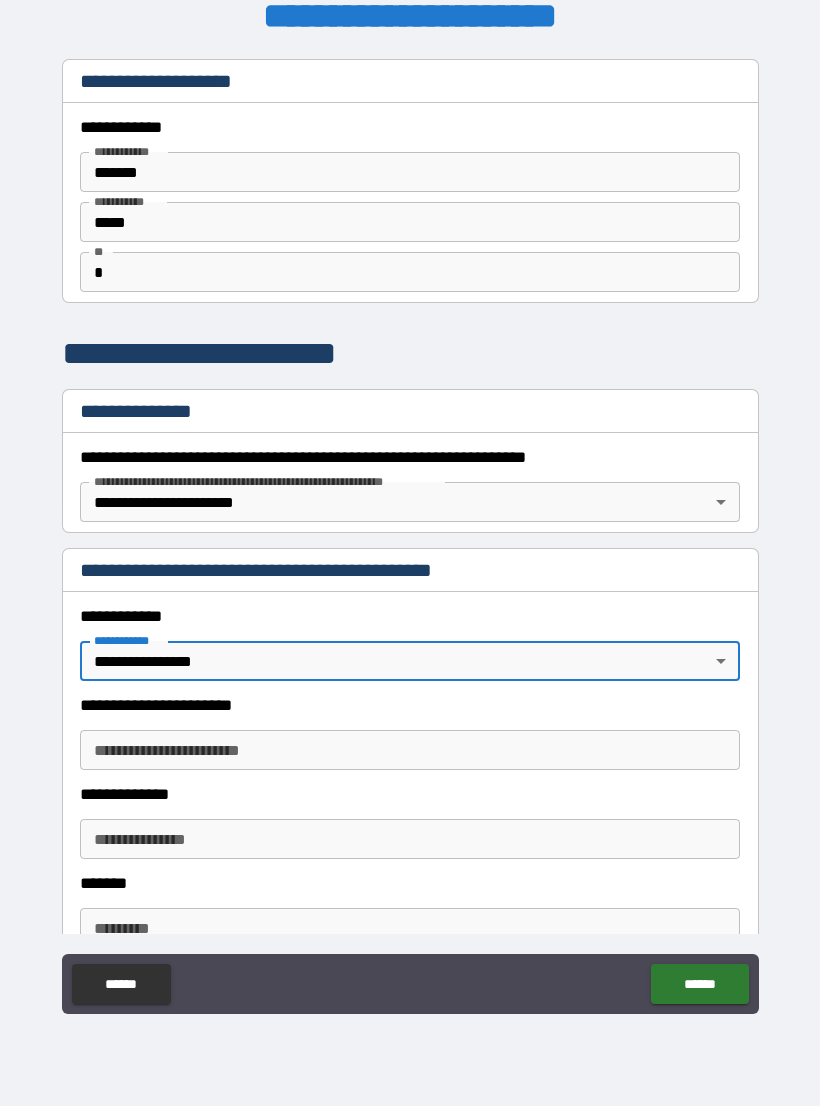 click on "**********" at bounding box center [410, 750] 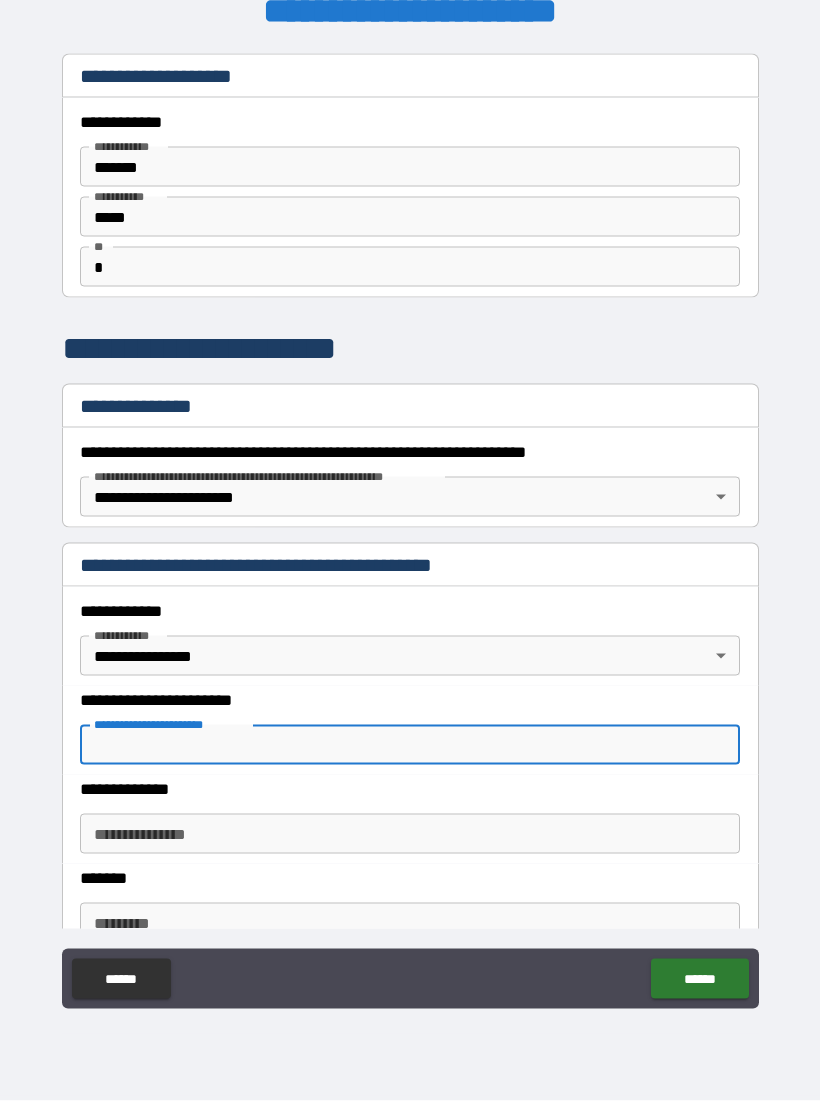 scroll, scrollTop: 0, scrollLeft: 0, axis: both 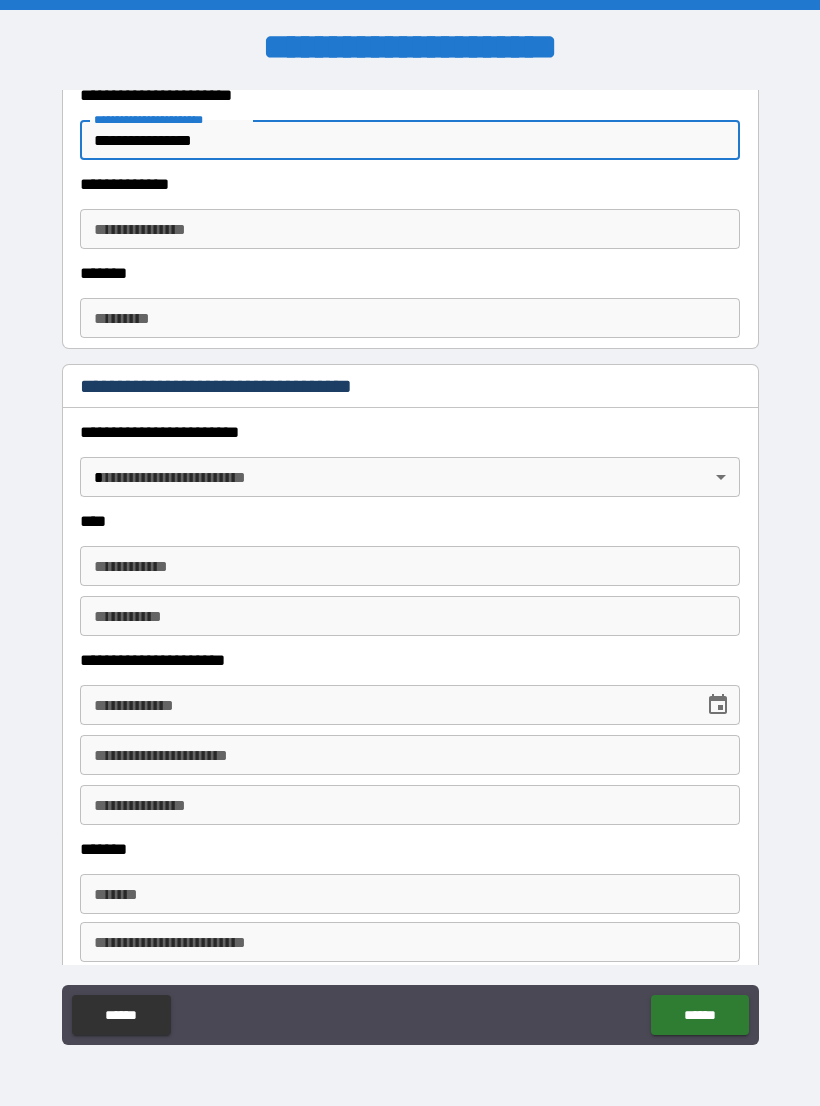 type on "**********" 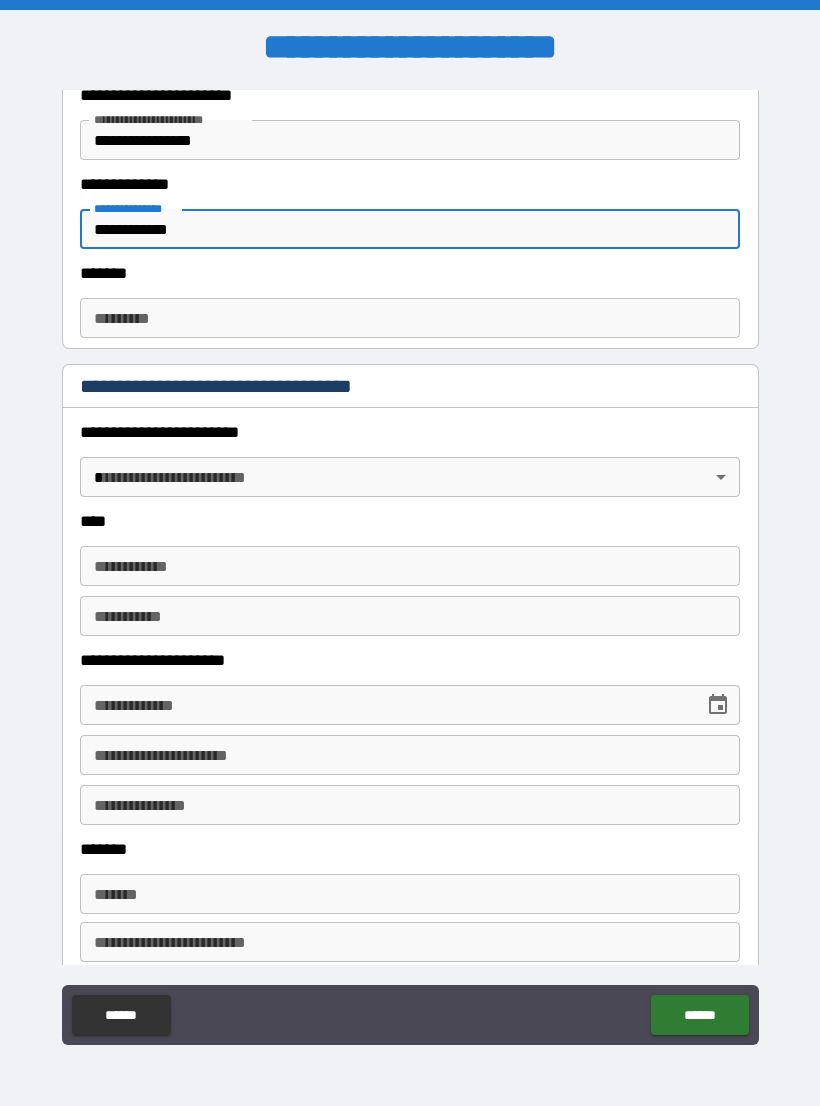 type on "**********" 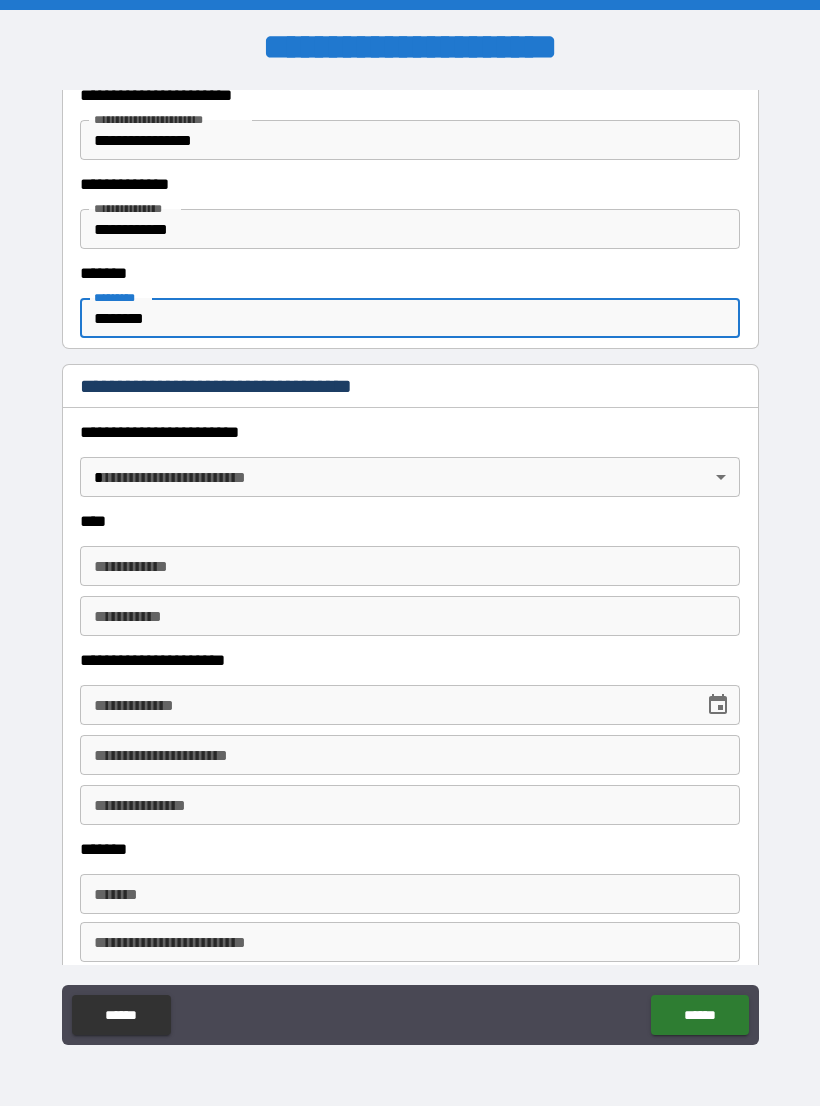 type on "********" 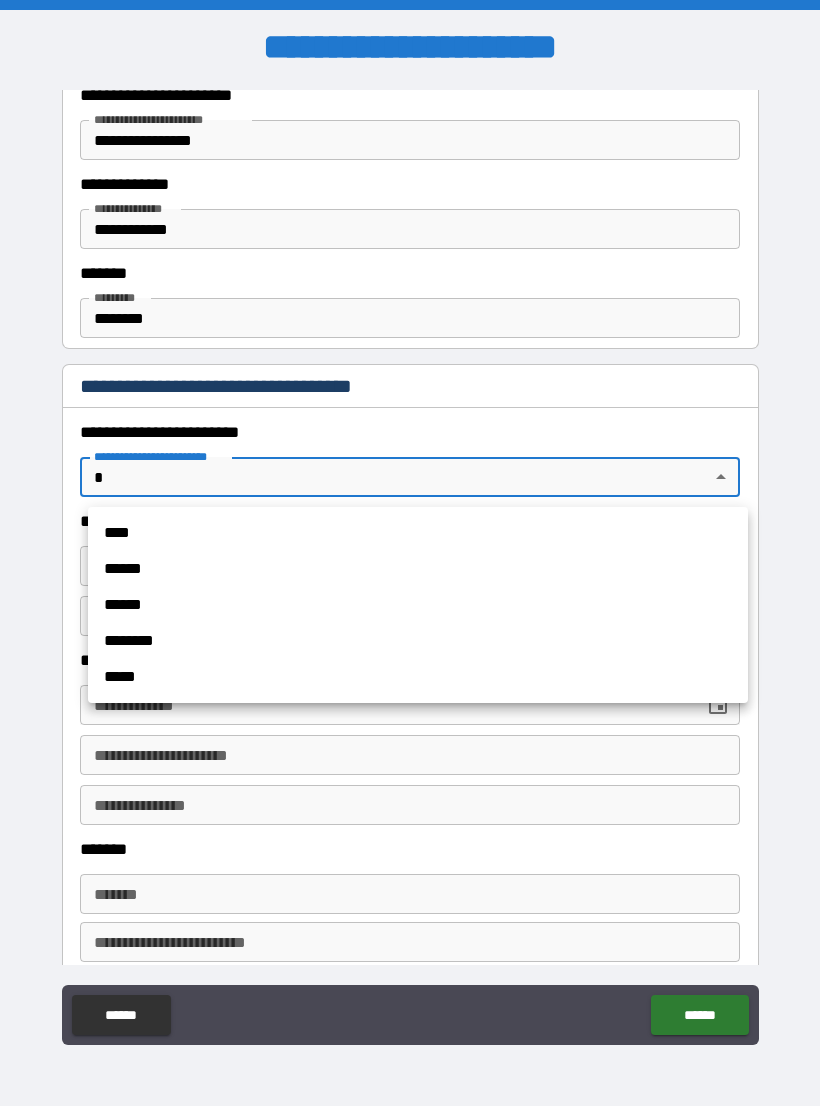 click on "******" at bounding box center [418, 569] 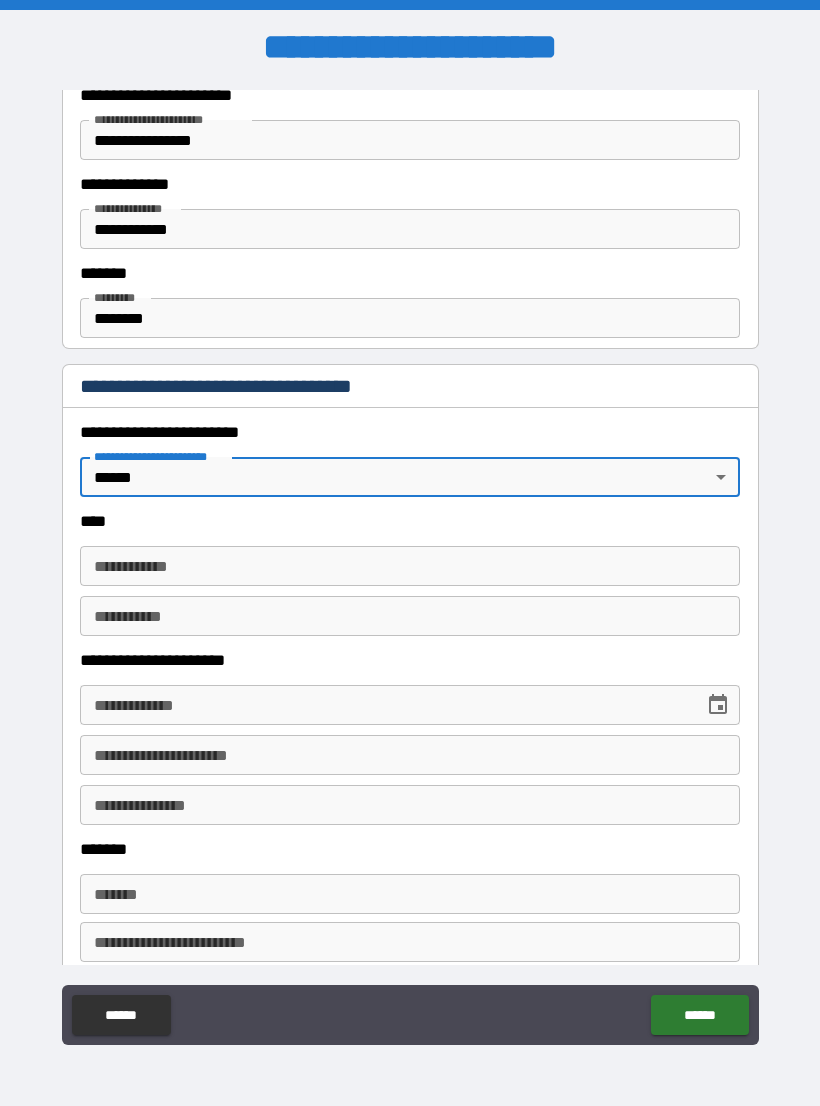 click on "**********" at bounding box center [410, 566] 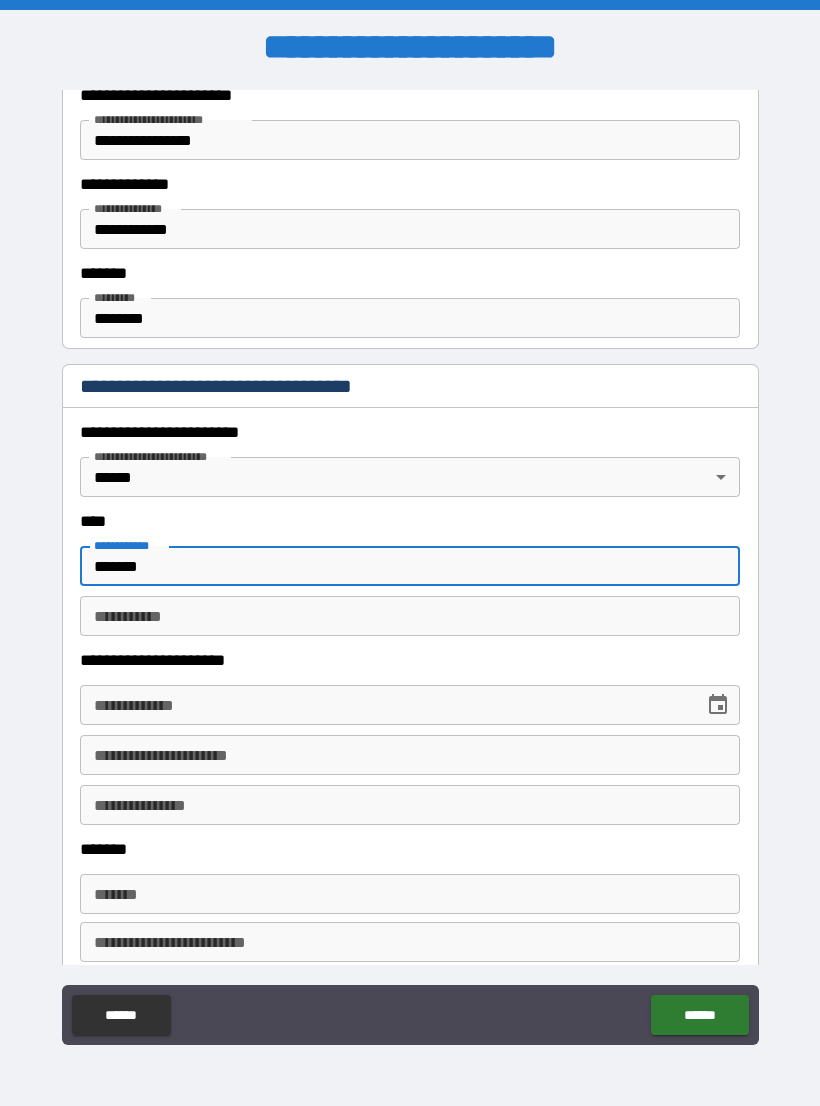 type on "*******" 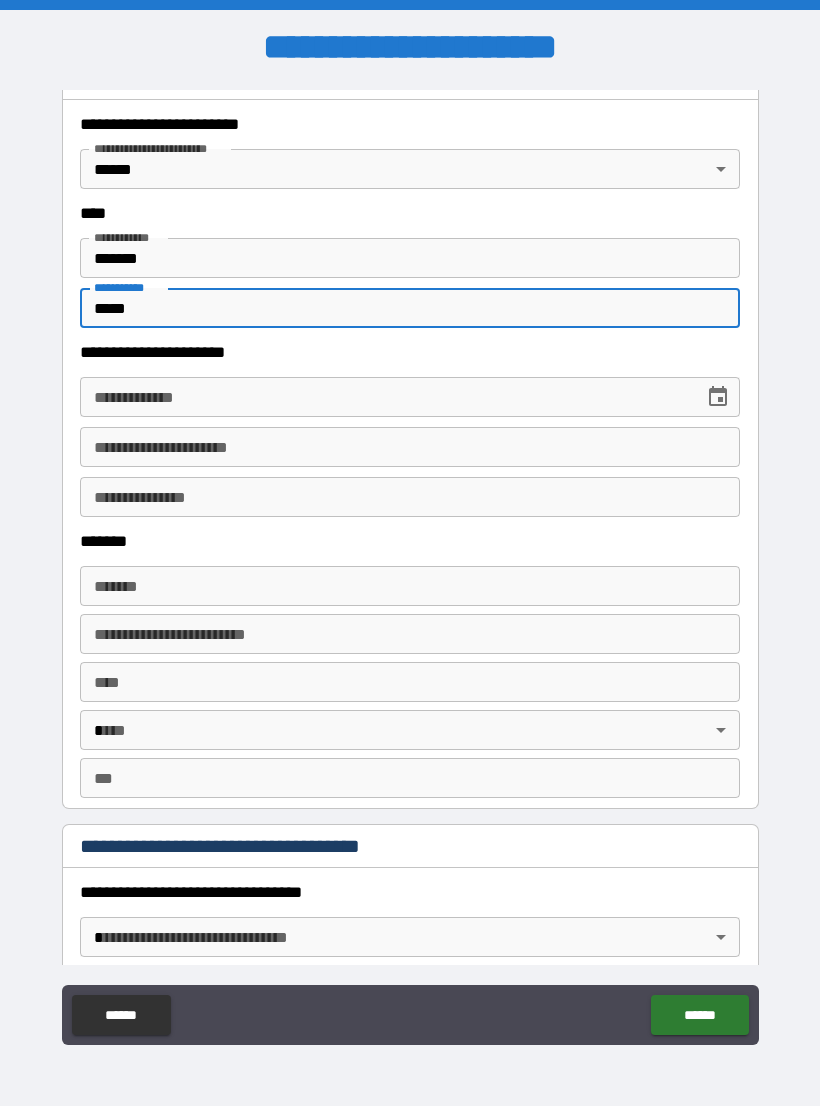 scroll, scrollTop: 954, scrollLeft: 0, axis: vertical 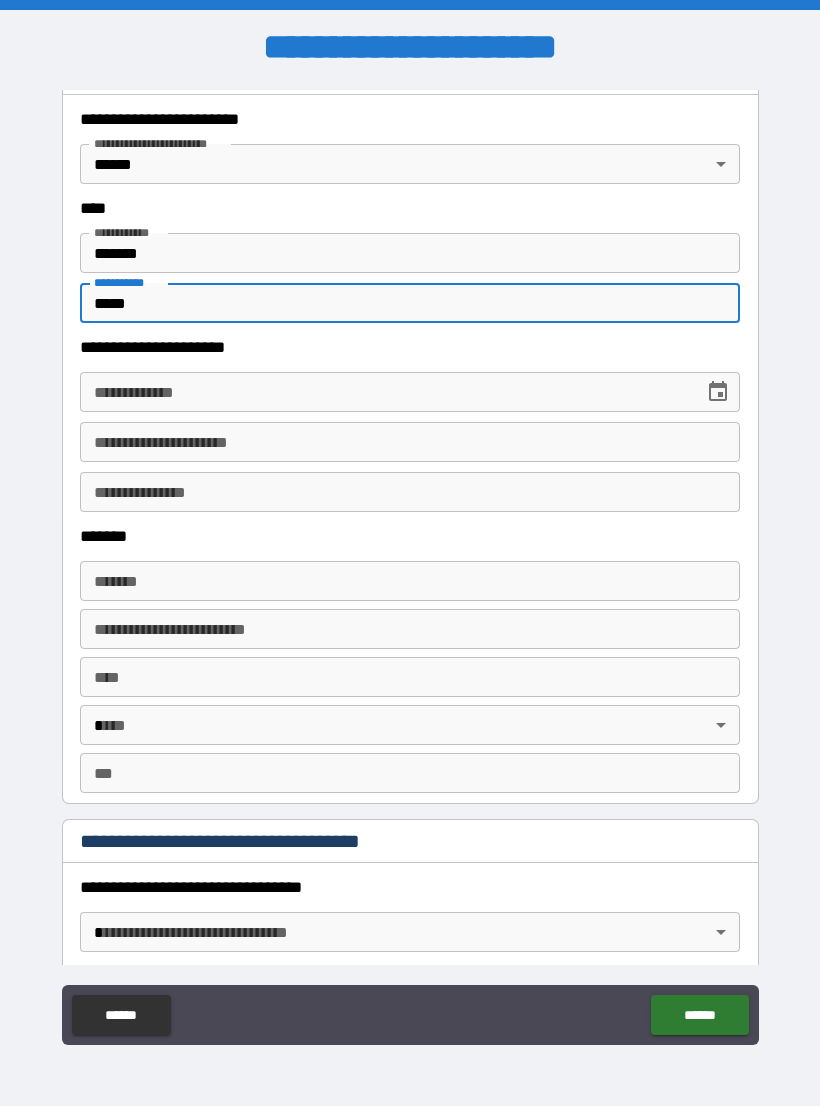 type on "*****" 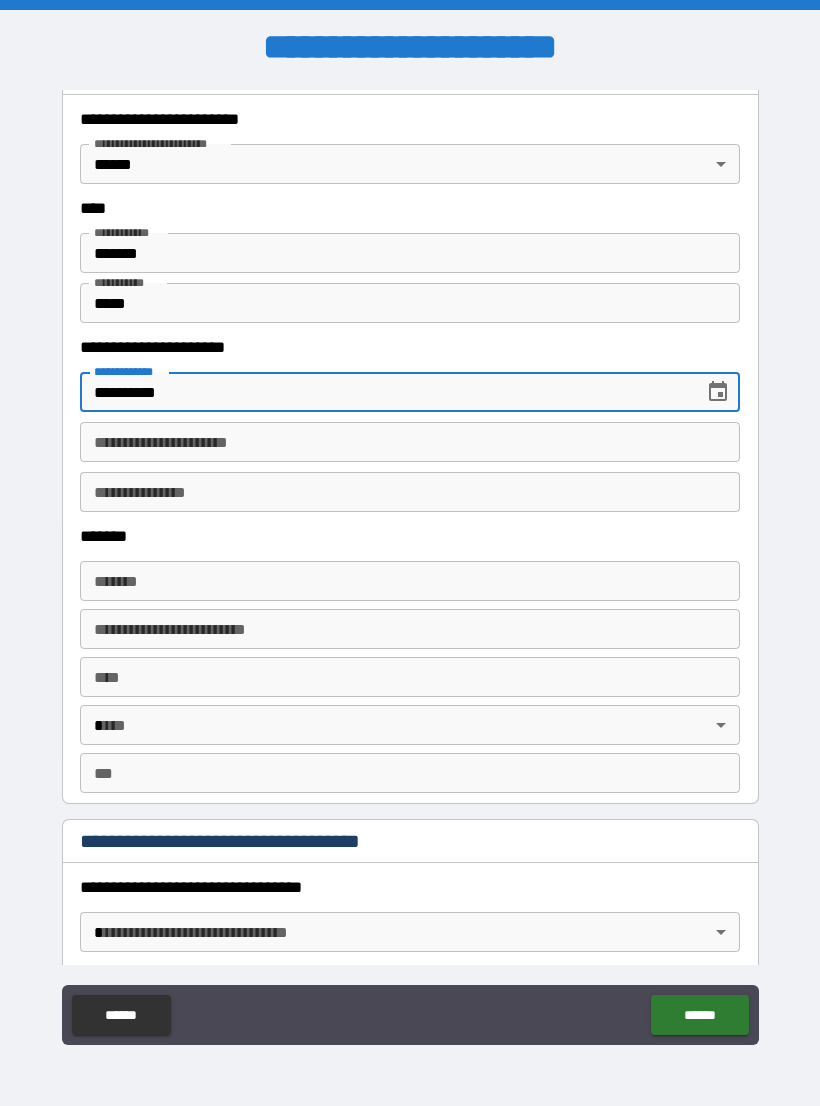 type on "**********" 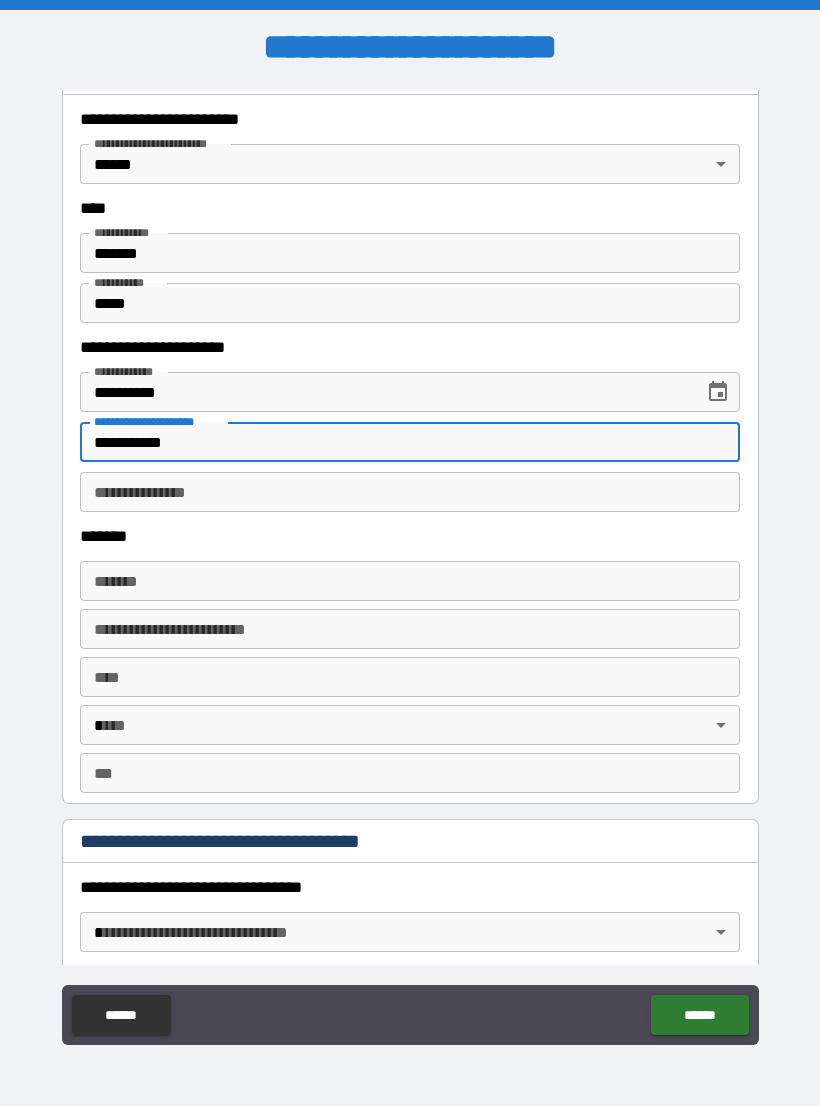 click on "**********" at bounding box center (410, 492) 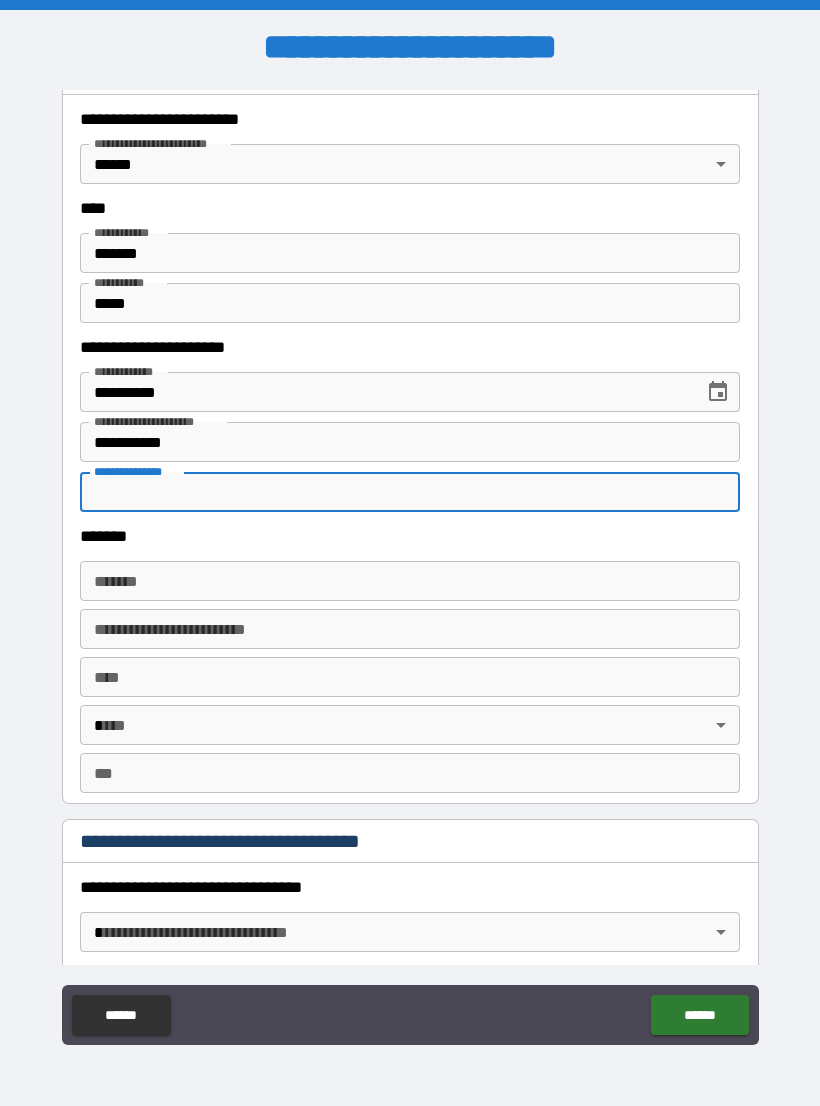 click on "*******" at bounding box center [410, 581] 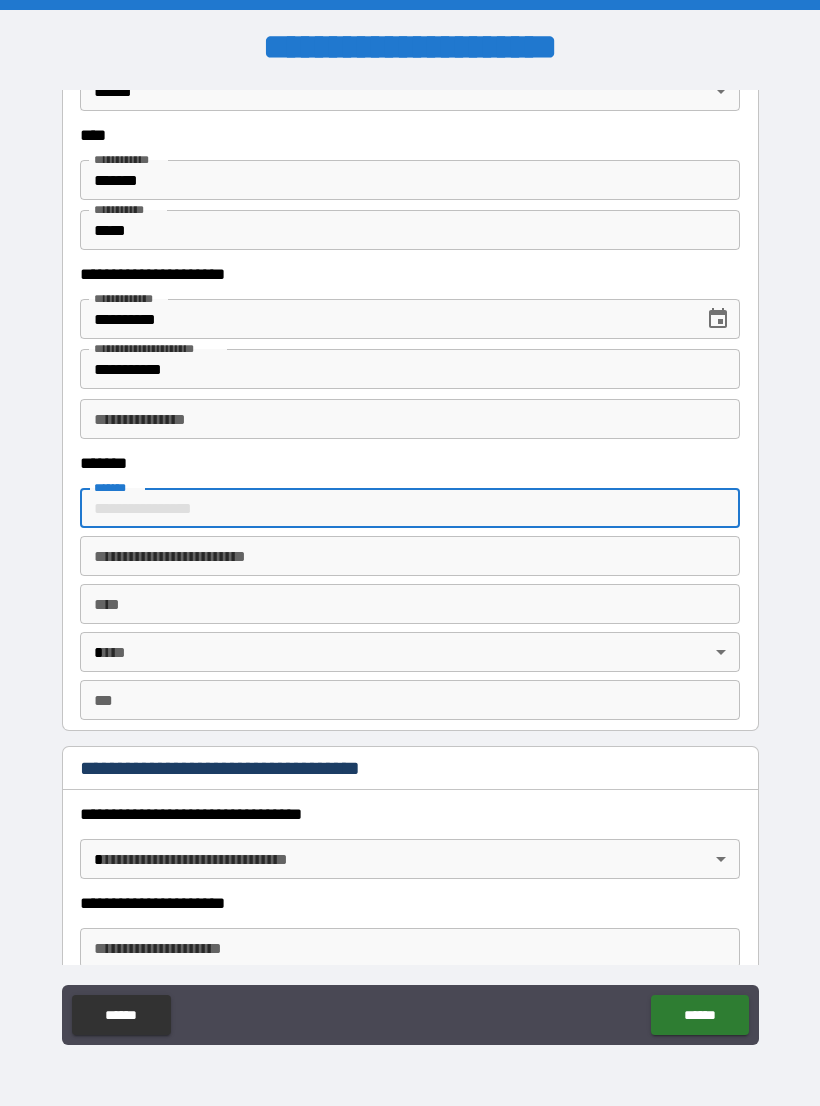 scroll, scrollTop: 1022, scrollLeft: 0, axis: vertical 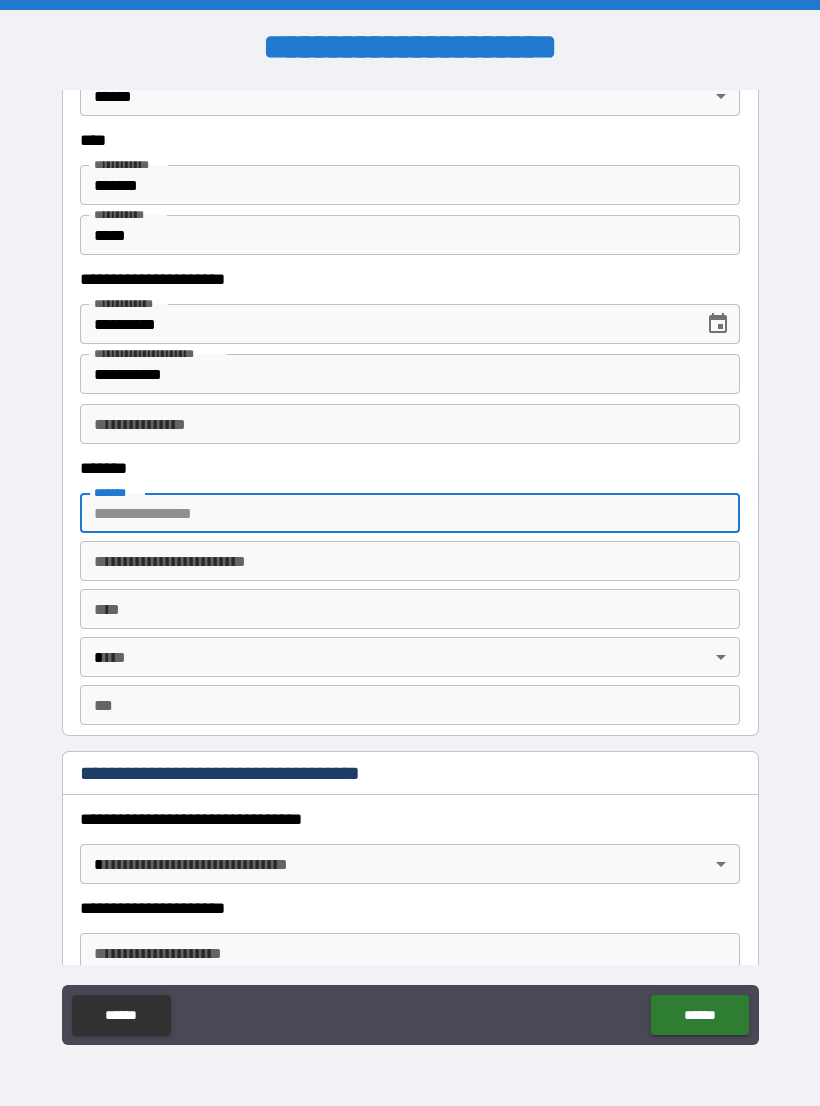 click on "**********" at bounding box center [410, 374] 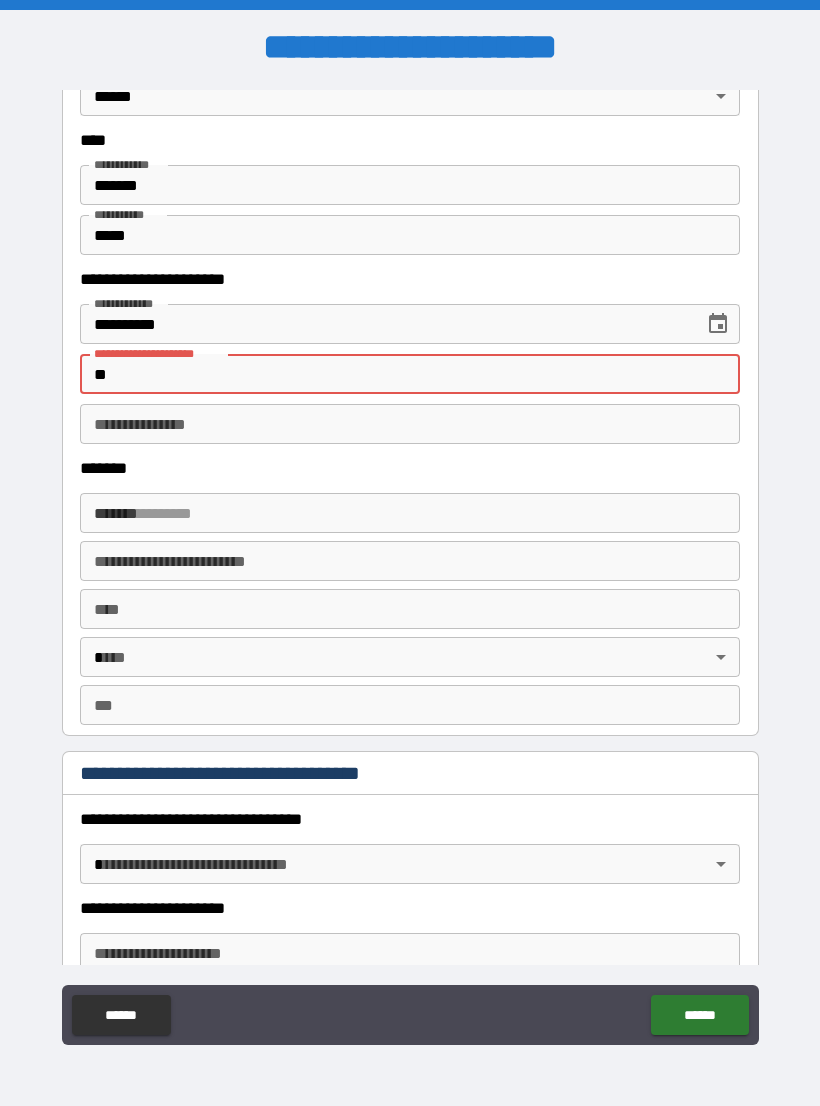 type on "*" 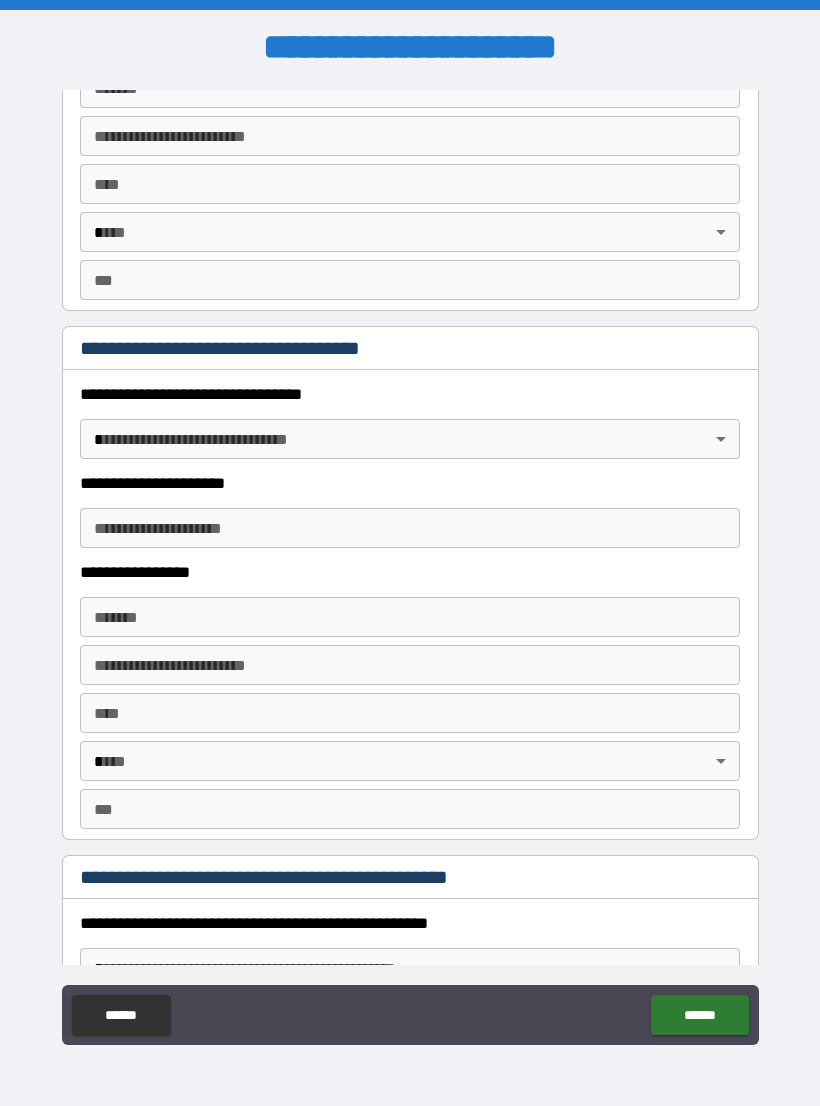 scroll, scrollTop: 1502, scrollLeft: 0, axis: vertical 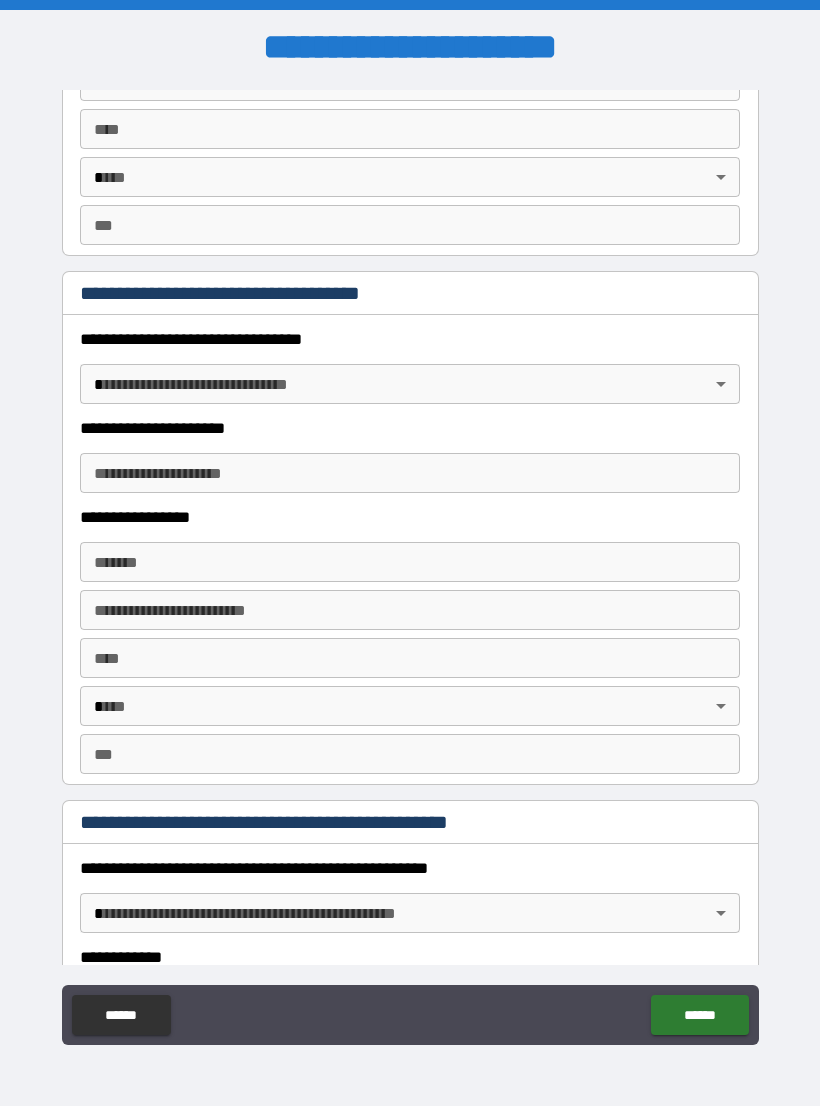 type 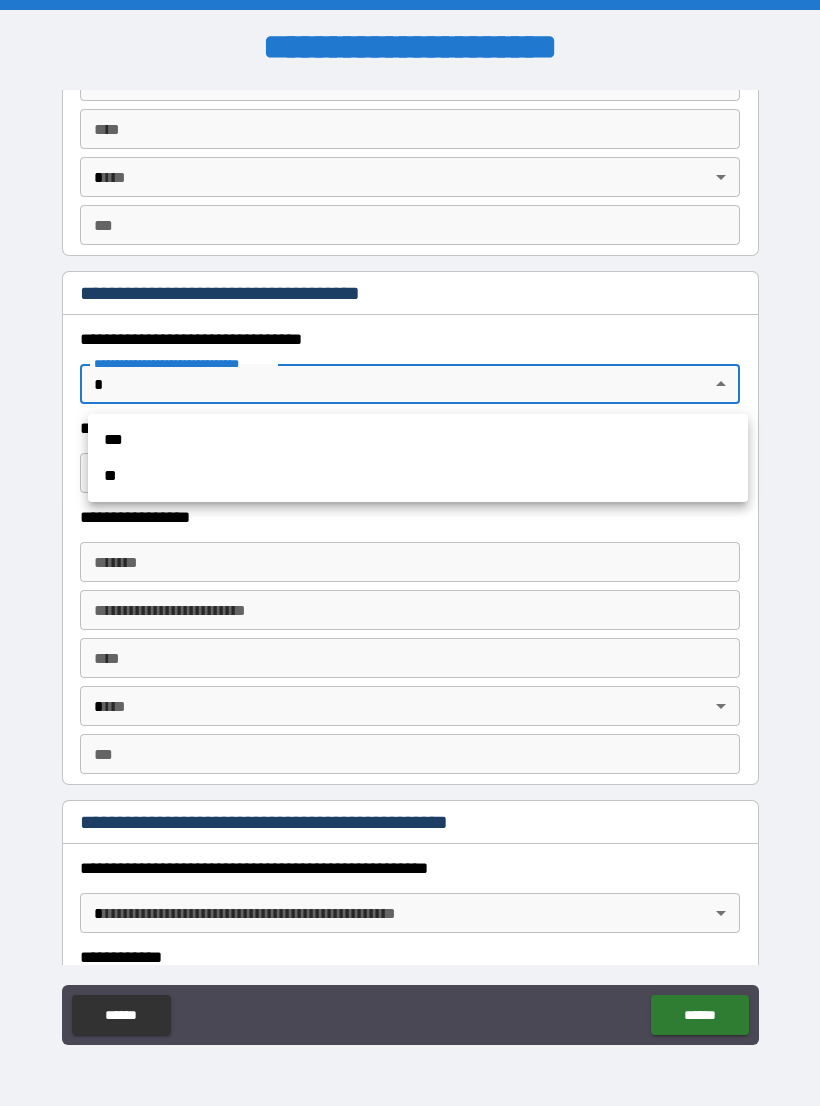 click on "***" at bounding box center [418, 440] 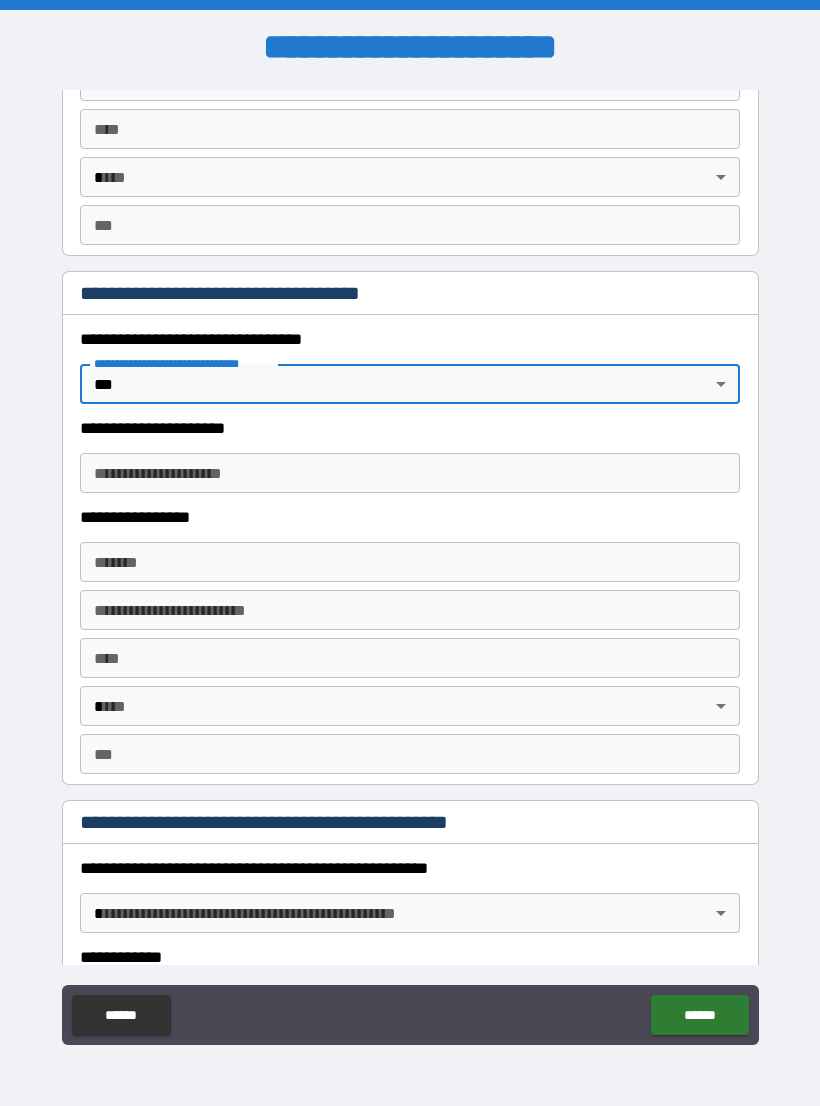 click on "**********" at bounding box center [410, 473] 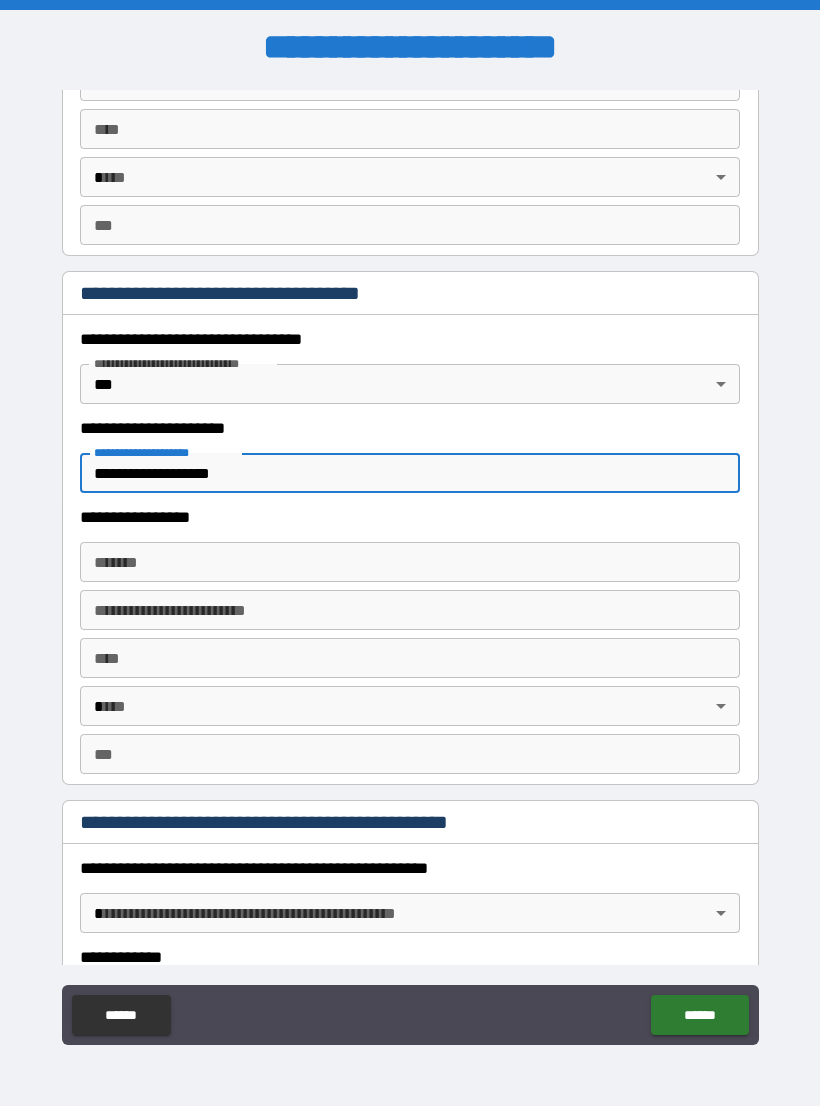 type on "**********" 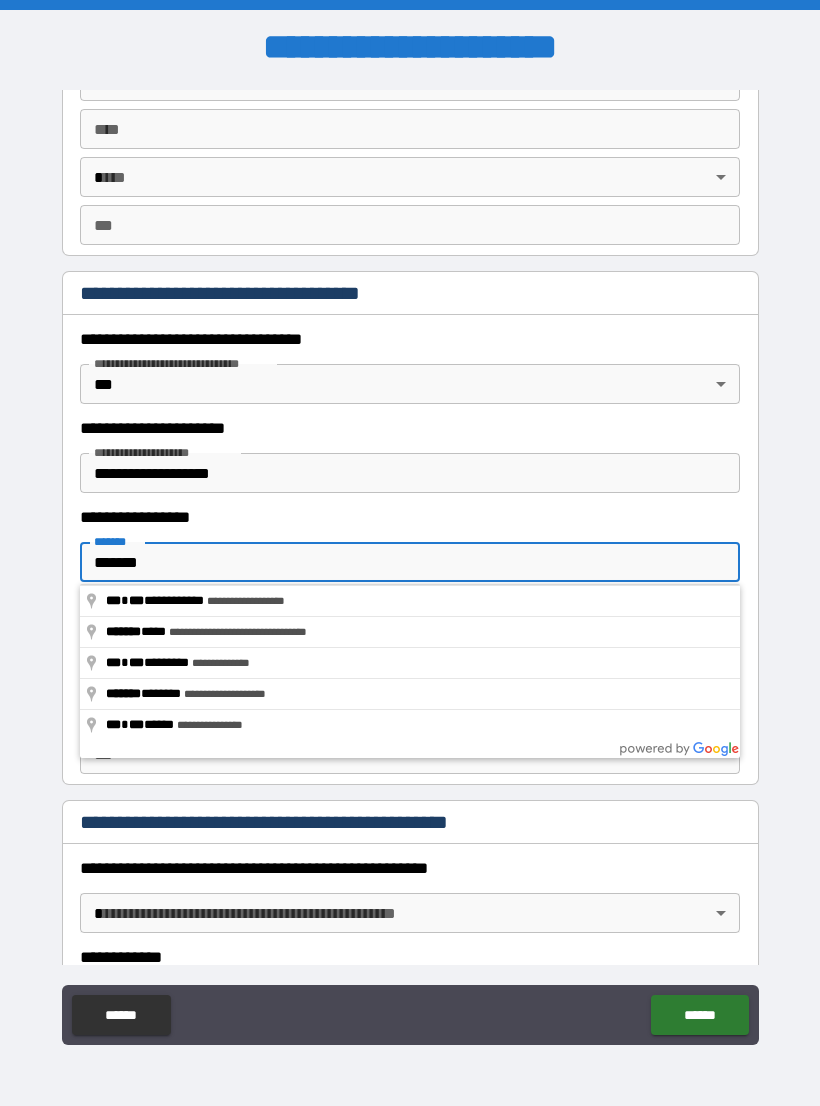 type on "**********" 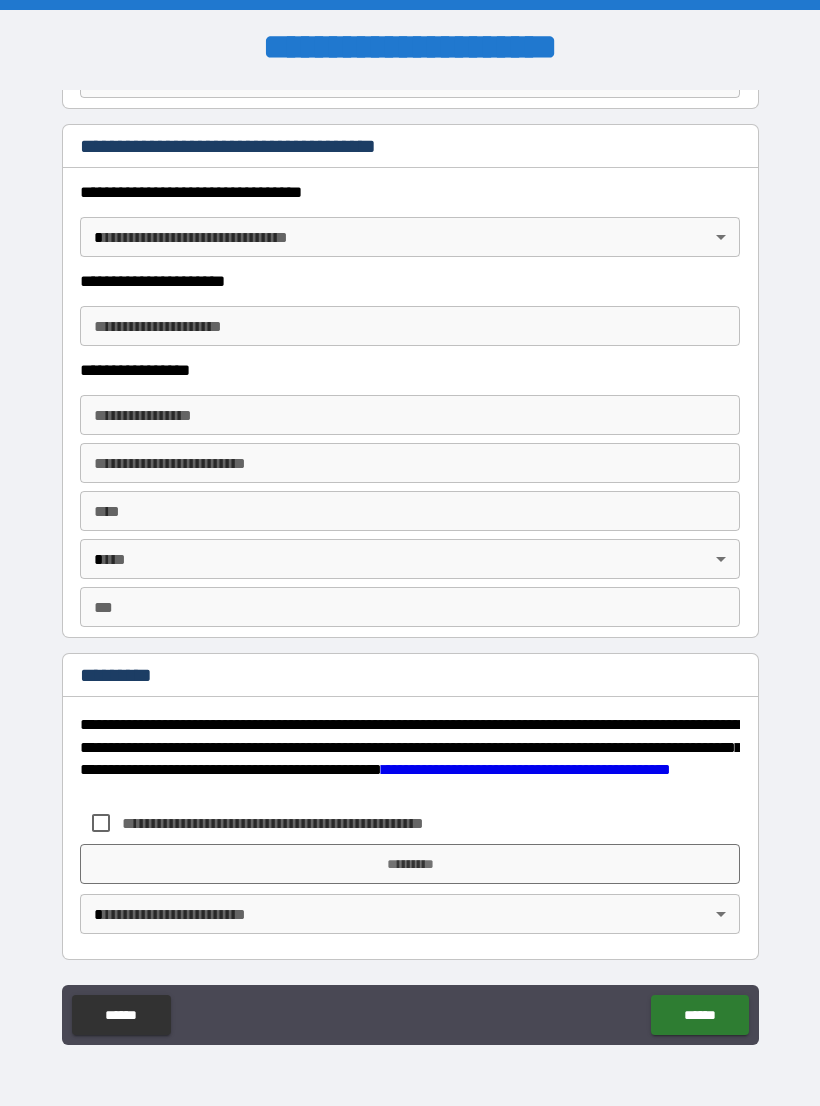 scroll, scrollTop: 3461, scrollLeft: 0, axis: vertical 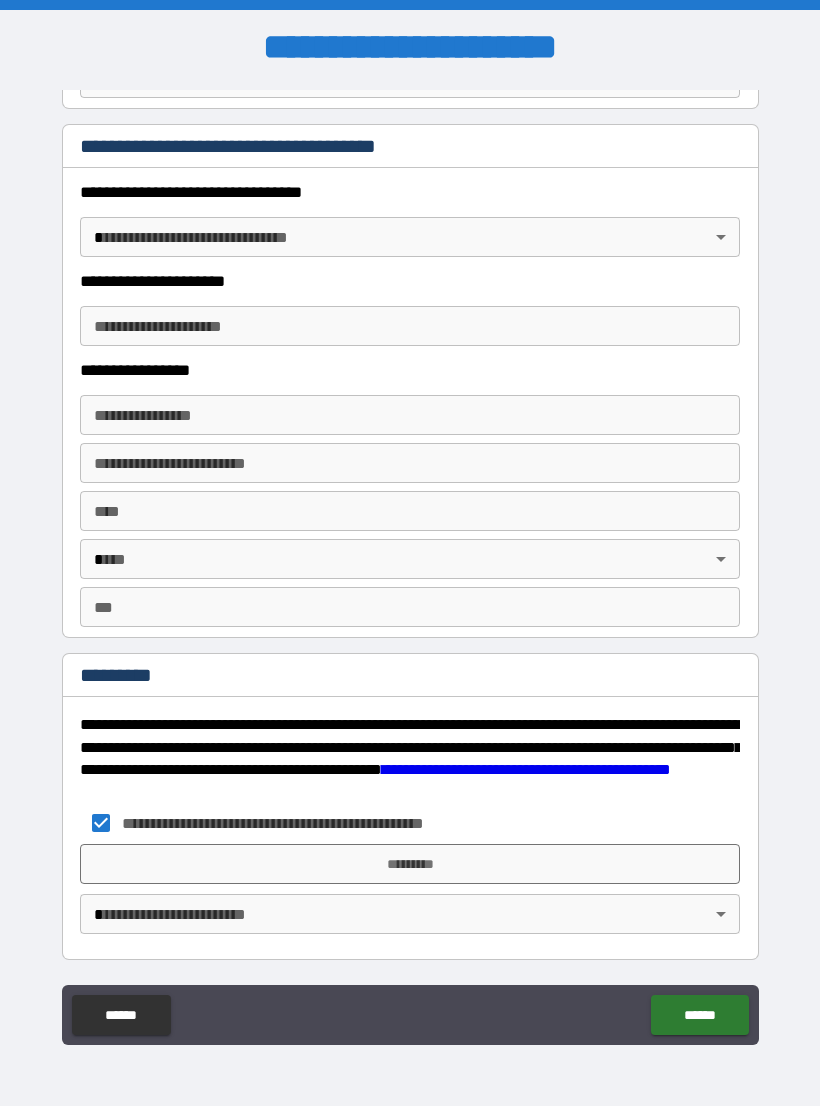 click on "*********" at bounding box center [410, 864] 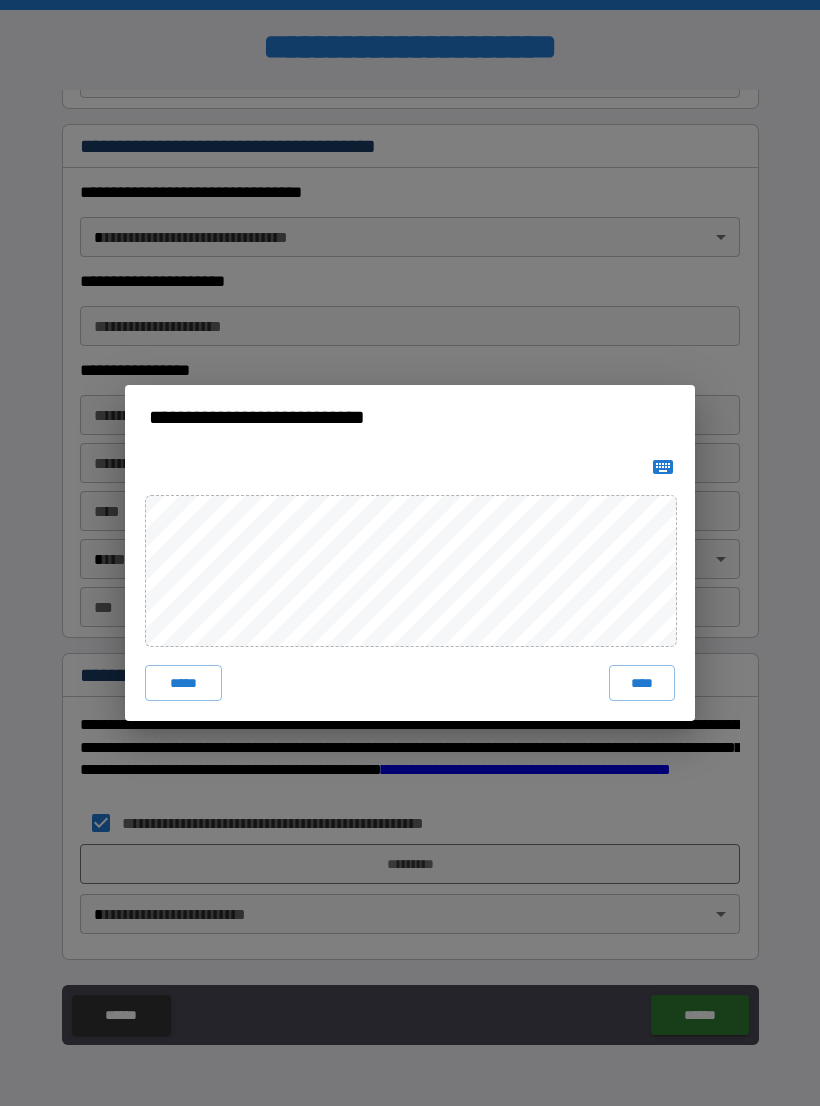 click on "****" at bounding box center [642, 683] 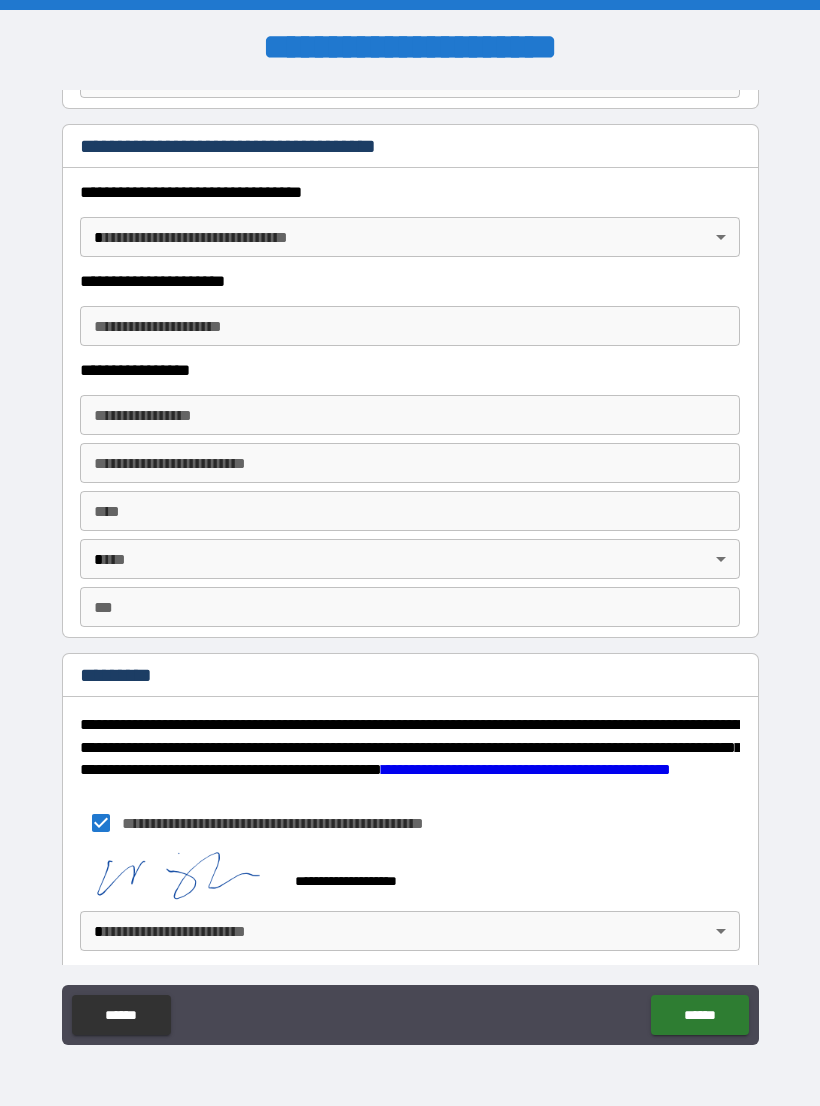 scroll, scrollTop: 3451, scrollLeft: 0, axis: vertical 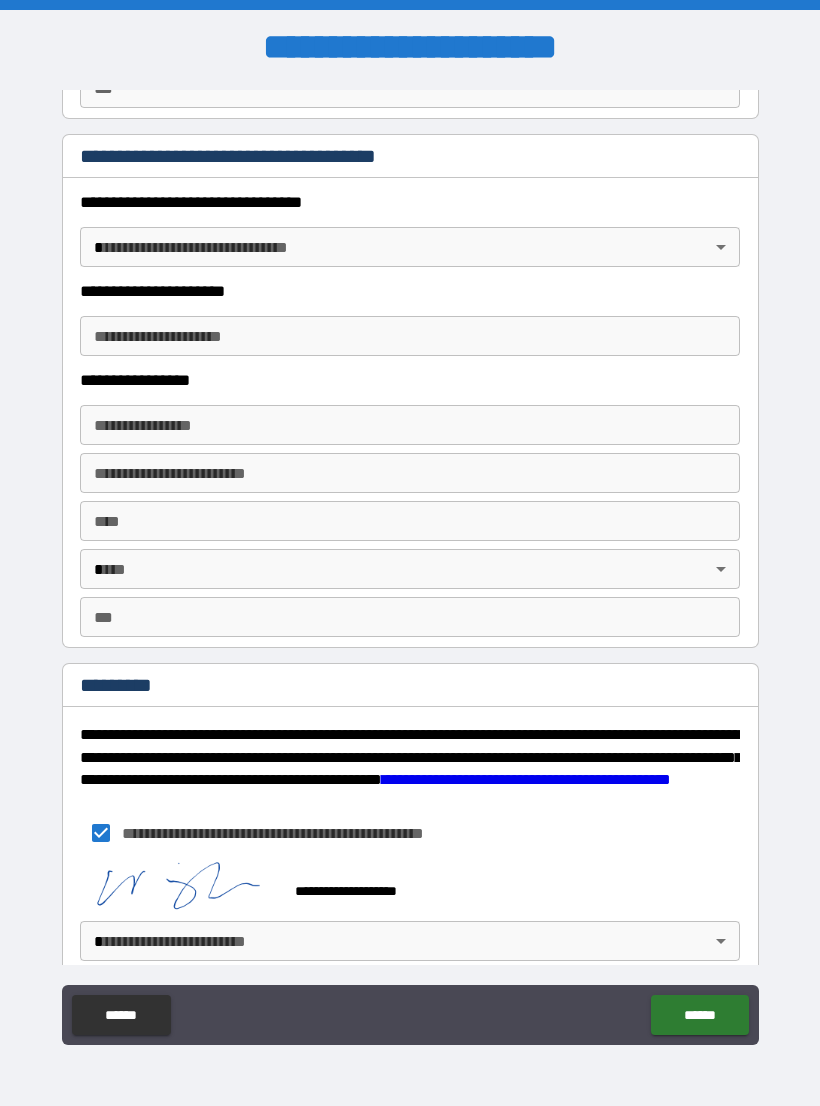 click on "**********" at bounding box center [410, 568] 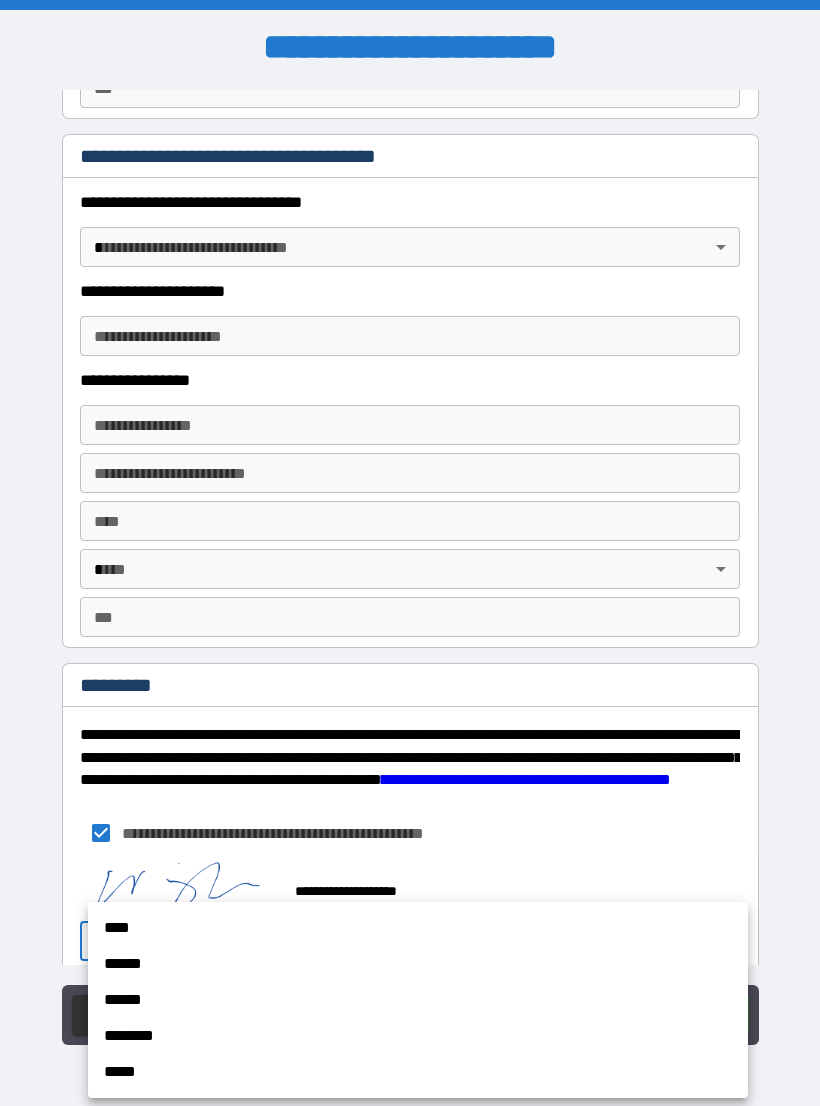 click on "******" at bounding box center (418, 964) 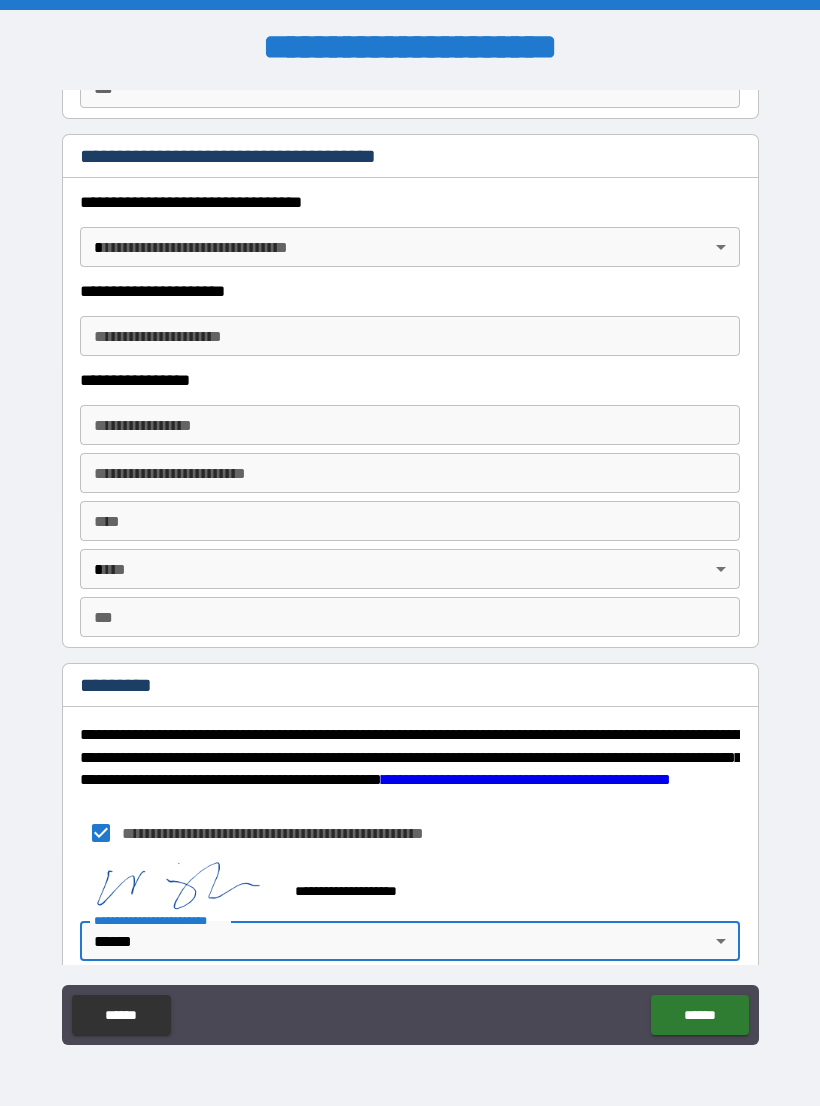 click on "******" at bounding box center (699, 1015) 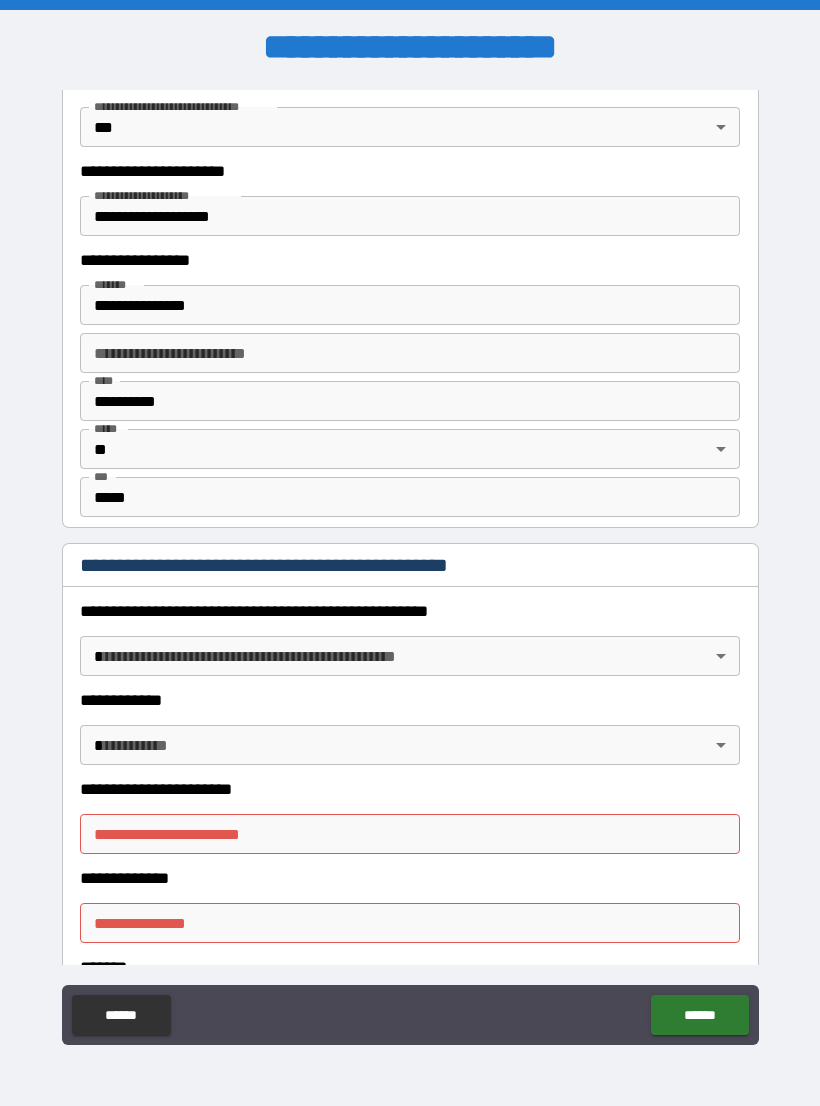 scroll, scrollTop: 1760, scrollLeft: 0, axis: vertical 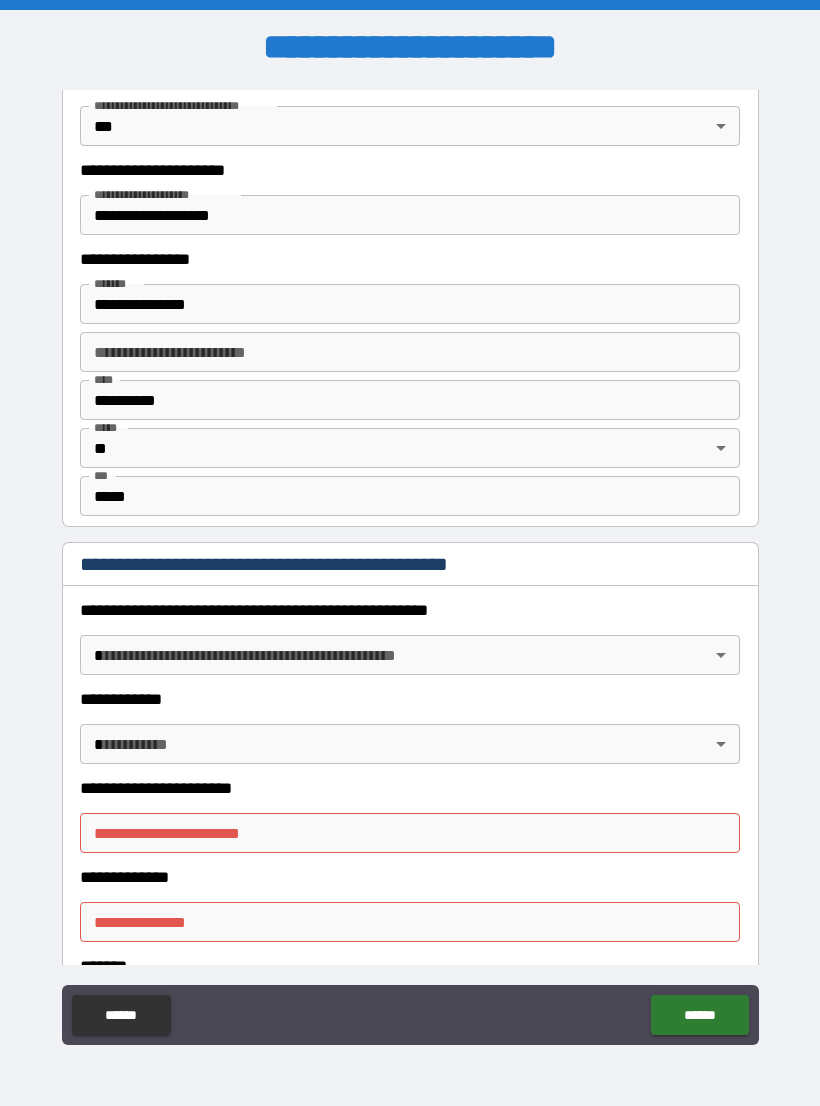click on "**********" at bounding box center [410, 568] 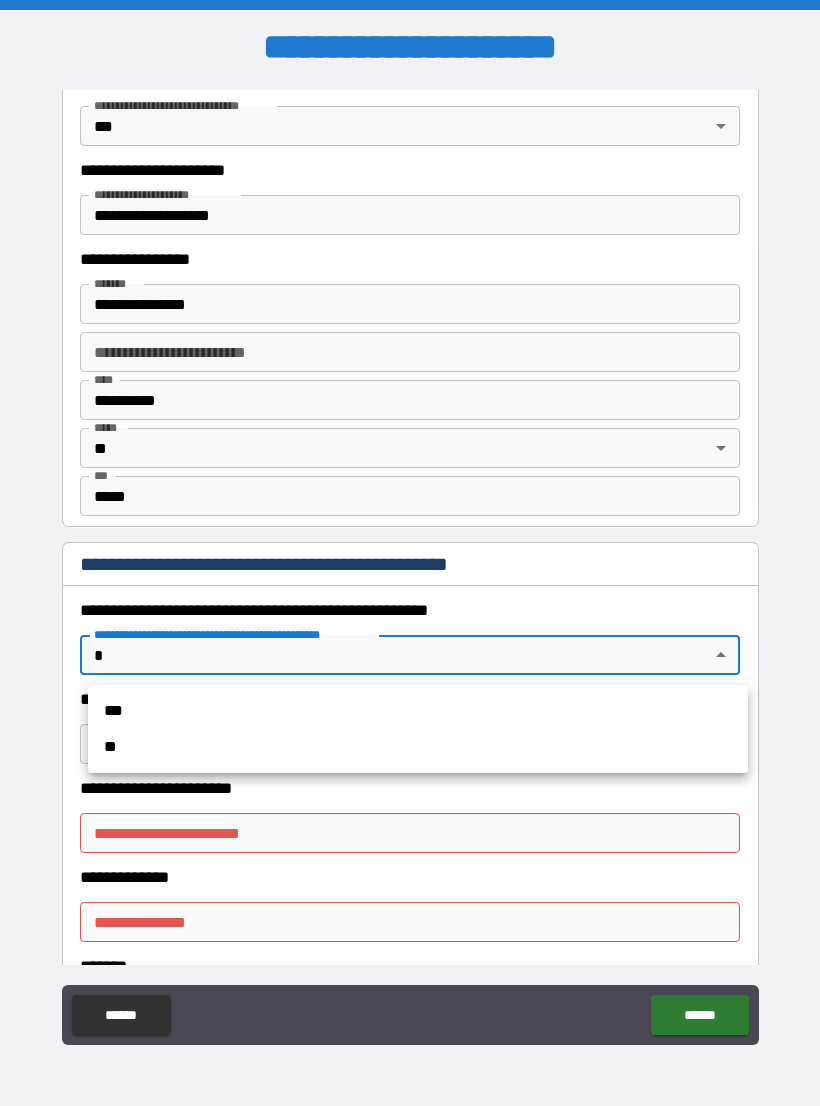 click on "**" at bounding box center [418, 747] 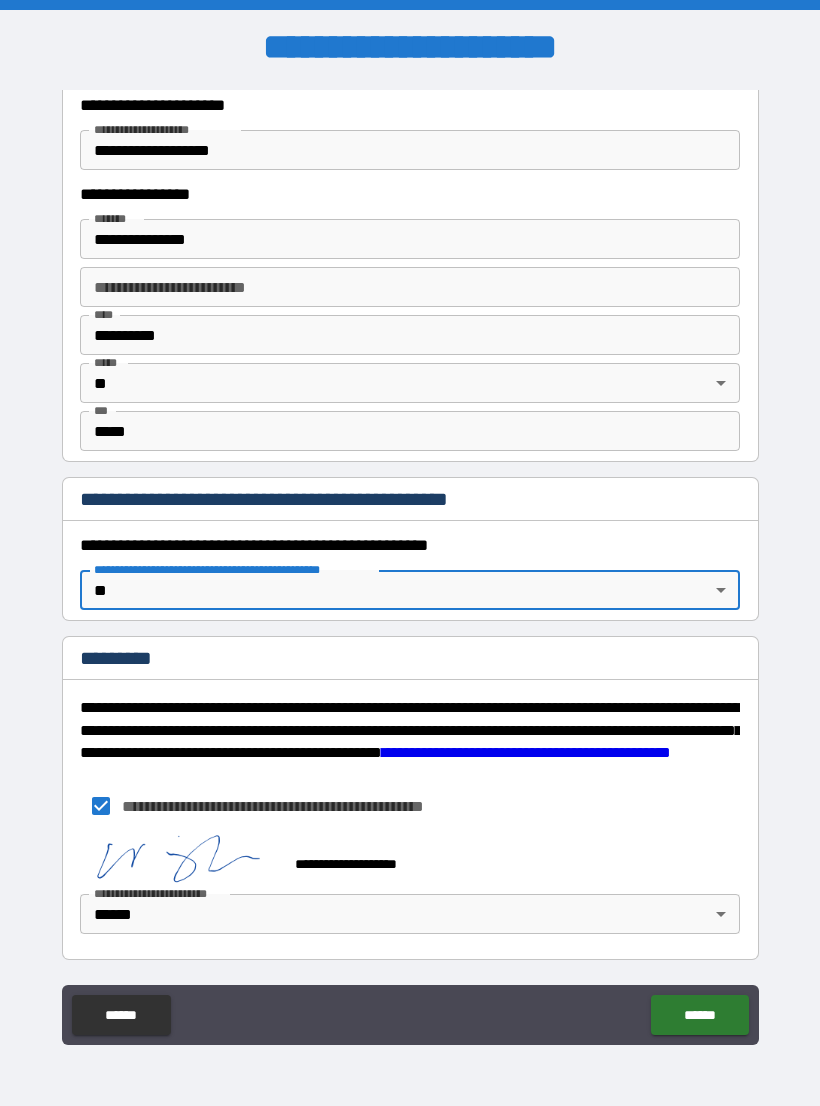 scroll, scrollTop: 1826, scrollLeft: 0, axis: vertical 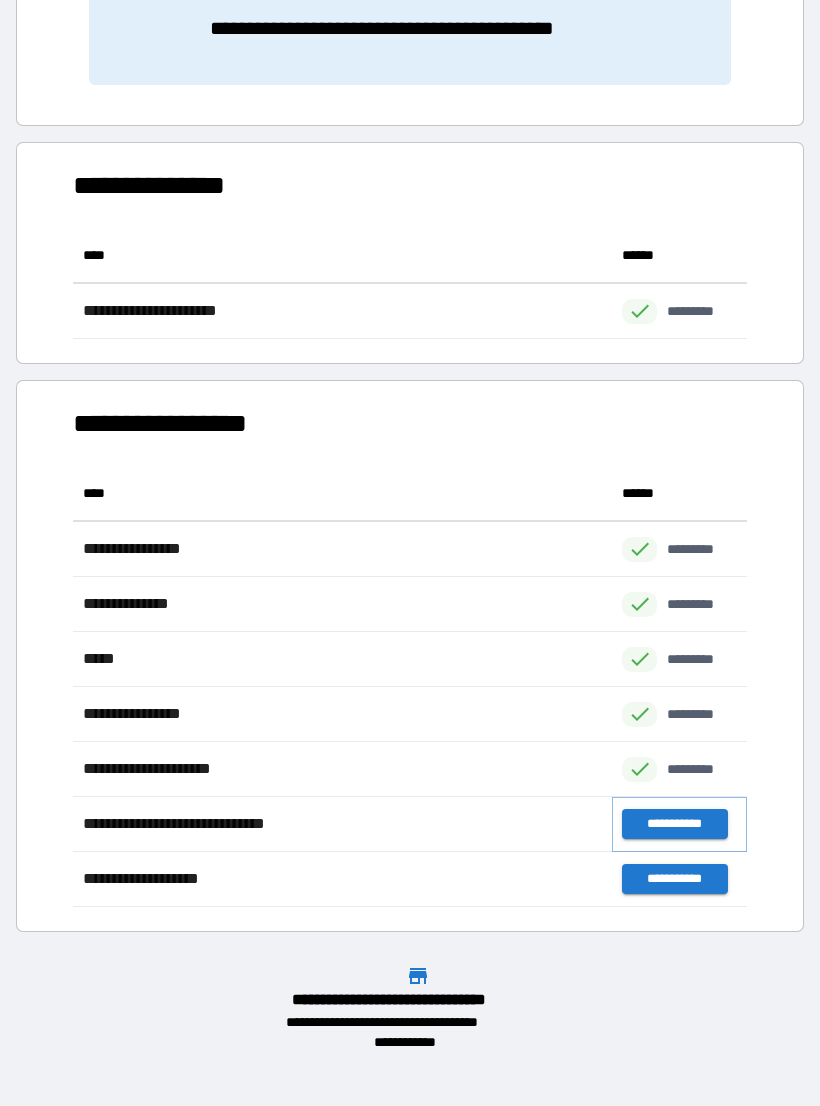 click on "**********" at bounding box center (674, 824) 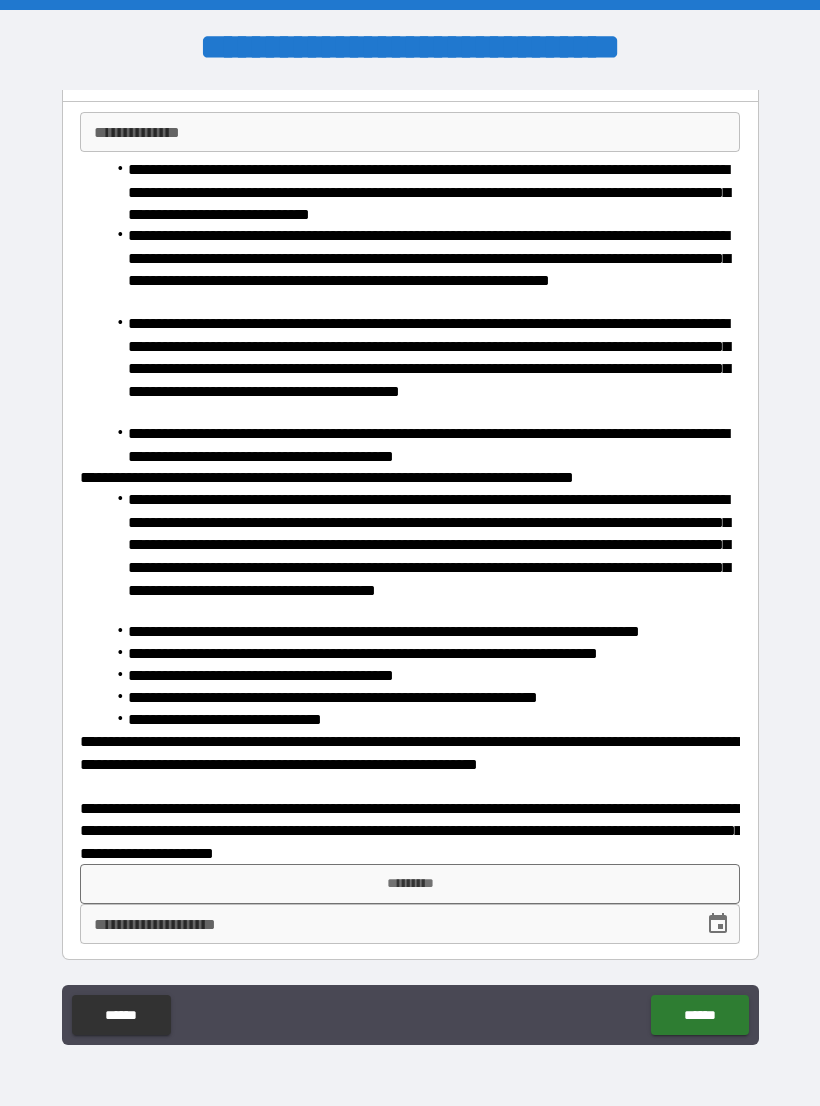scroll, scrollTop: 119, scrollLeft: 0, axis: vertical 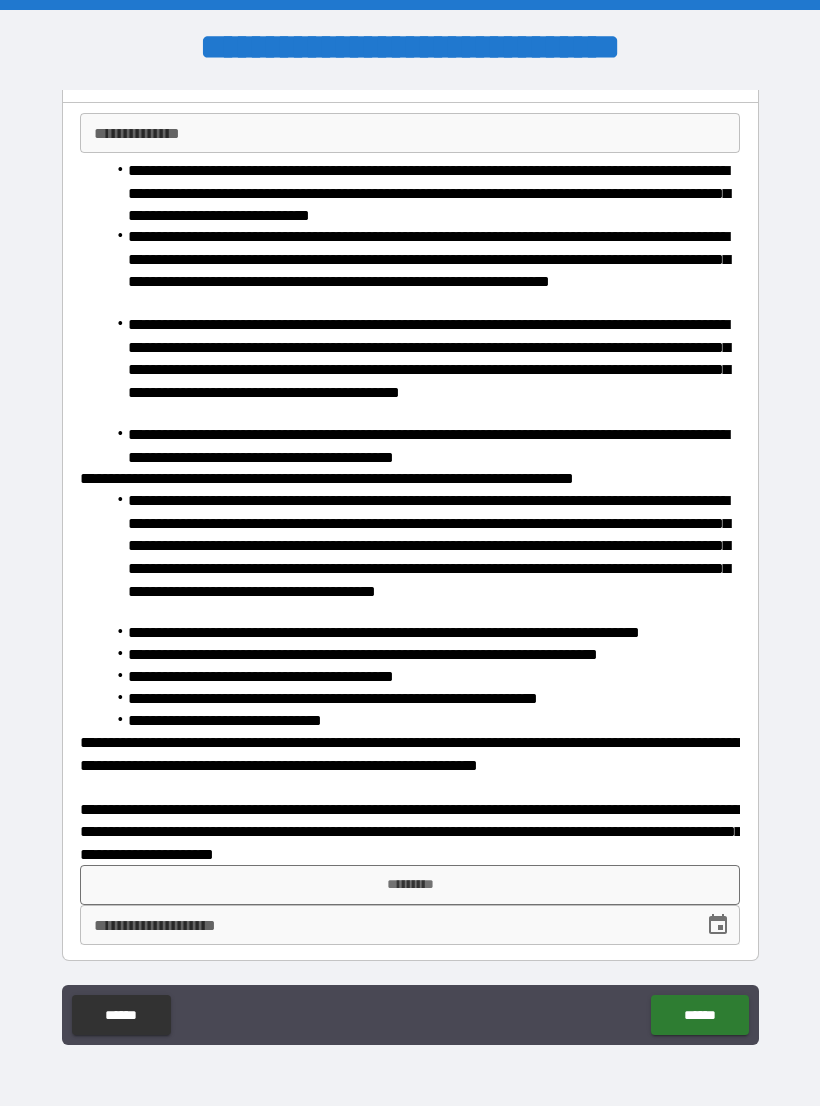 click on "*********" at bounding box center [410, 885] 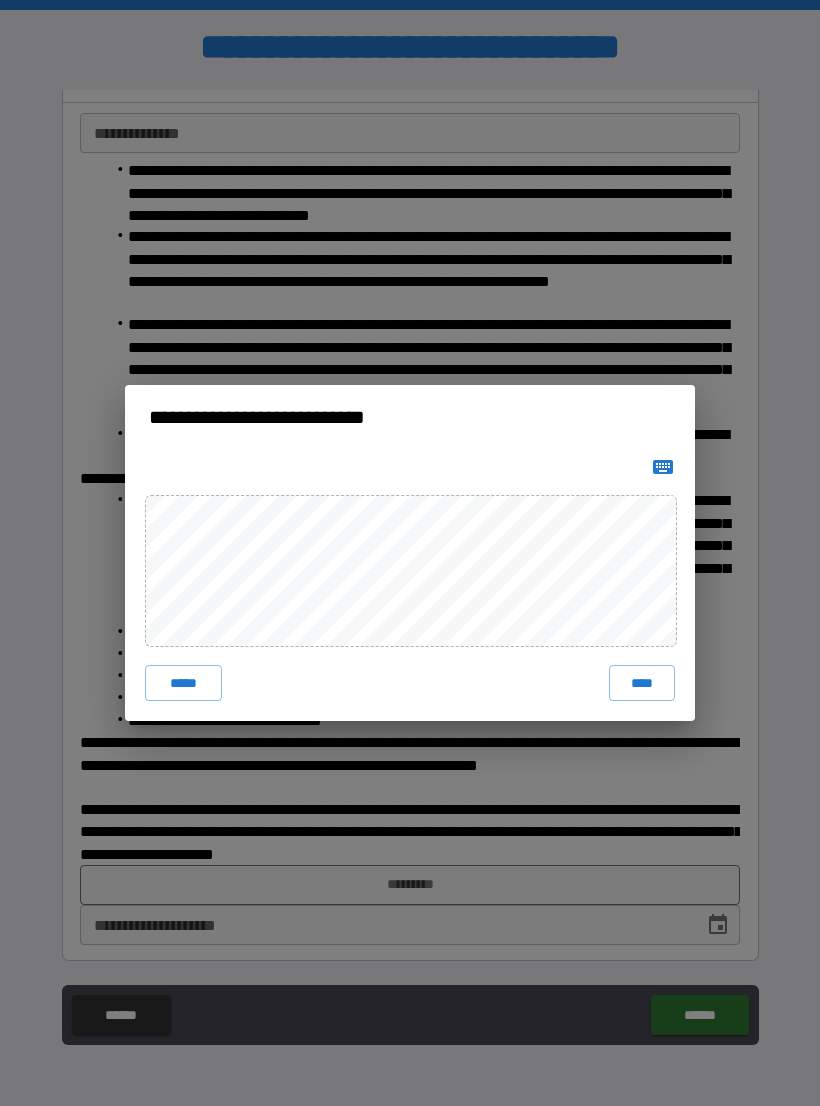 click on "****" at bounding box center (642, 683) 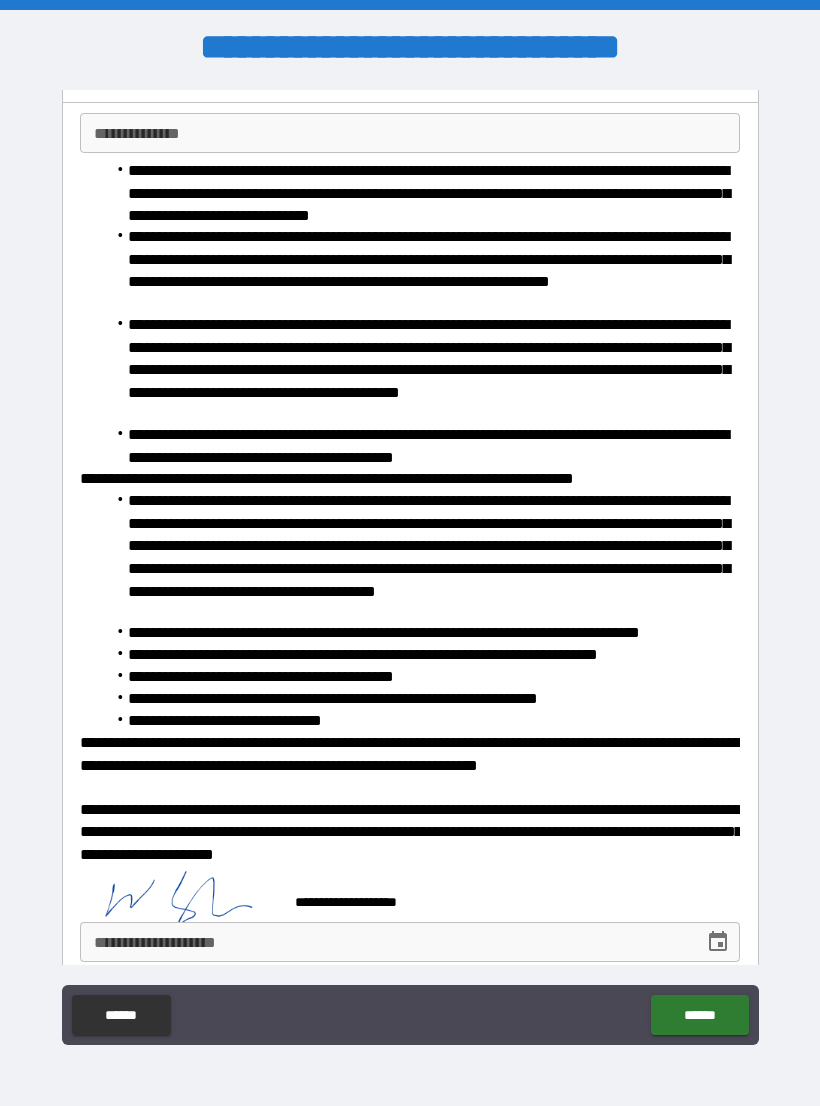 scroll, scrollTop: 109, scrollLeft: 0, axis: vertical 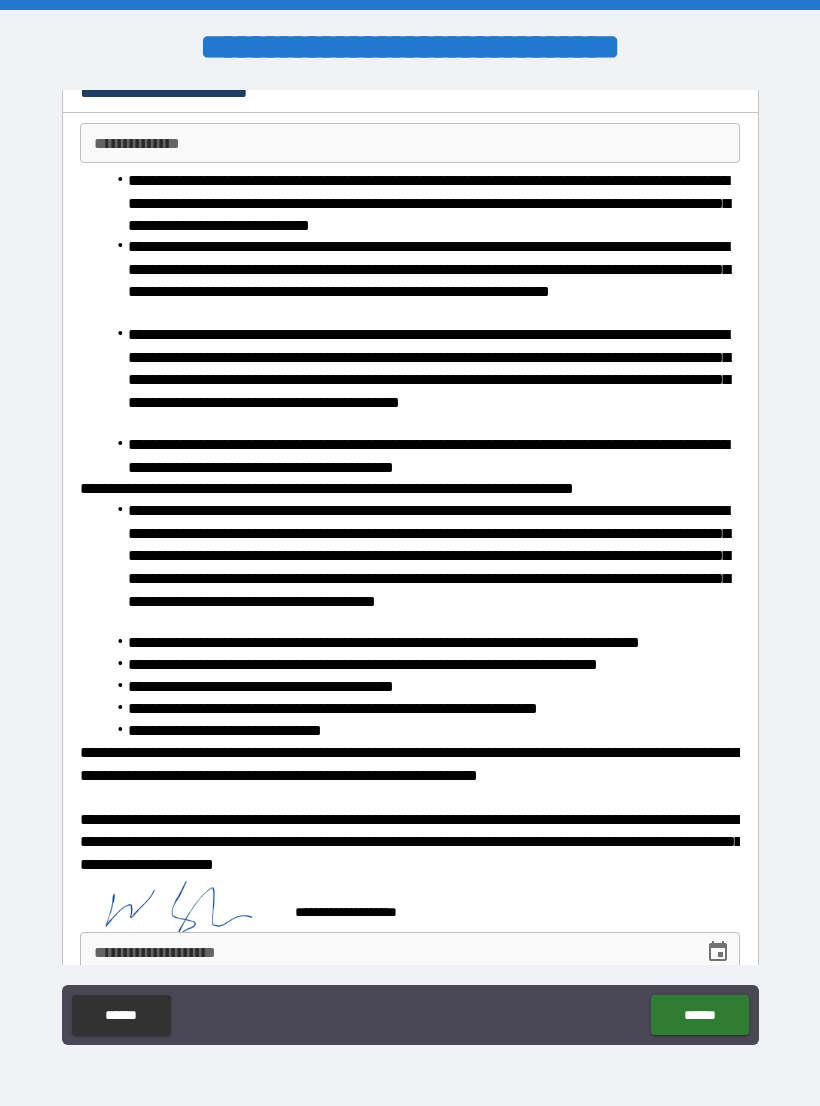 click on "******" at bounding box center (699, 1015) 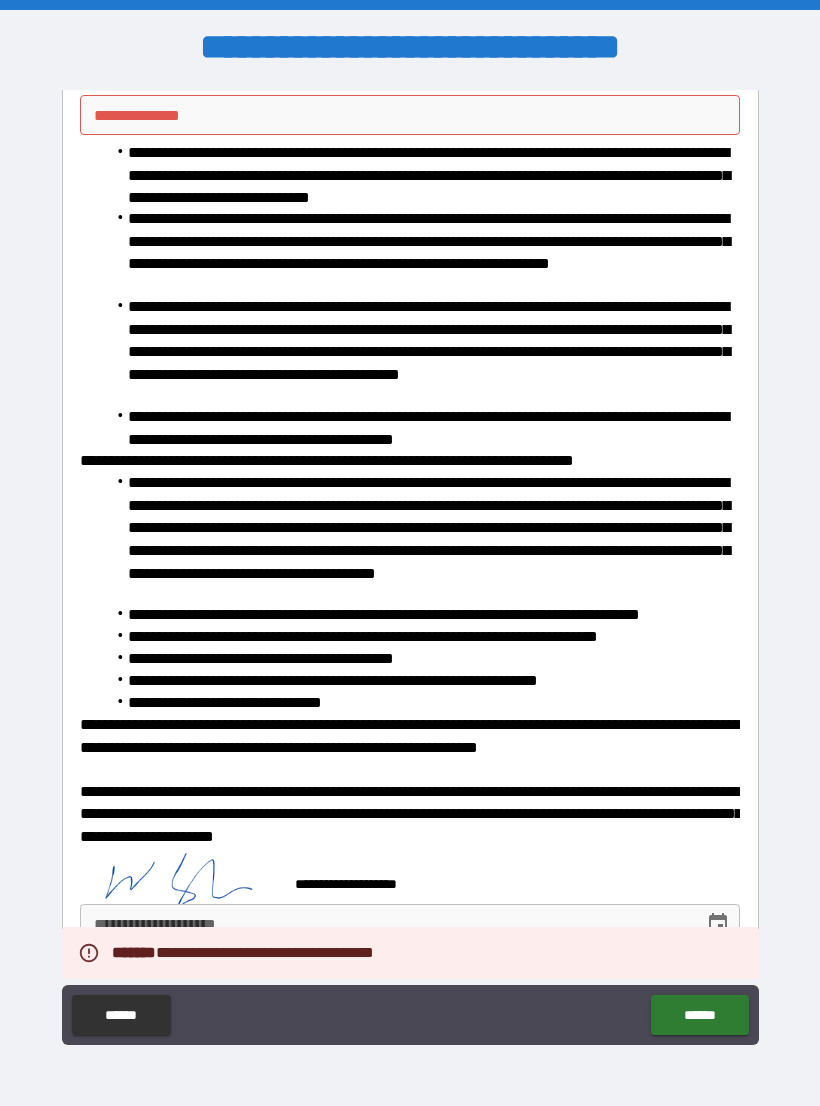 scroll, scrollTop: 136, scrollLeft: 0, axis: vertical 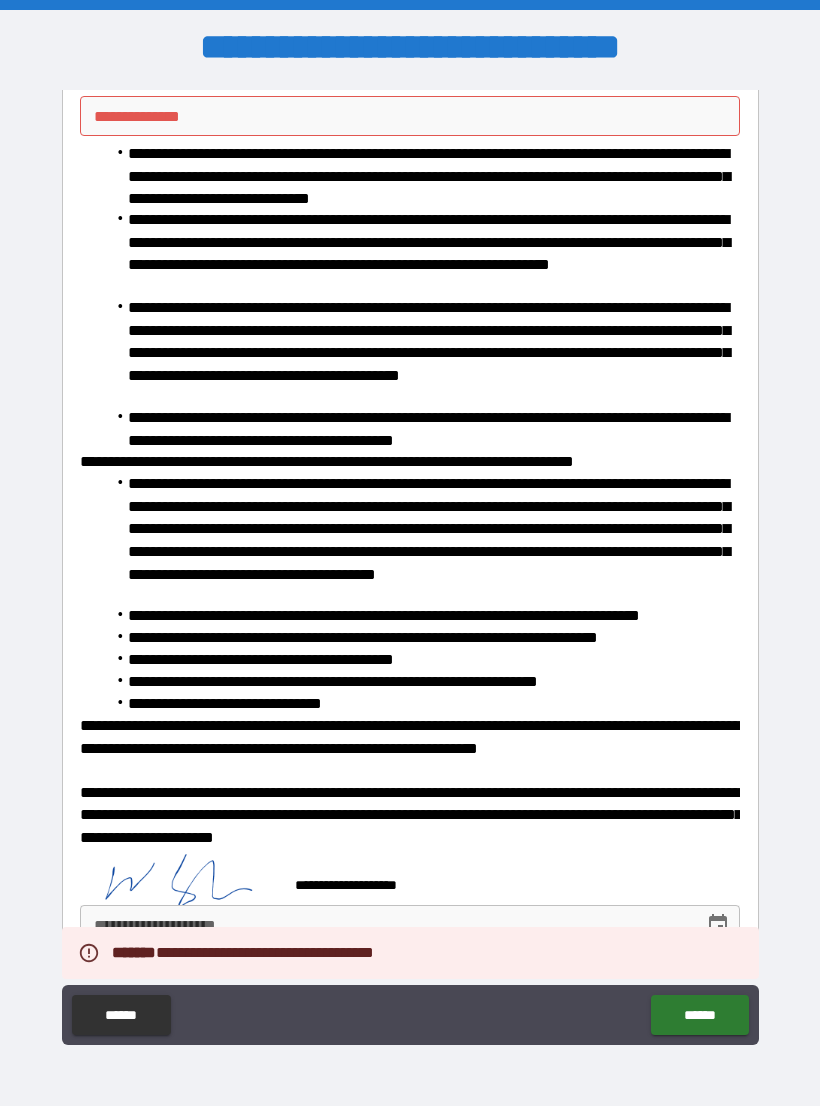 click on "**********" at bounding box center (410, 116) 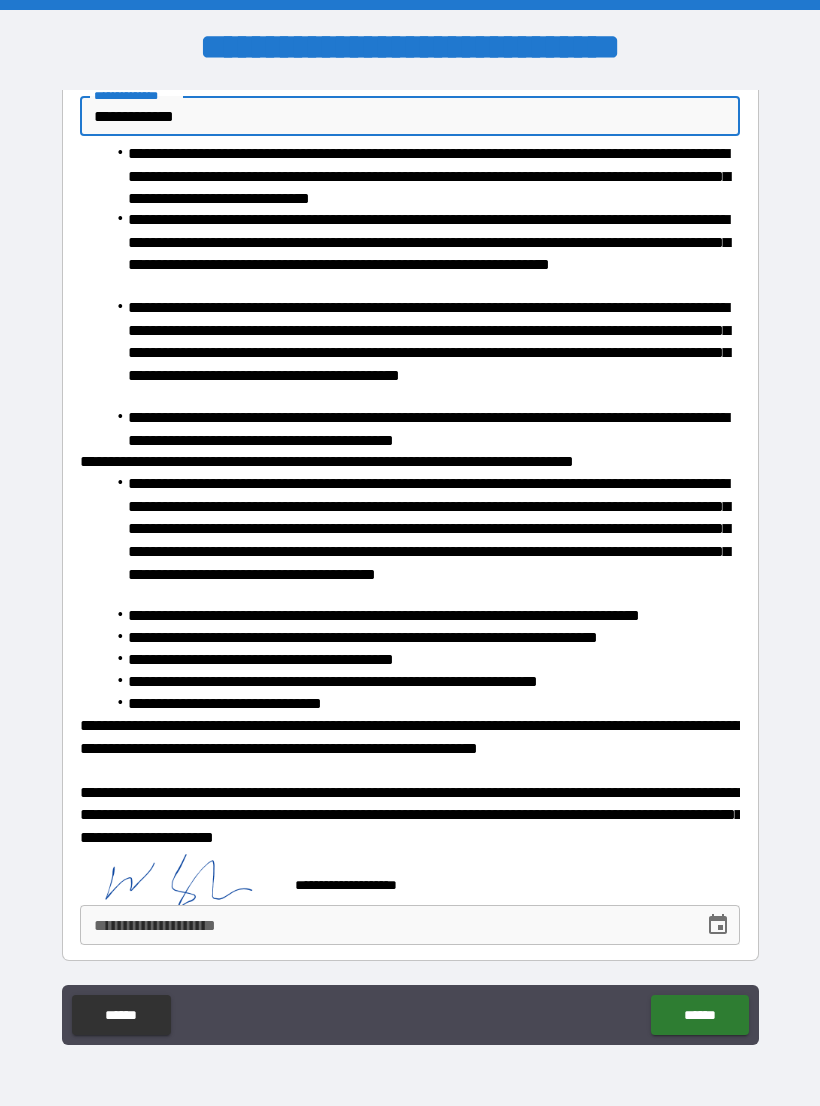 type on "**********" 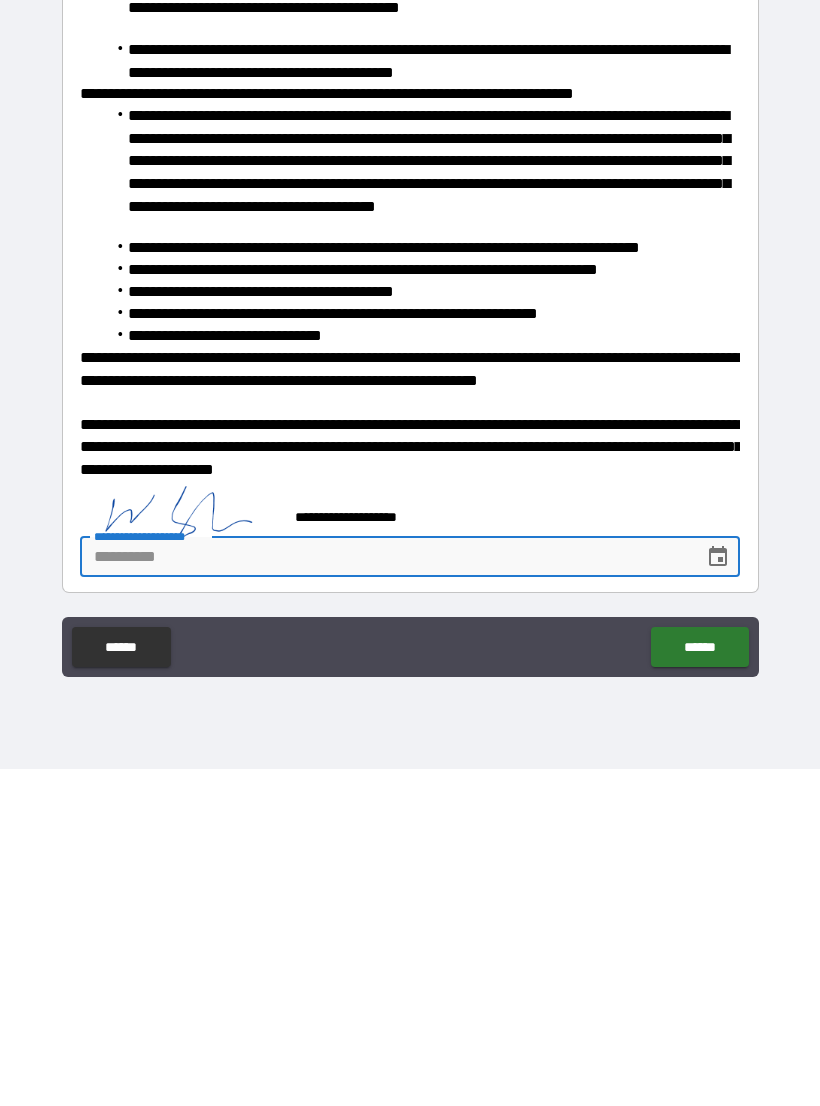 click on "******" at bounding box center (699, 984) 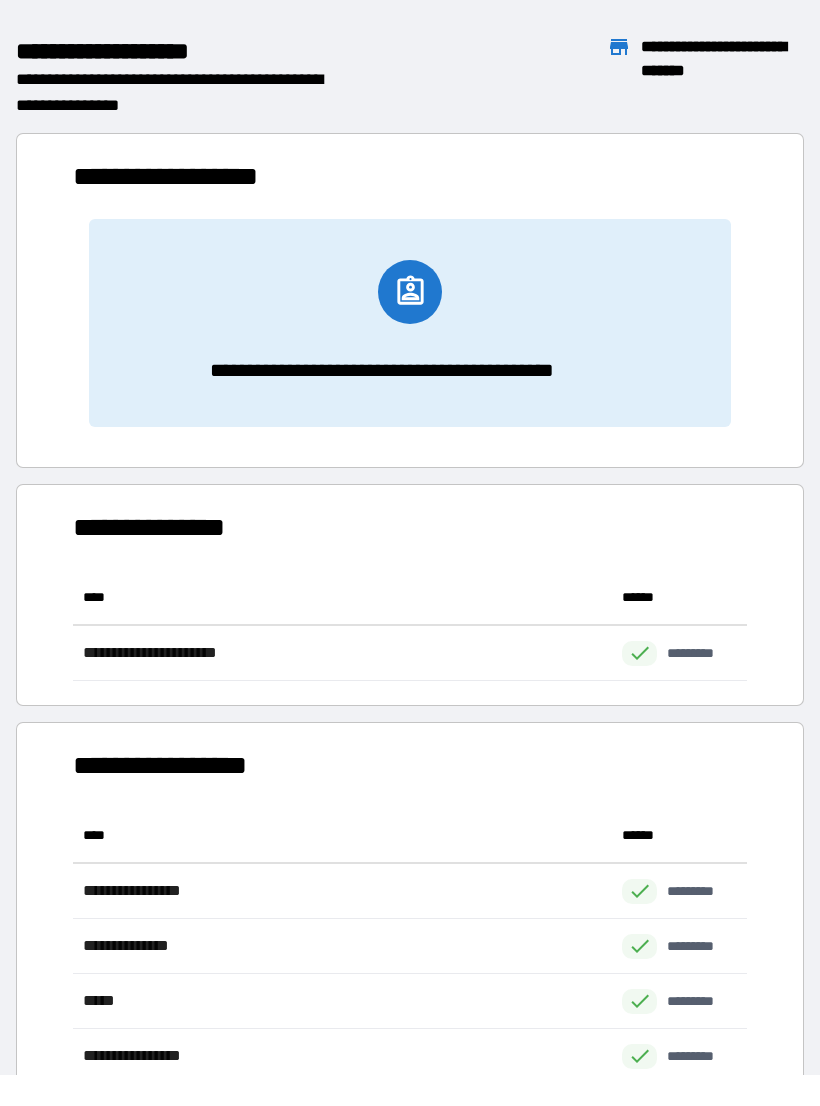 scroll, scrollTop: 1, scrollLeft: 1, axis: both 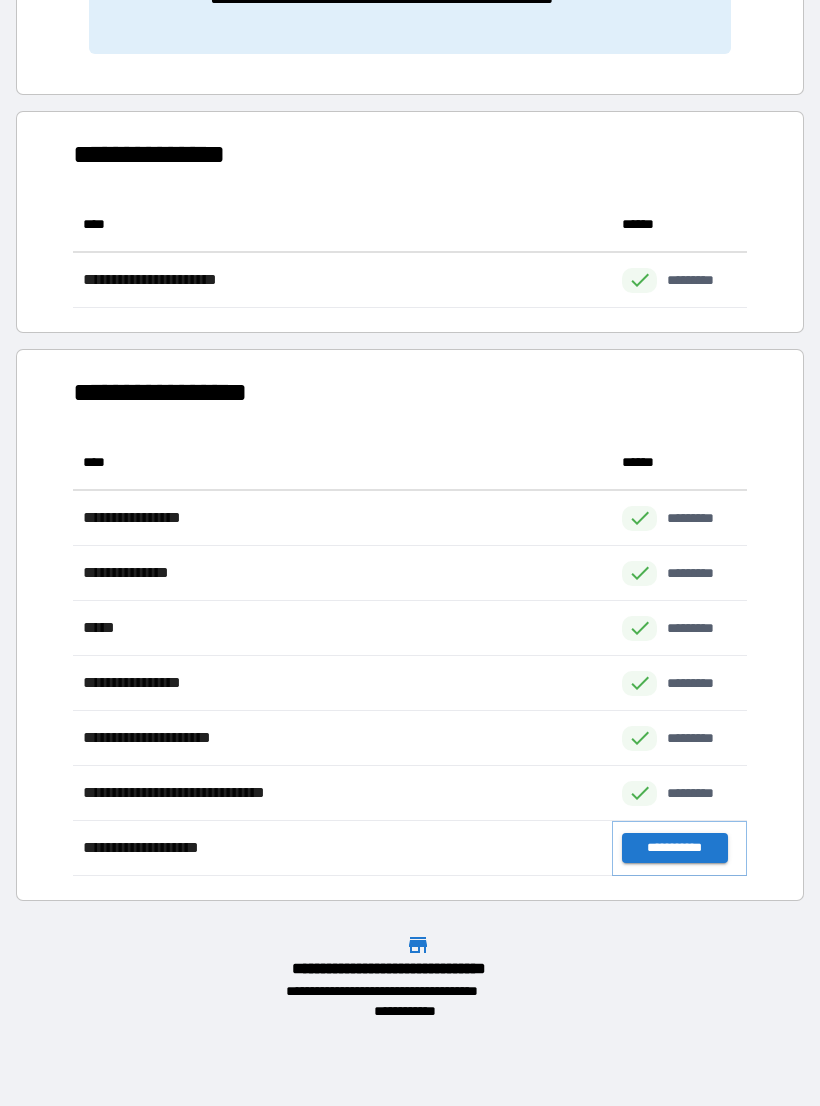 click on "**********" at bounding box center [674, 848] 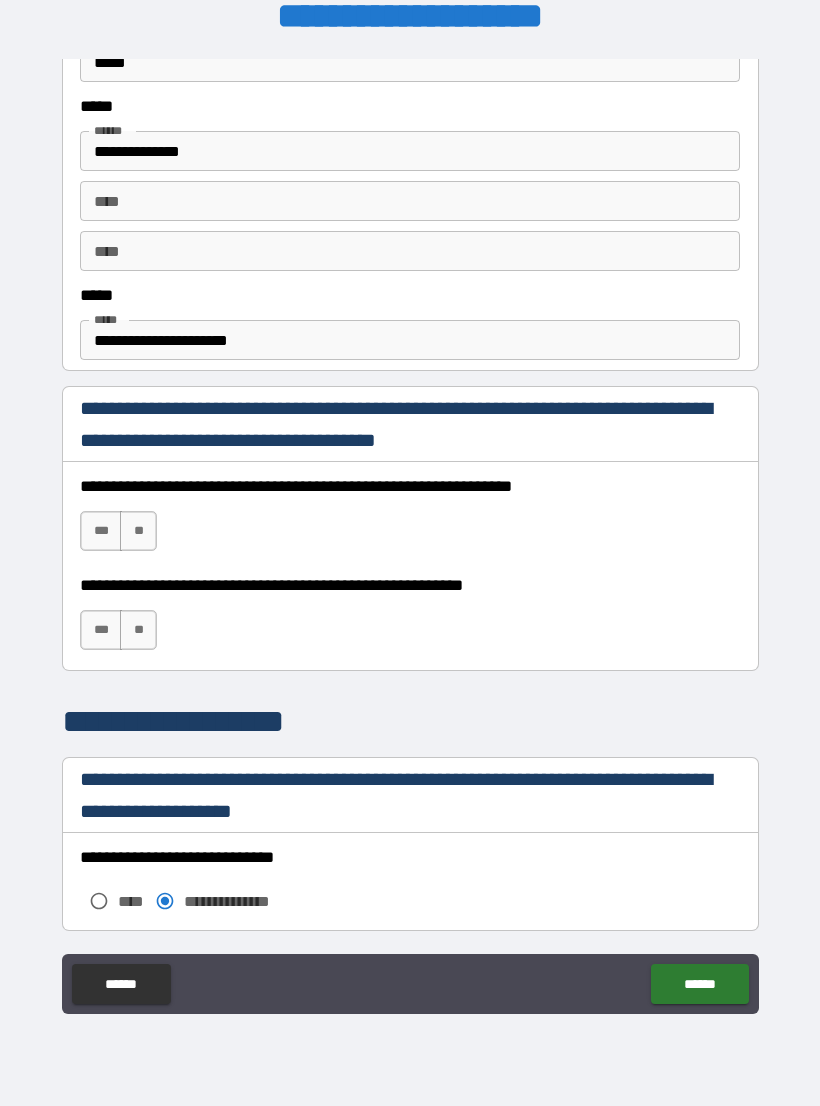 scroll, scrollTop: 1032, scrollLeft: 0, axis: vertical 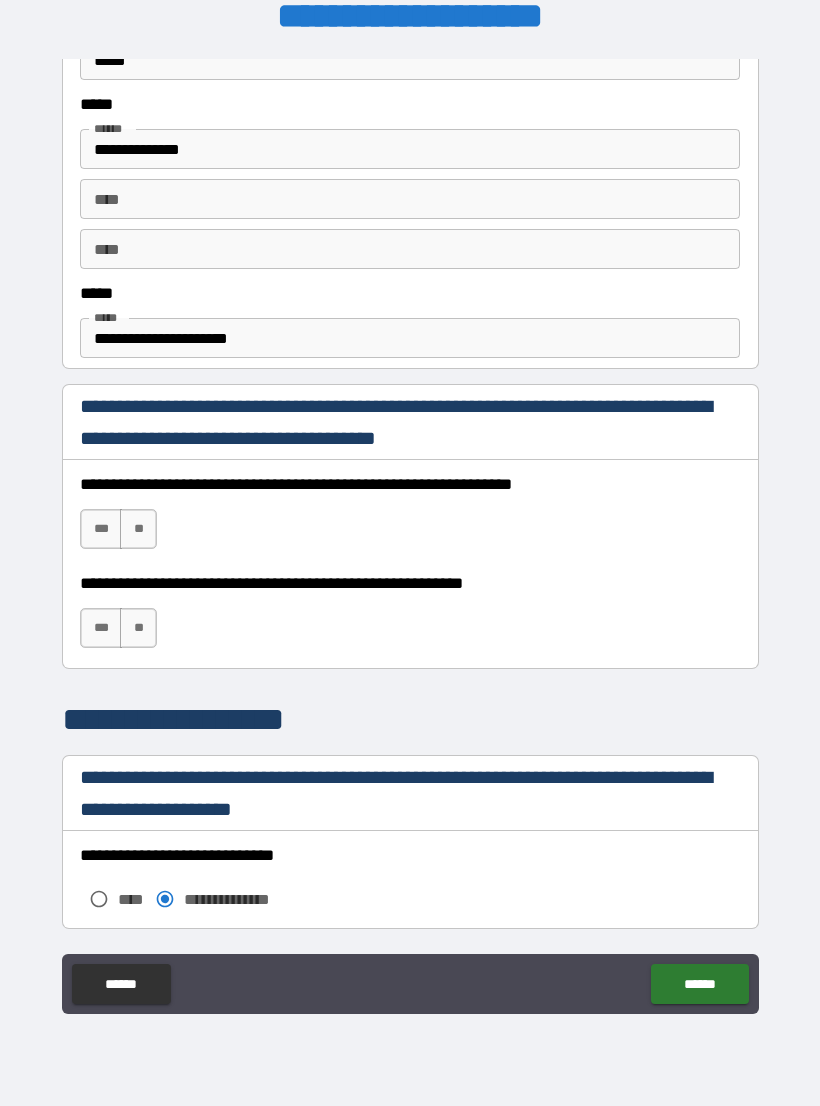 click on "***" at bounding box center (101, 529) 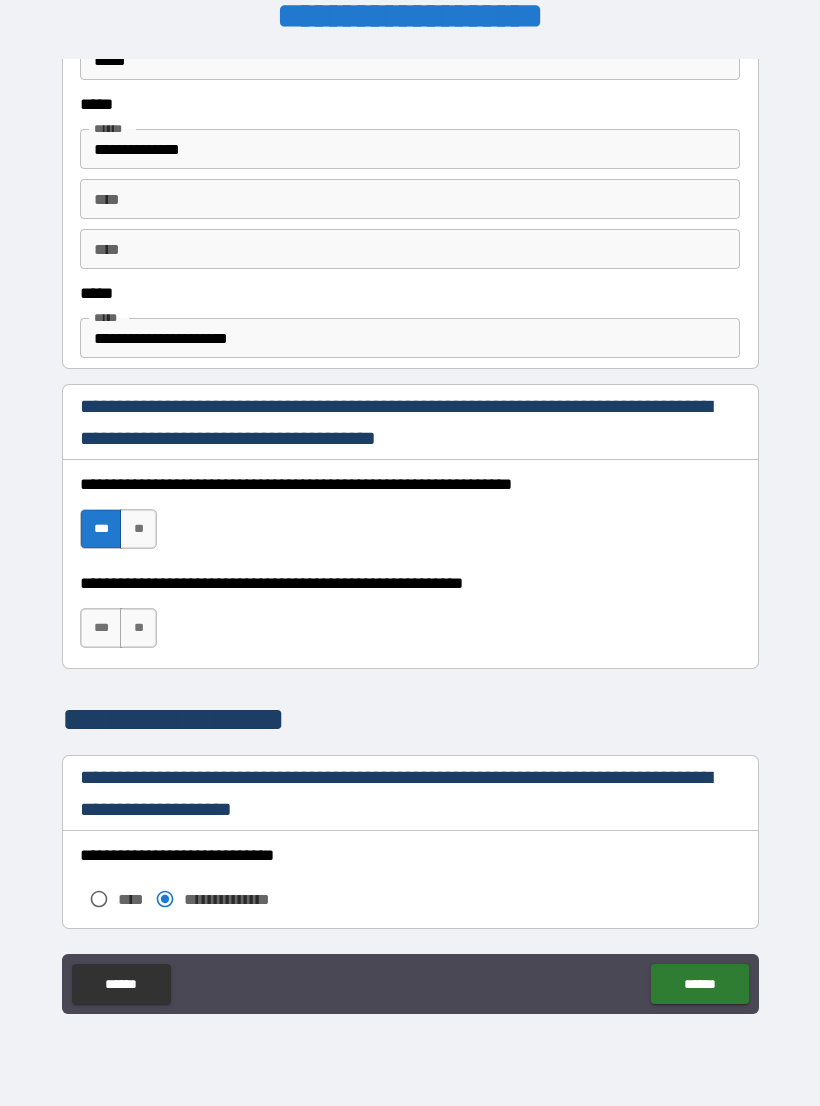 click on "***" at bounding box center (101, 628) 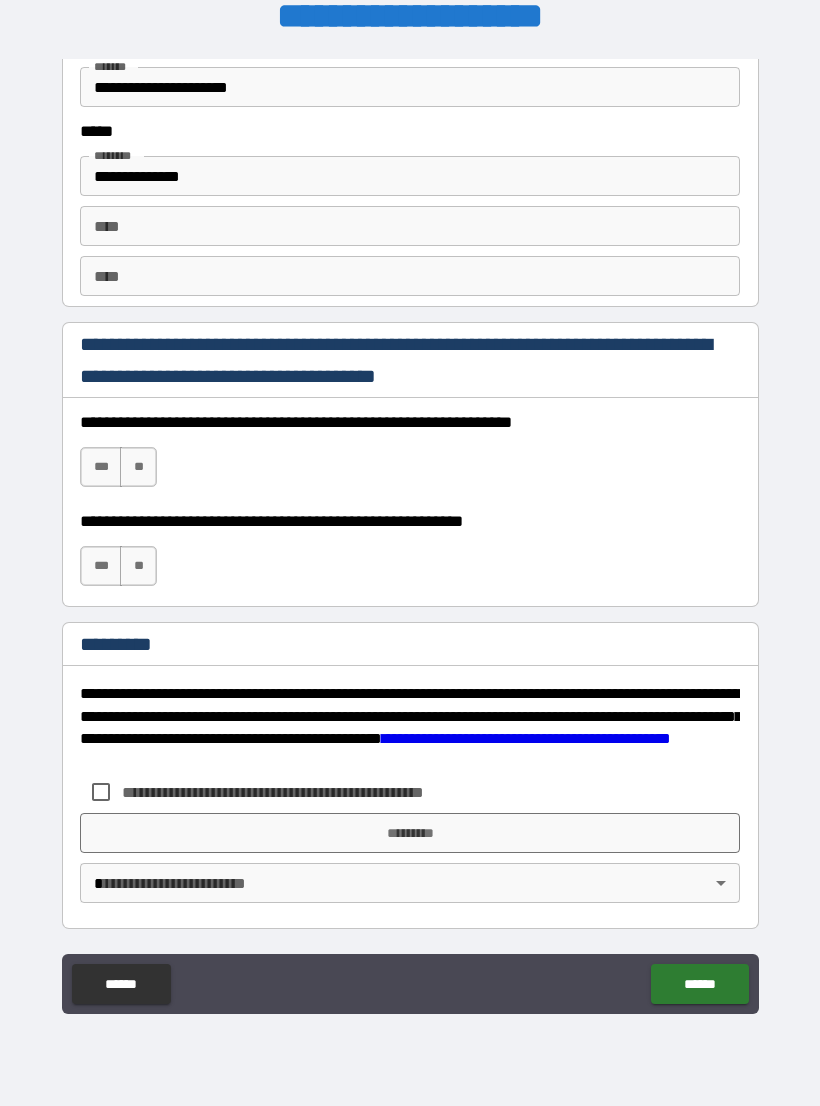click on "***" at bounding box center [101, 467] 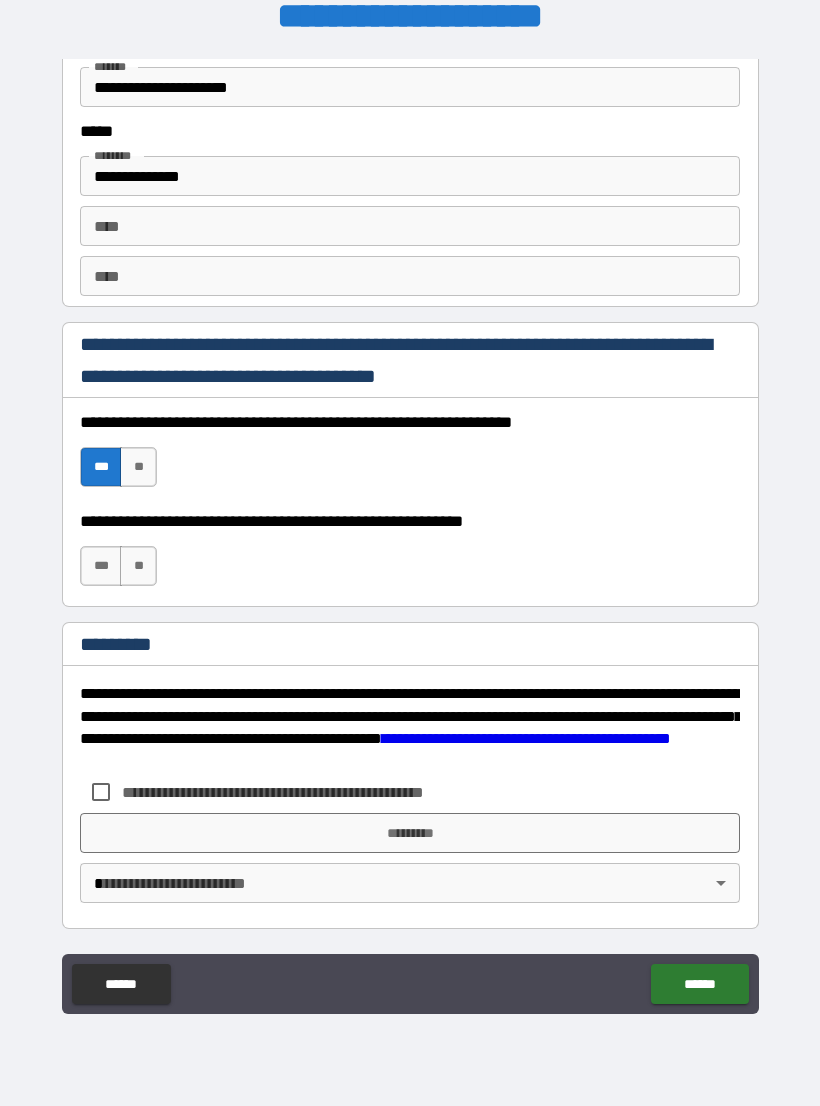 click on "***" at bounding box center [101, 566] 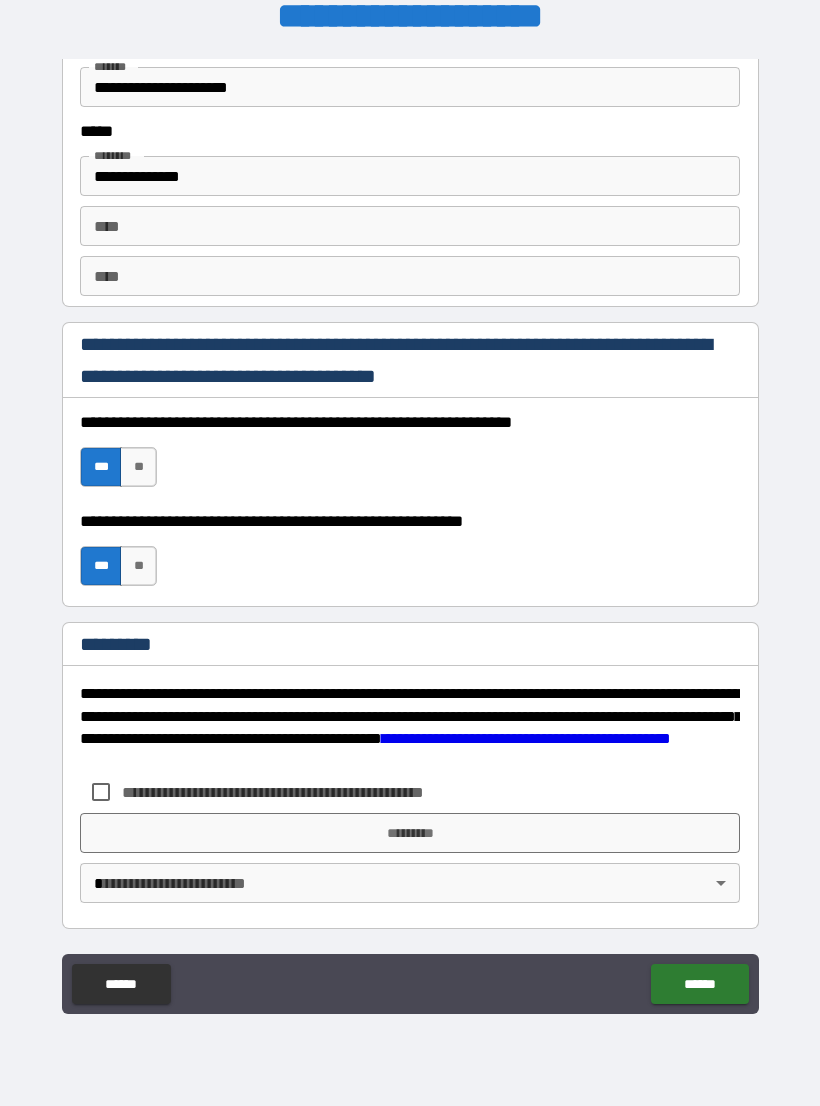 click on "**********" at bounding box center [306, 792] 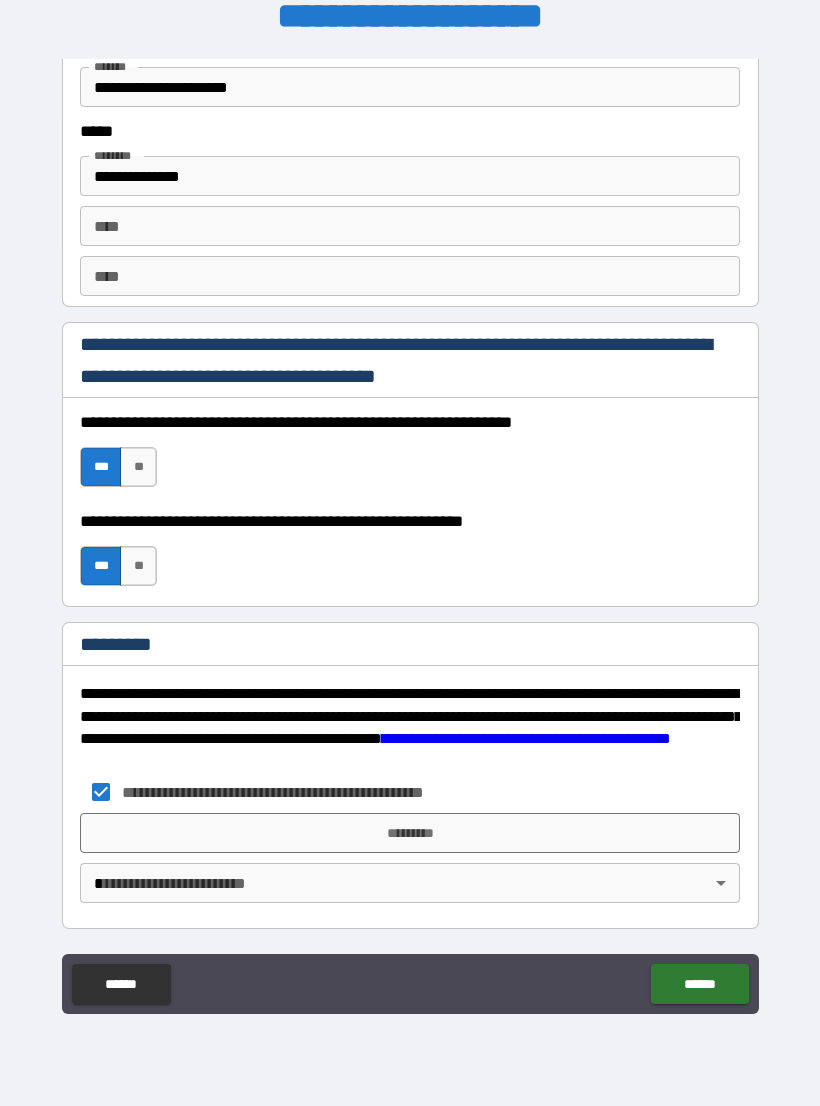 click on "*********" at bounding box center [410, 833] 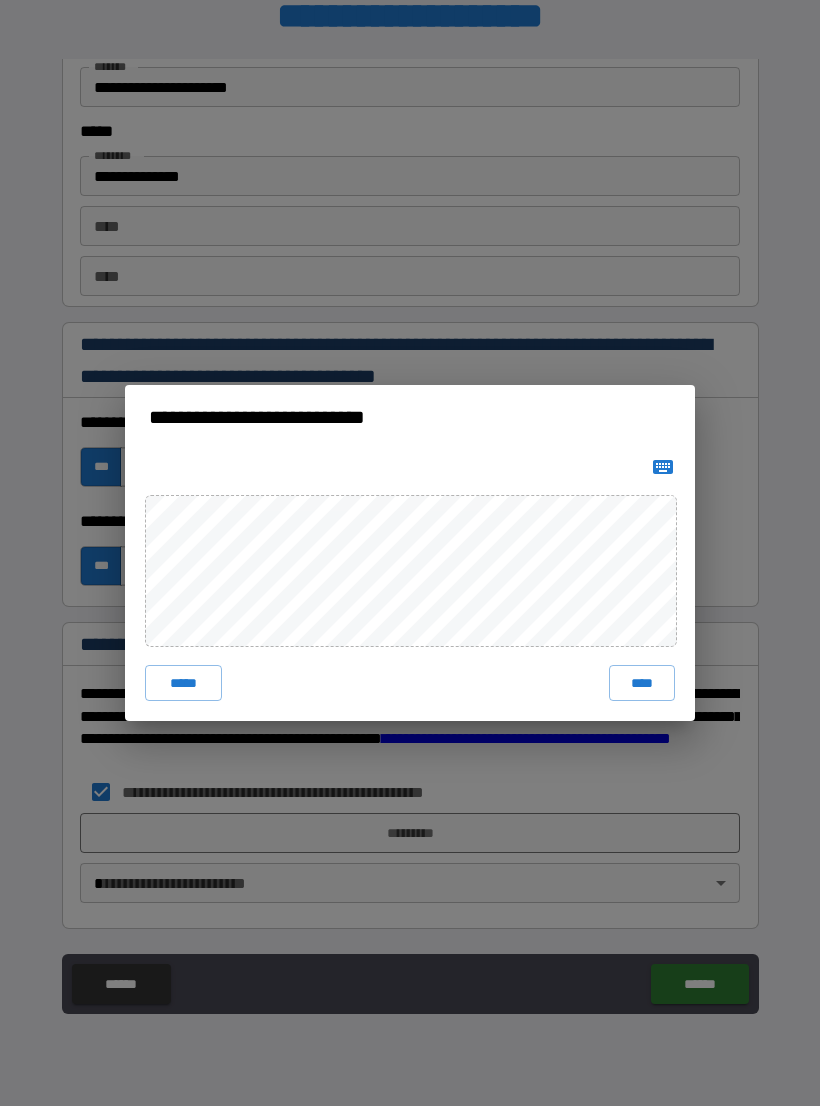click on "****" at bounding box center (642, 683) 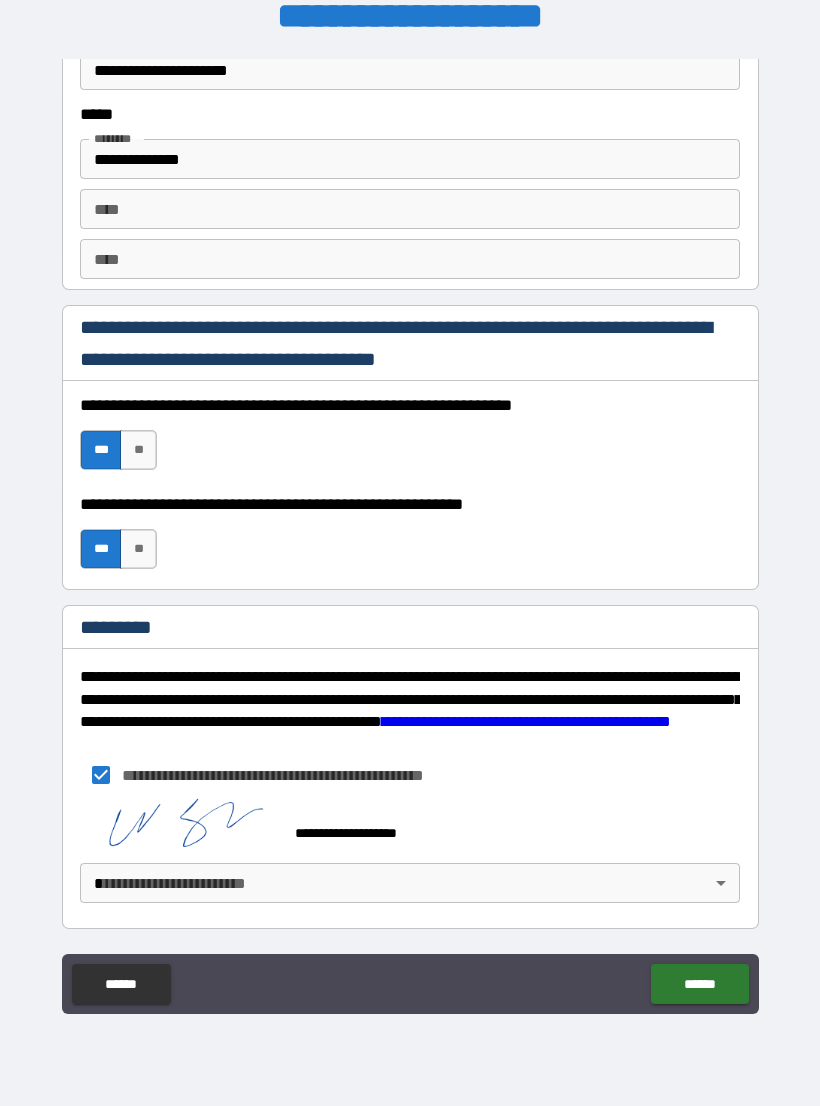 click on "******" at bounding box center (699, 984) 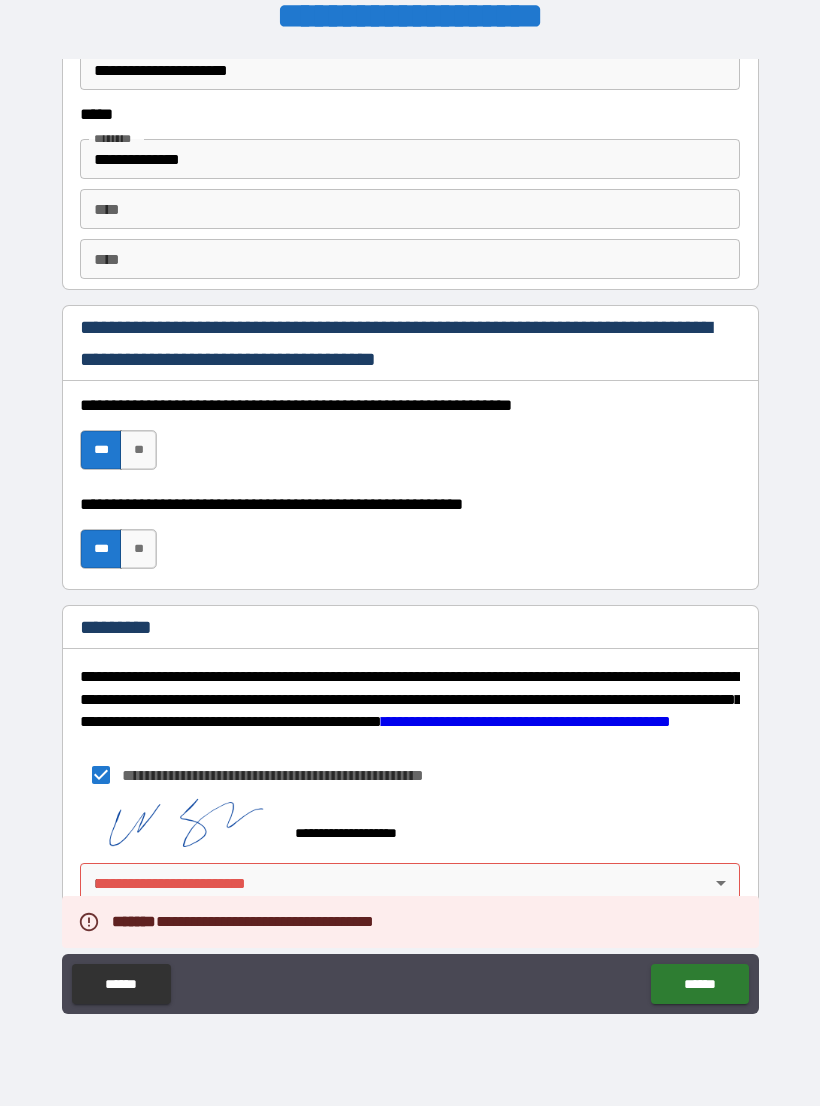 scroll, scrollTop: 2748, scrollLeft: 0, axis: vertical 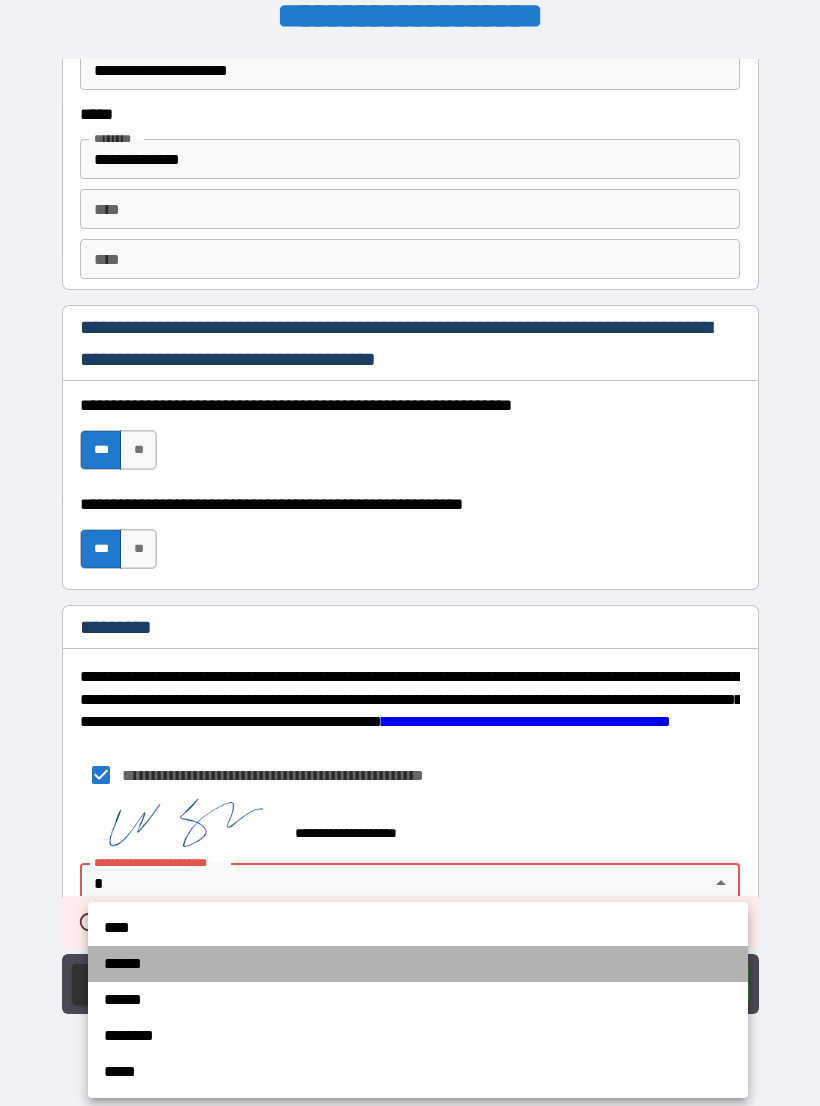 click on "******" at bounding box center (418, 964) 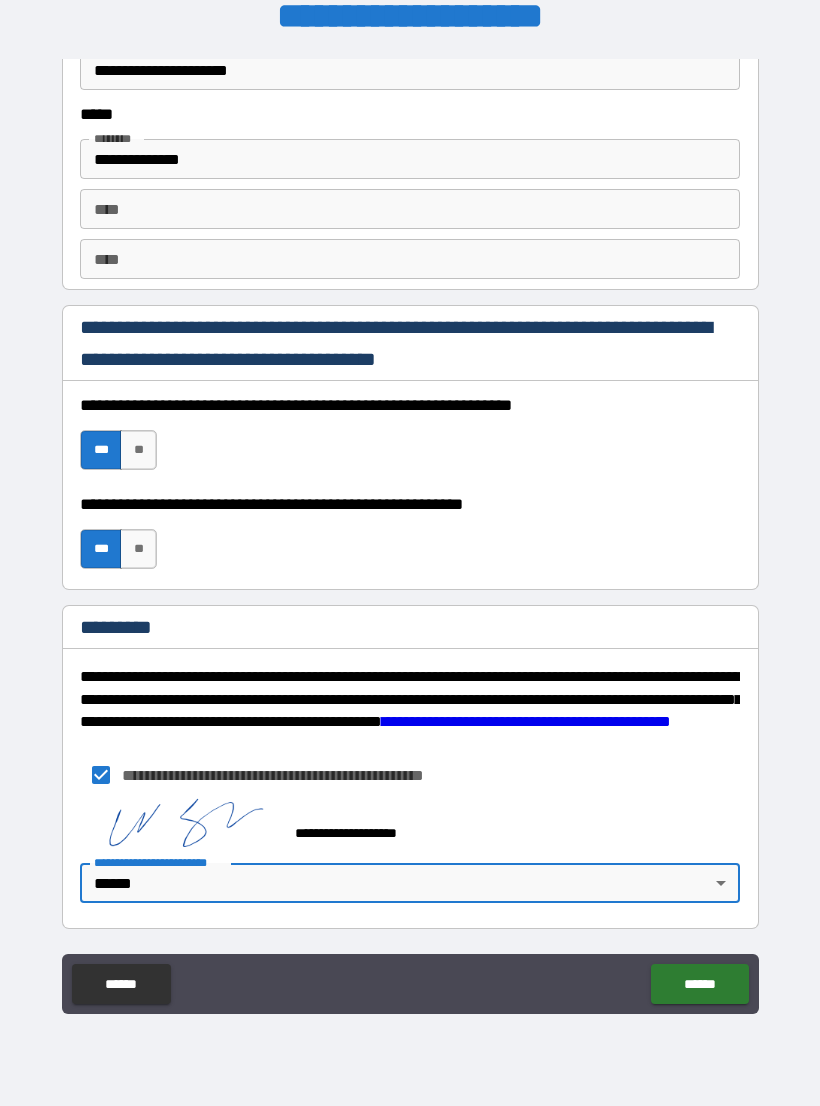 click on "******" at bounding box center (699, 984) 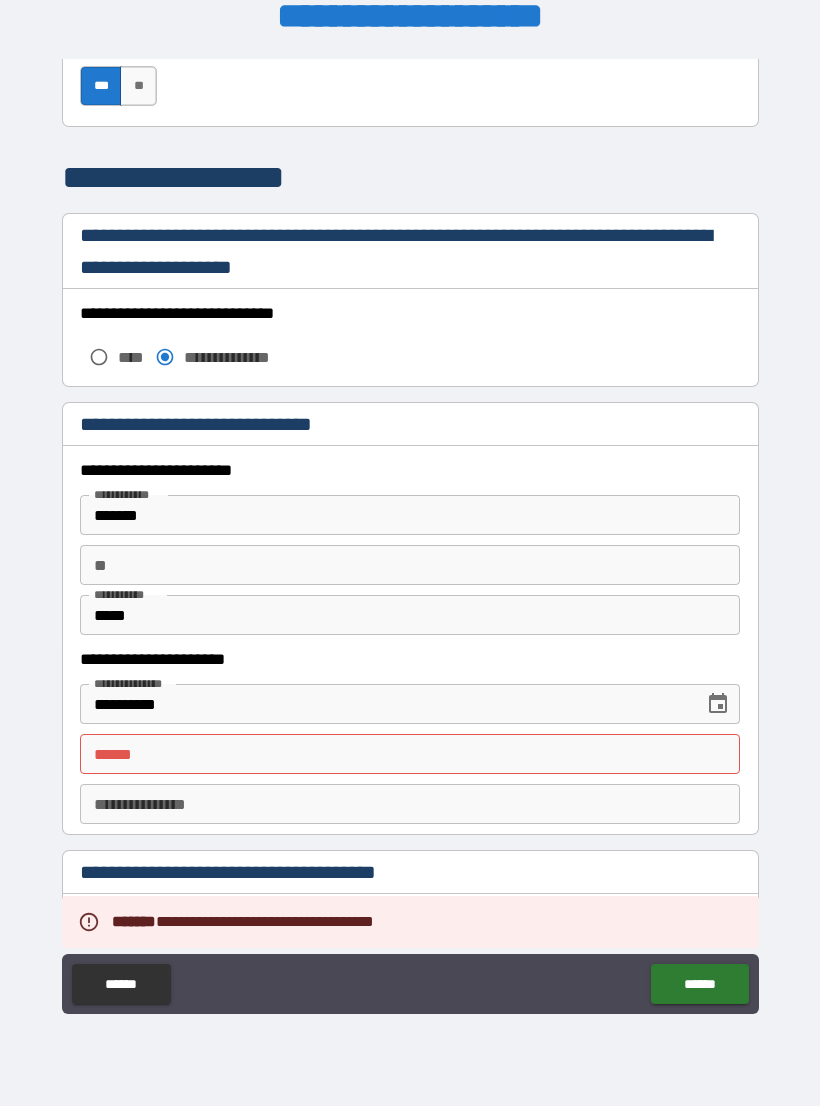 scroll, scrollTop: 1600, scrollLeft: 0, axis: vertical 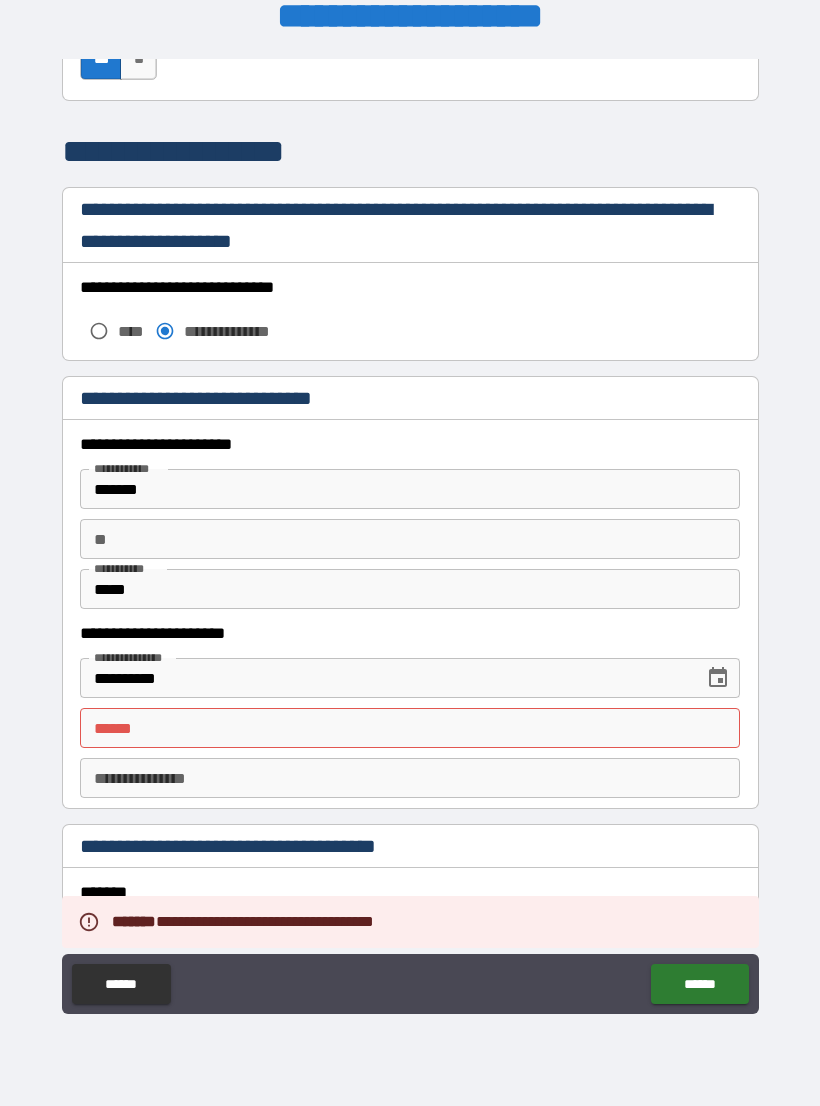 click on "****   *" at bounding box center [410, 728] 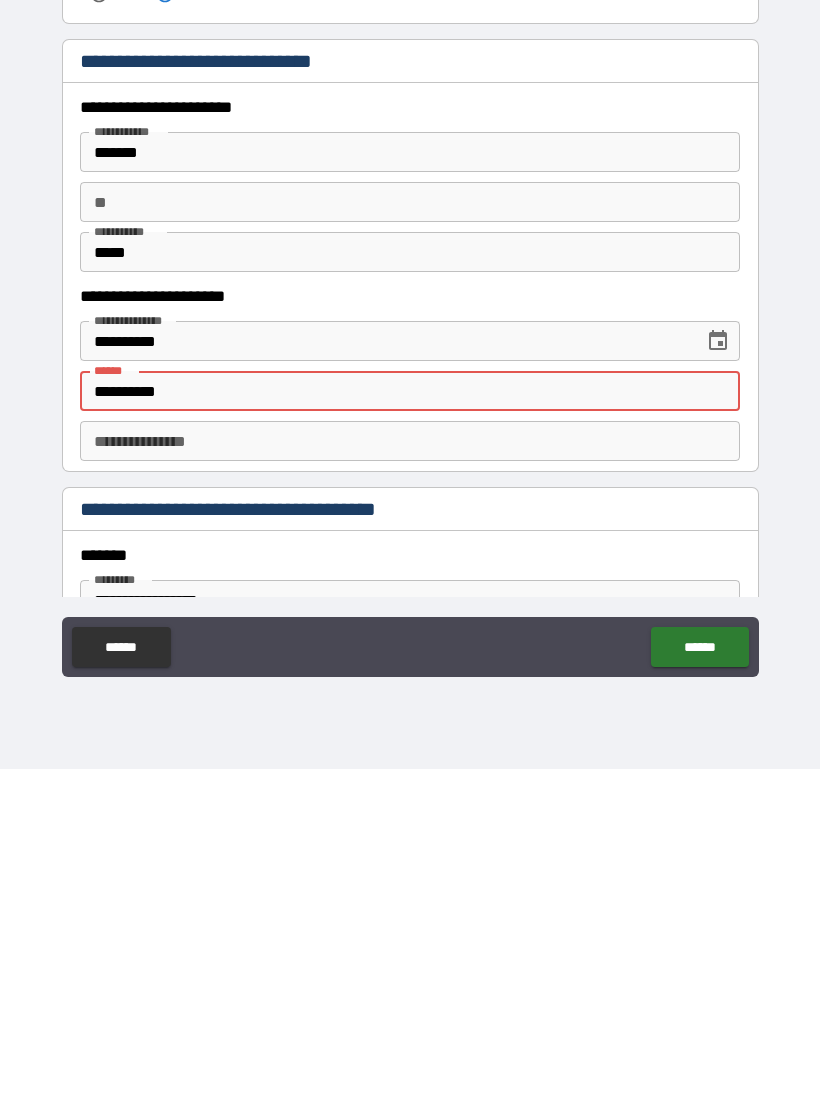 type on "**********" 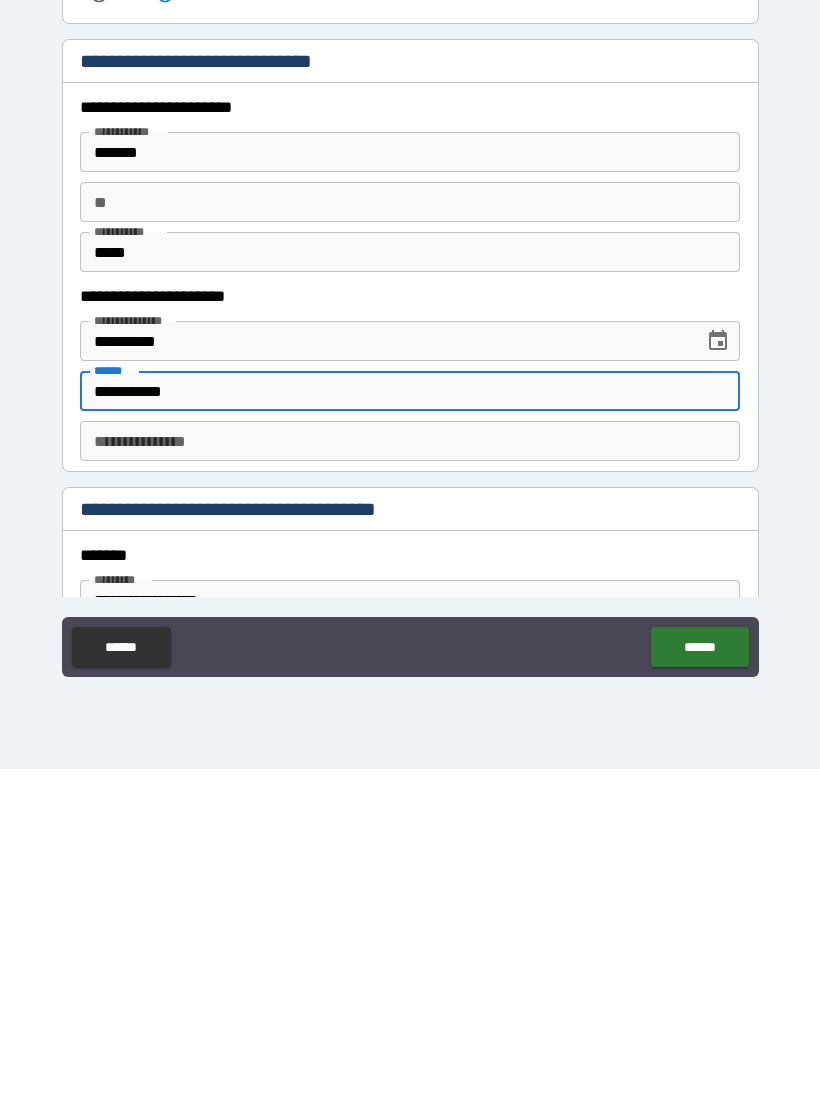 click on "******" at bounding box center [699, 984] 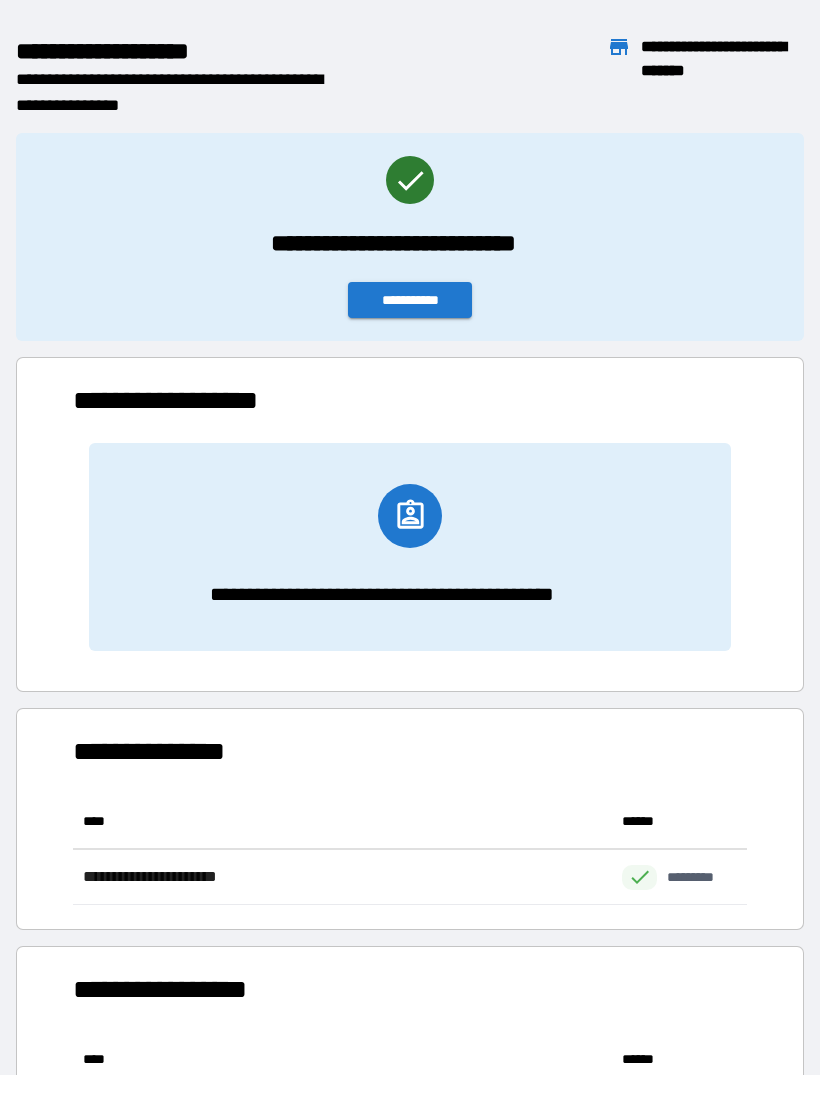 scroll, scrollTop: 1, scrollLeft: 1, axis: both 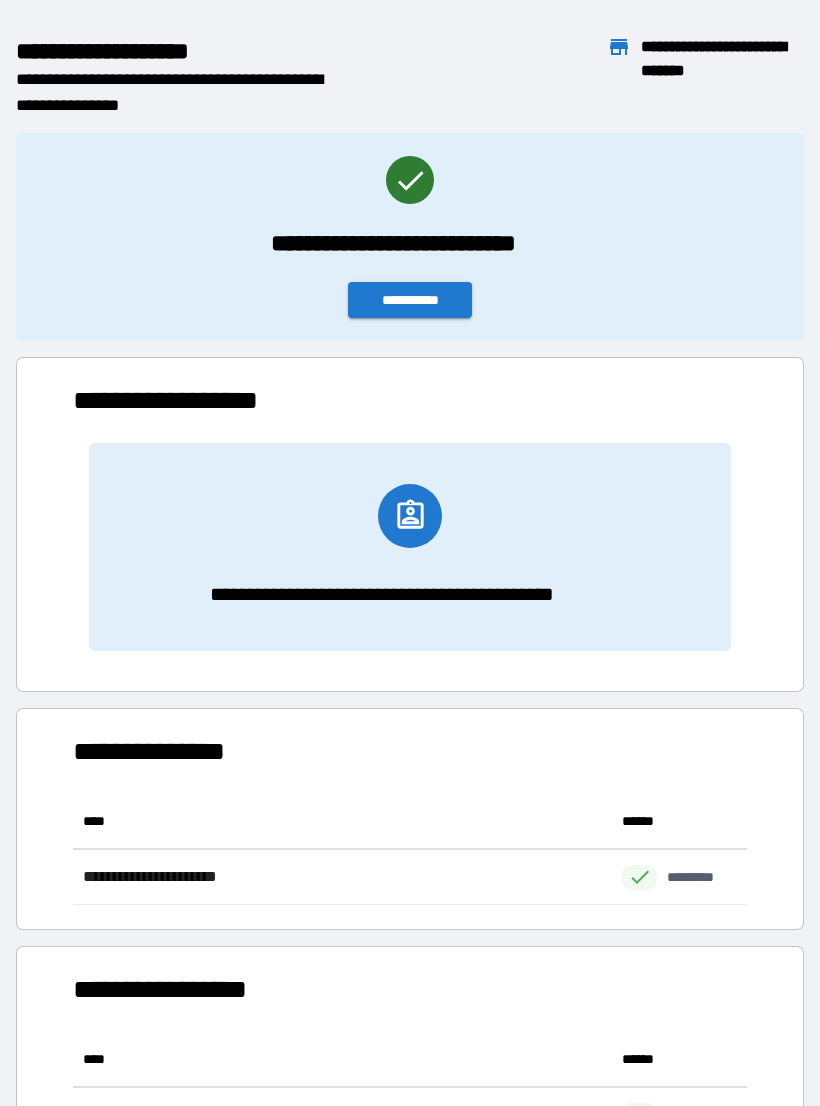 click on "**********" at bounding box center (410, 300) 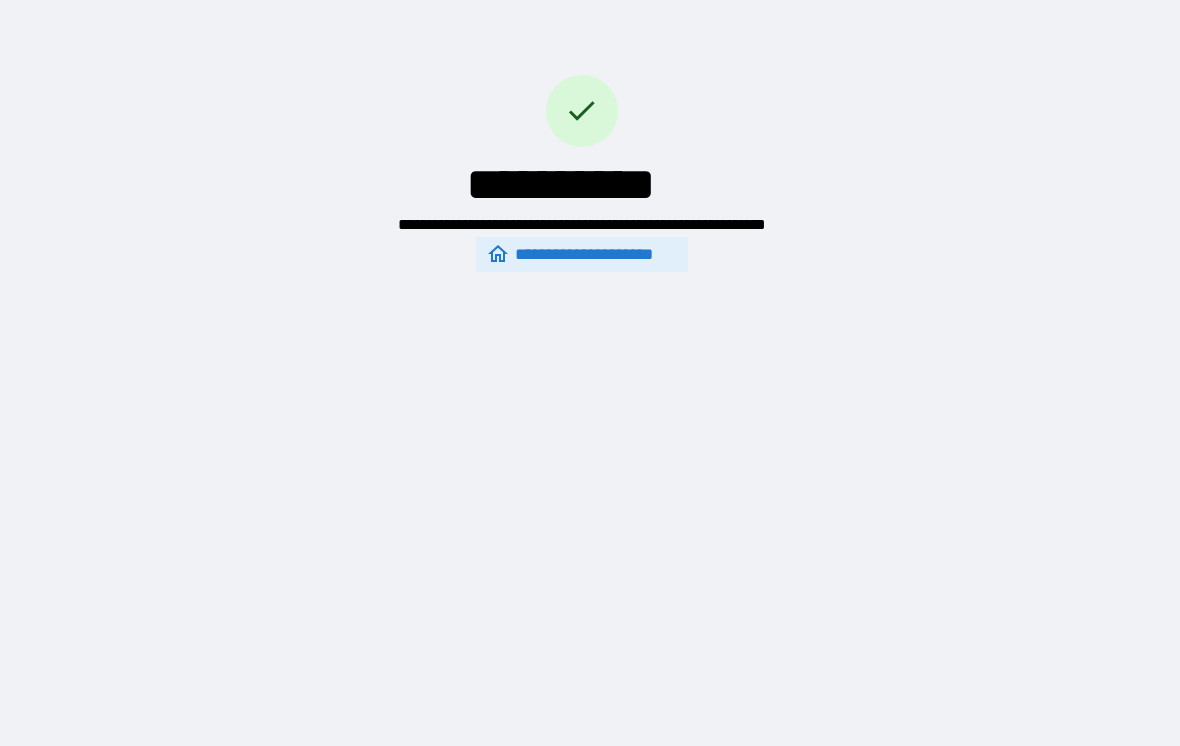 click on "**********" at bounding box center [590, 357] 